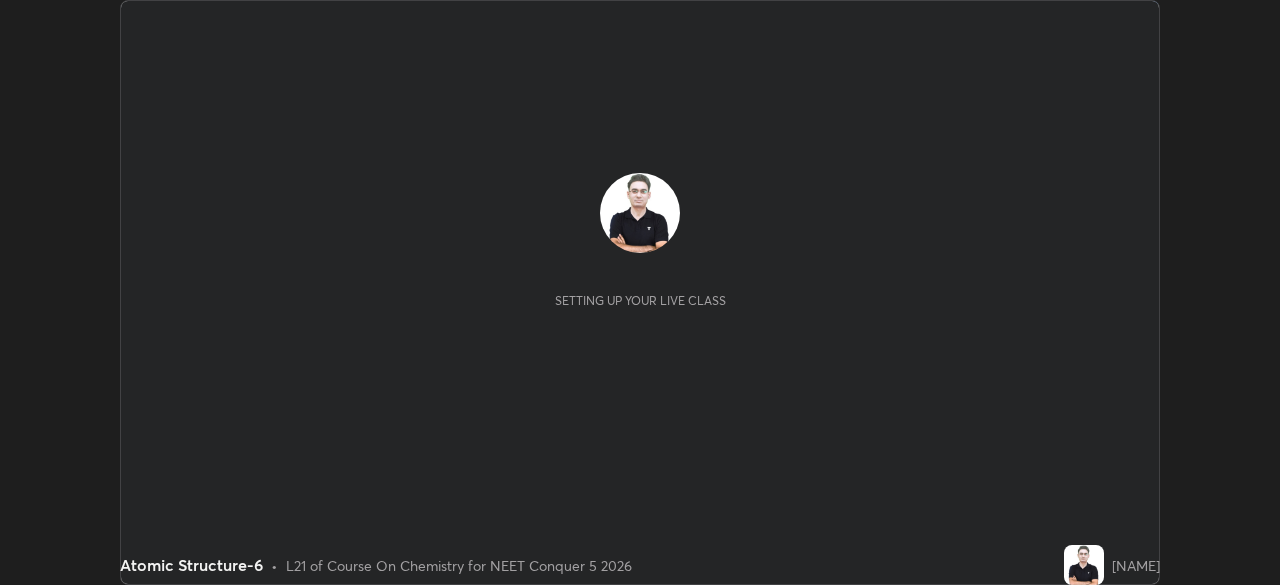 scroll, scrollTop: 0, scrollLeft: 0, axis: both 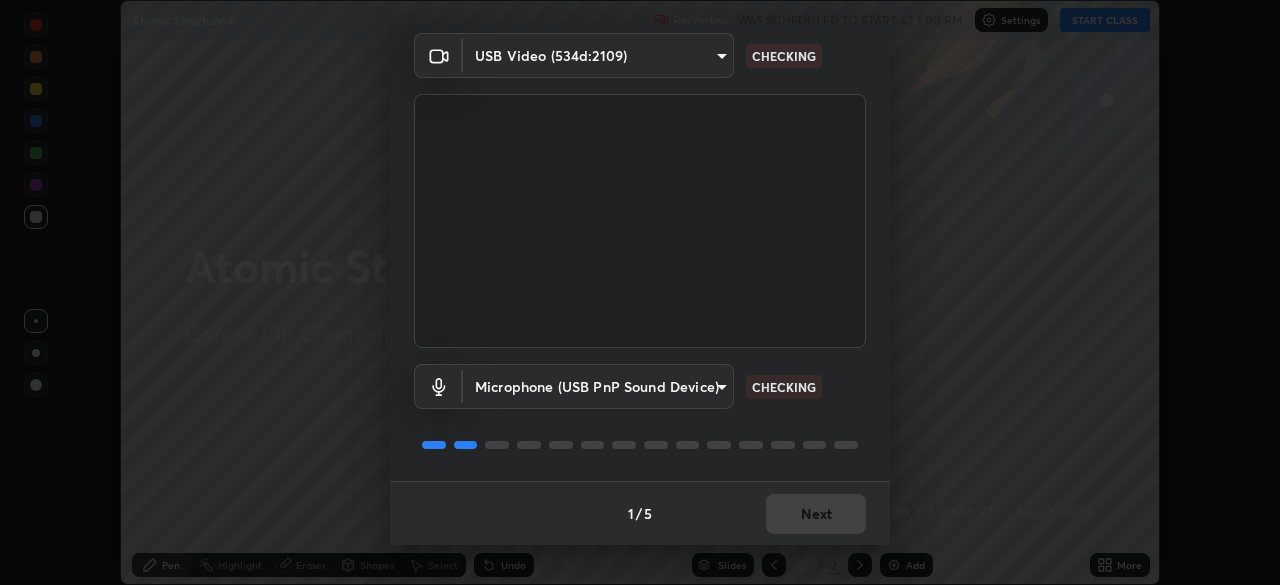 click on "1 / 5 Next" at bounding box center (640, 513) 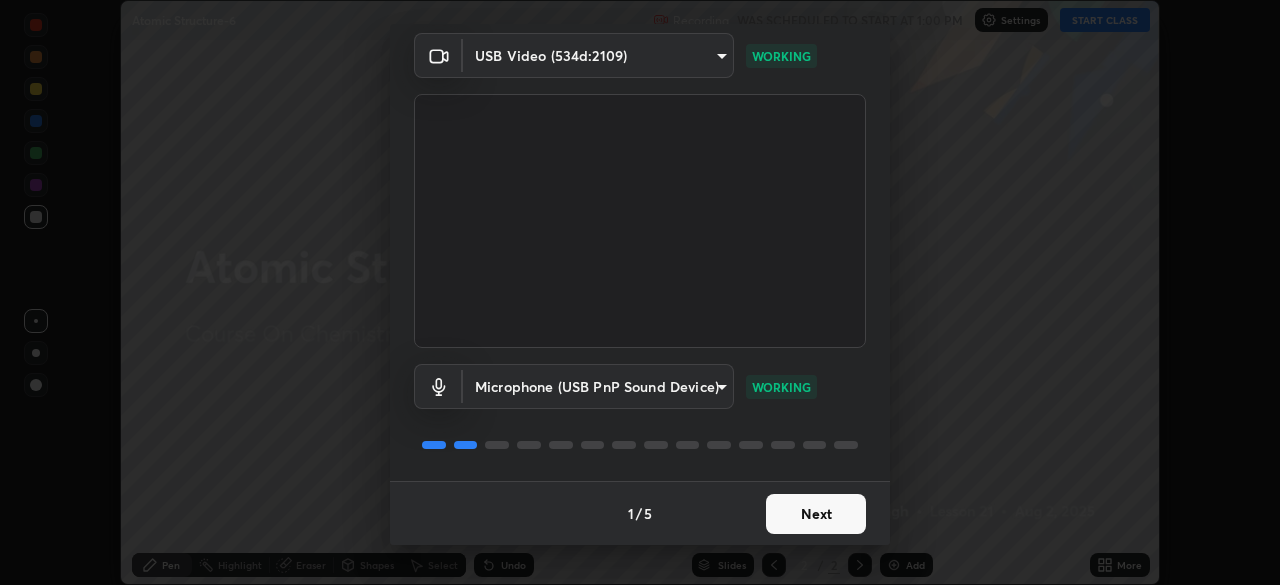 click on "Next" at bounding box center [816, 514] 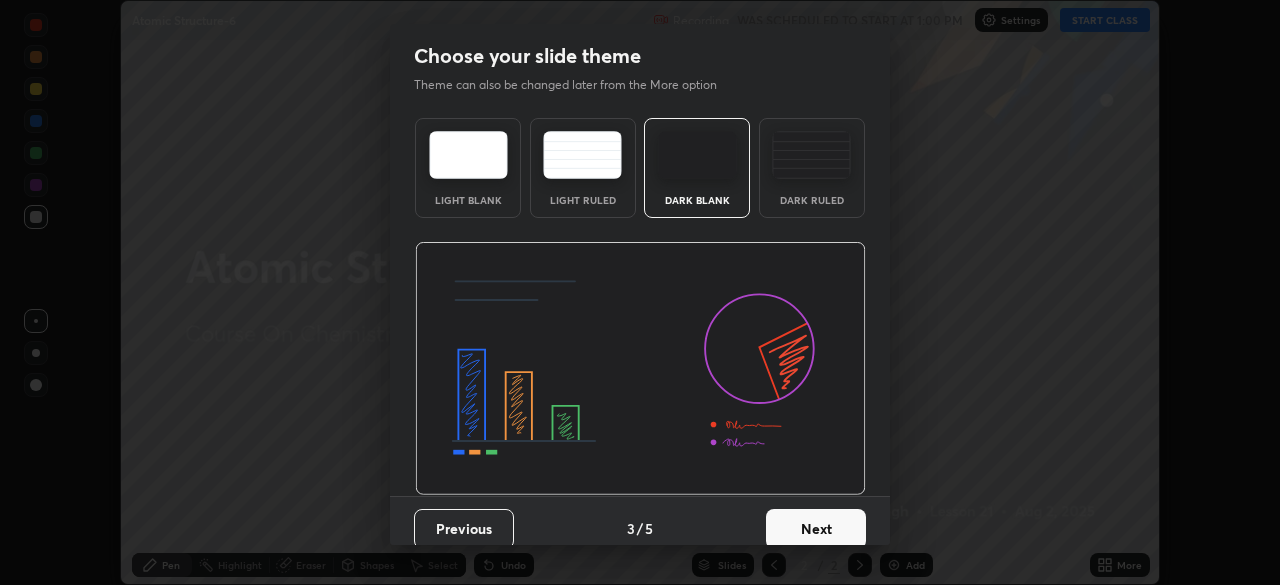 click on "Next" at bounding box center [816, 529] 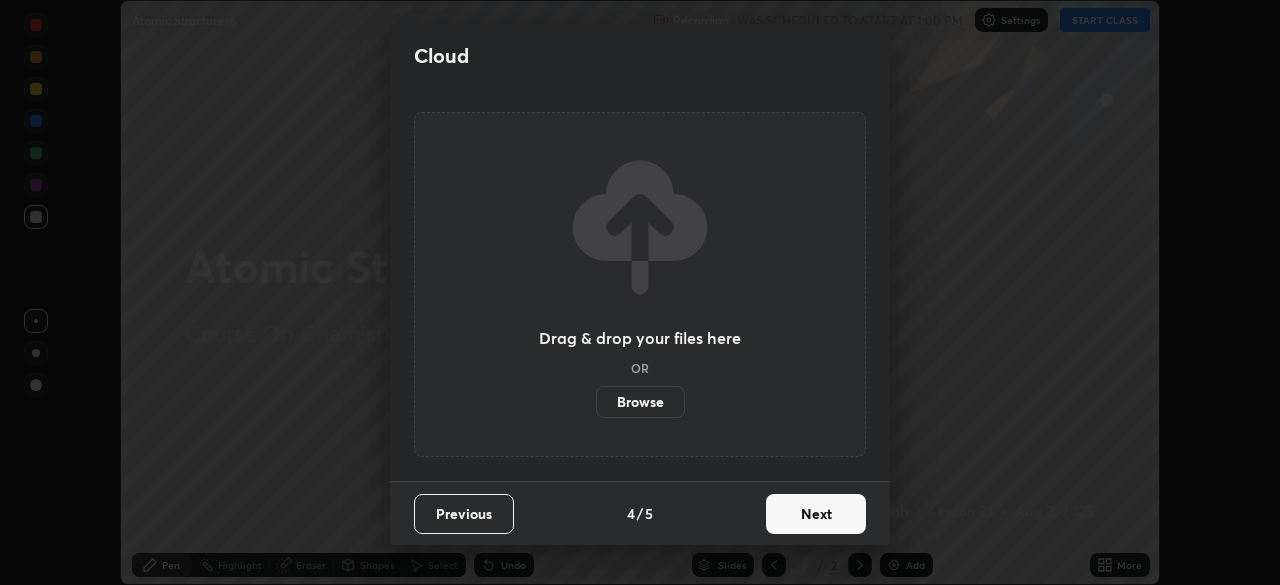 click on "Next" at bounding box center (816, 514) 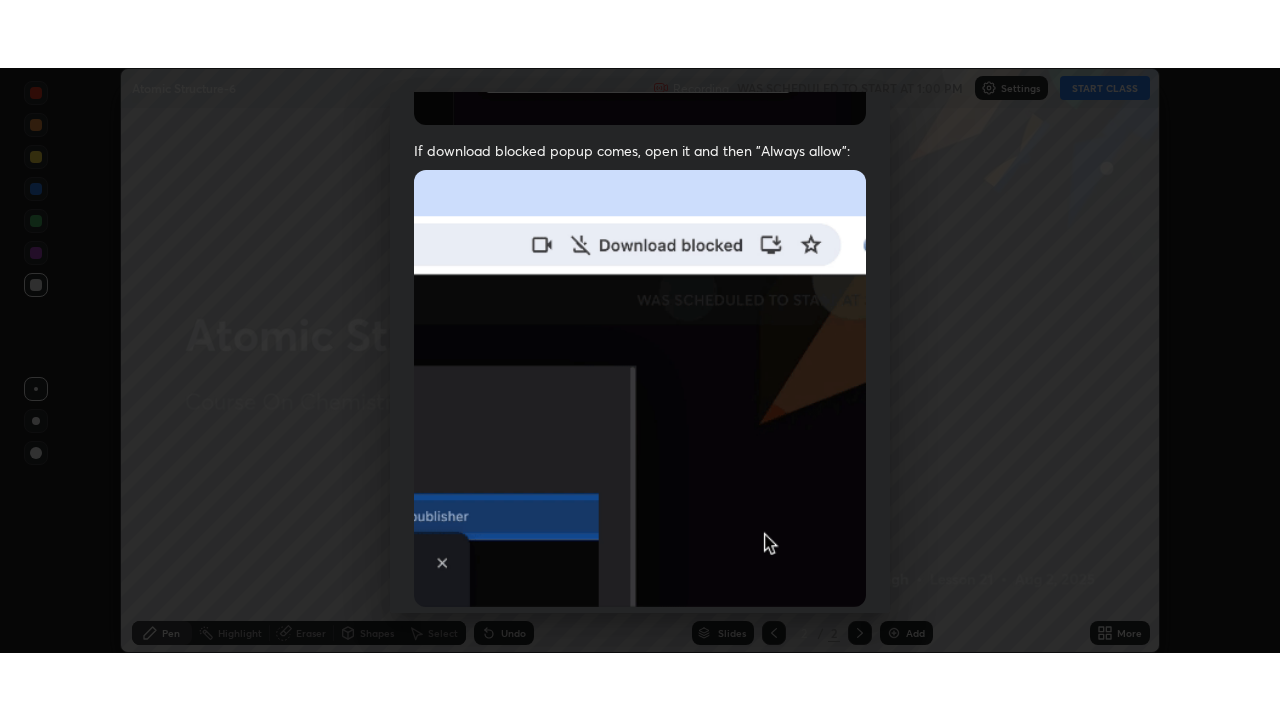 scroll, scrollTop: 479, scrollLeft: 0, axis: vertical 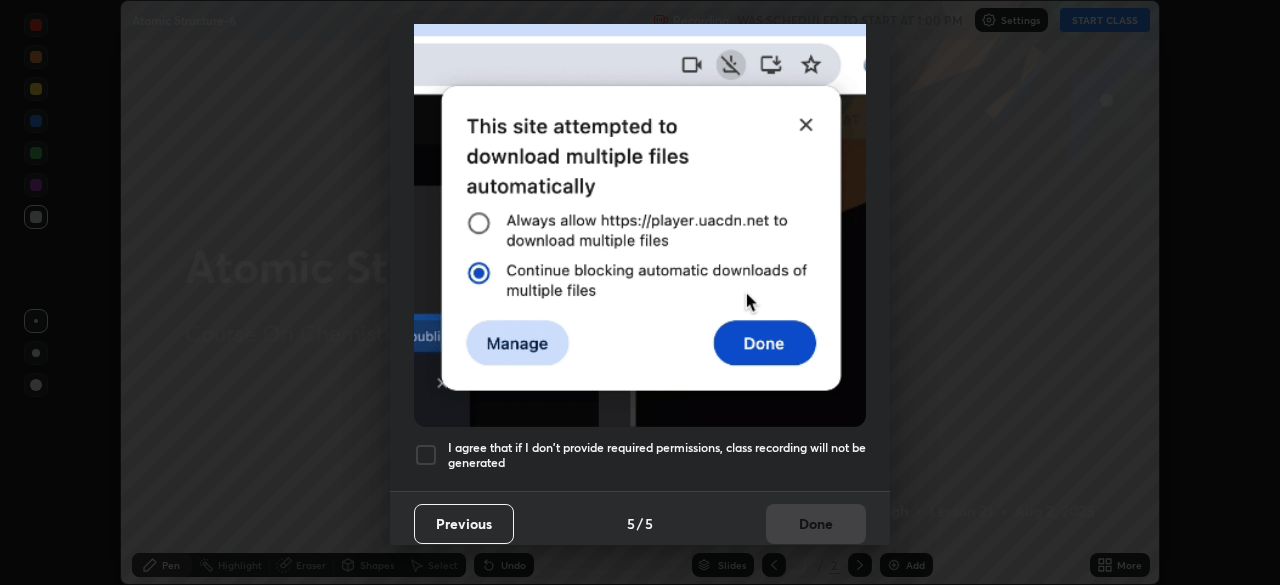 click at bounding box center [426, 455] 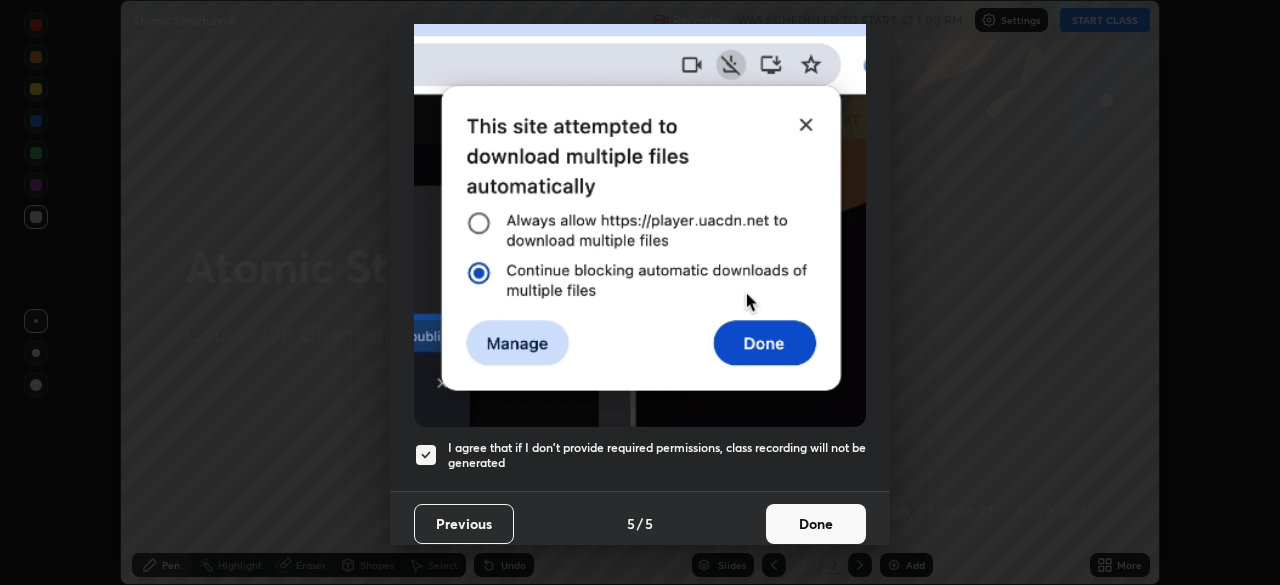 click on "Done" at bounding box center (816, 524) 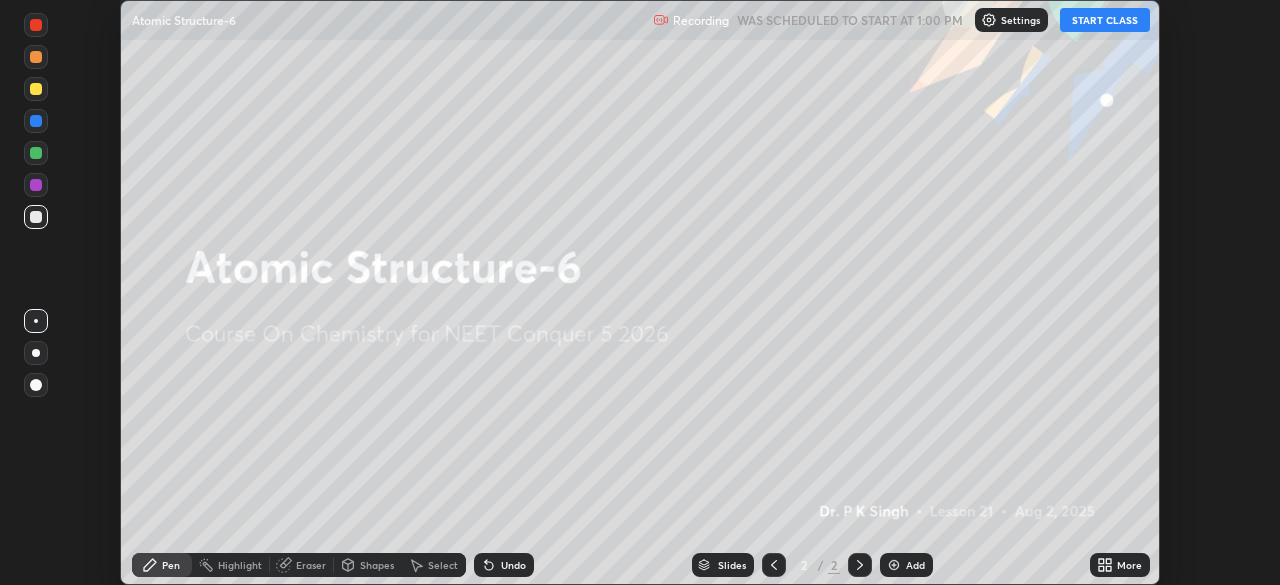 click 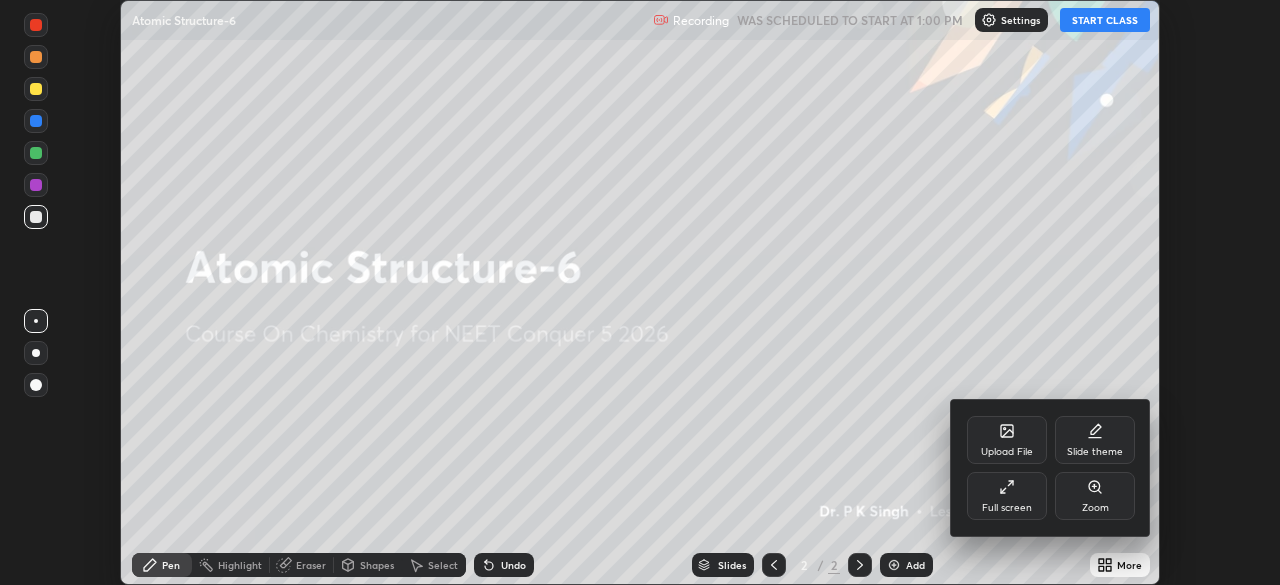 click on "Upload File" at bounding box center (1007, 440) 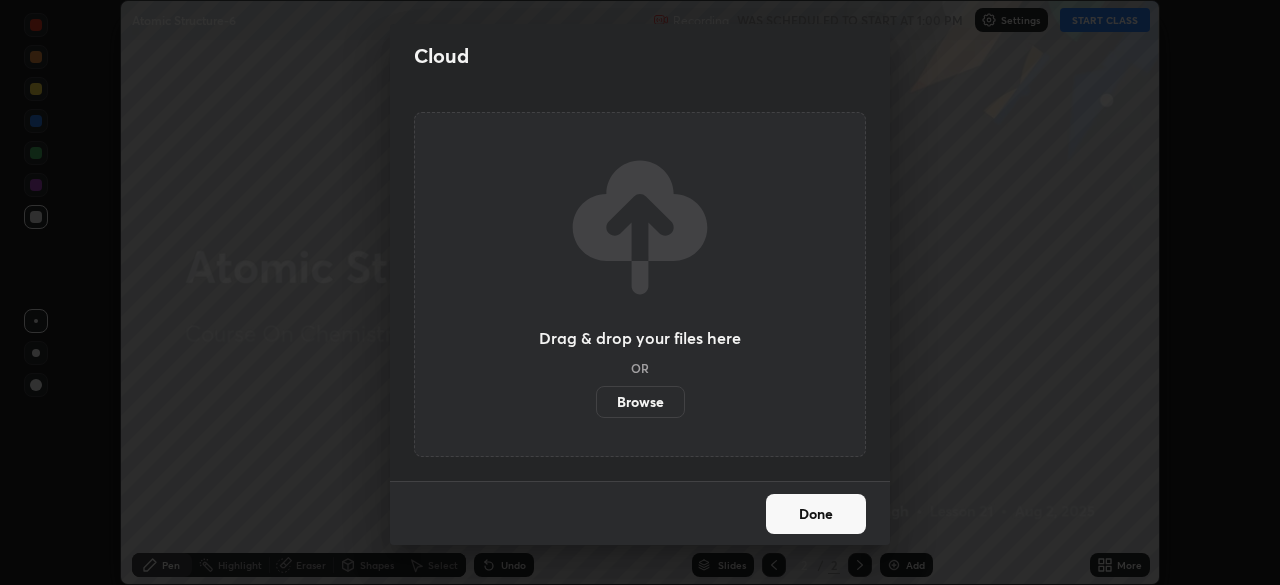 click on "Browse" at bounding box center (640, 402) 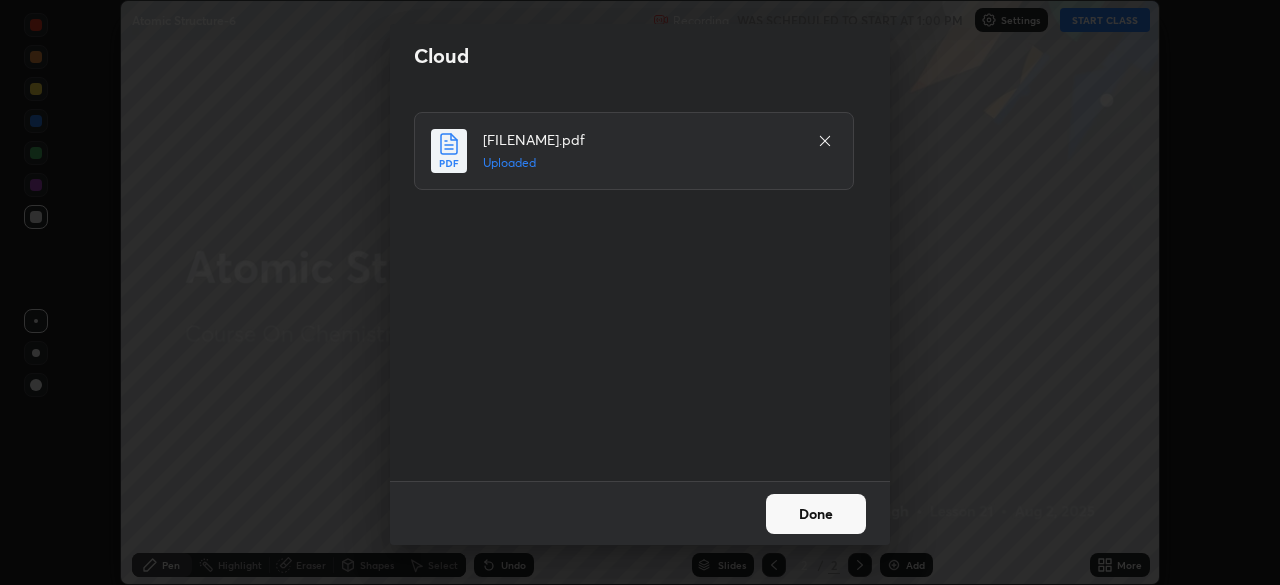 click on "Done" at bounding box center (816, 514) 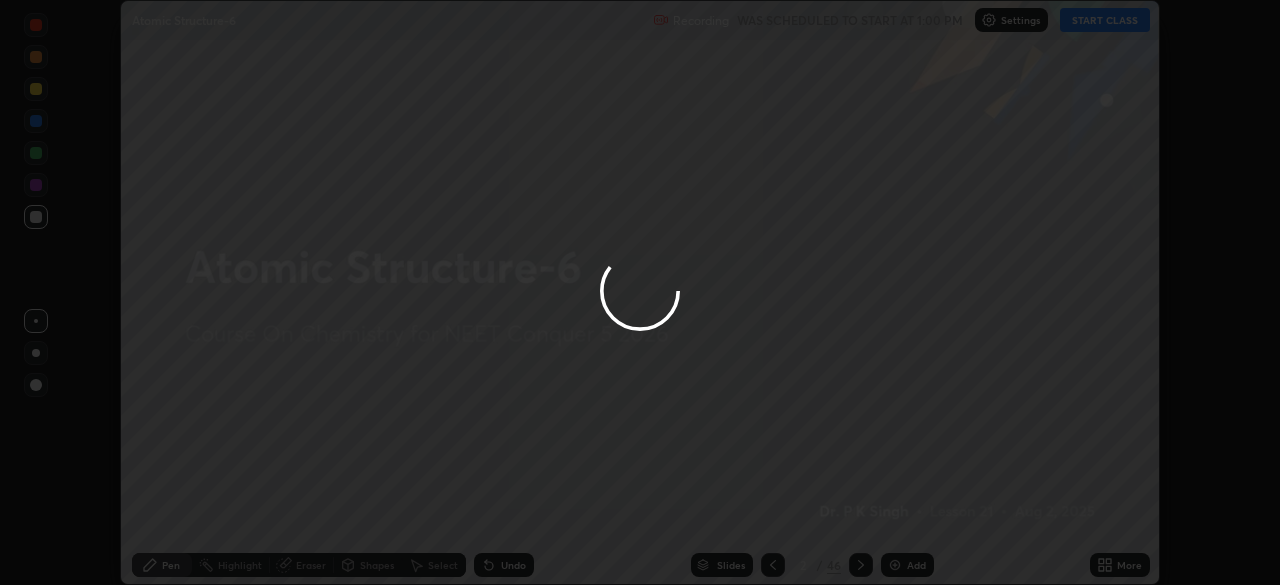 click at bounding box center (640, 292) 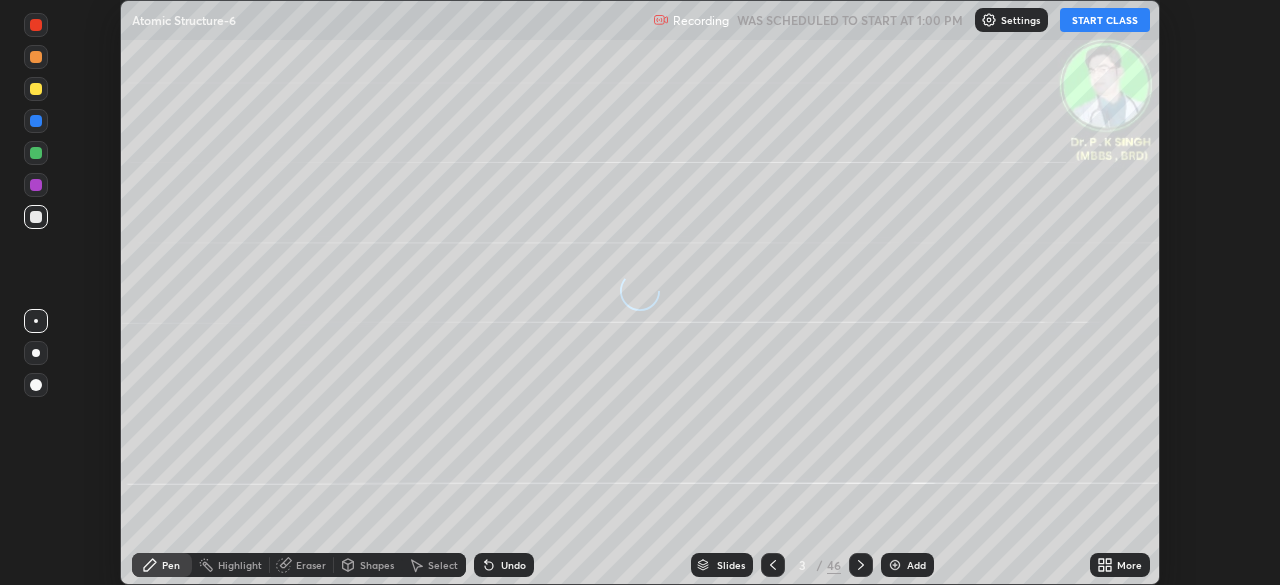 click 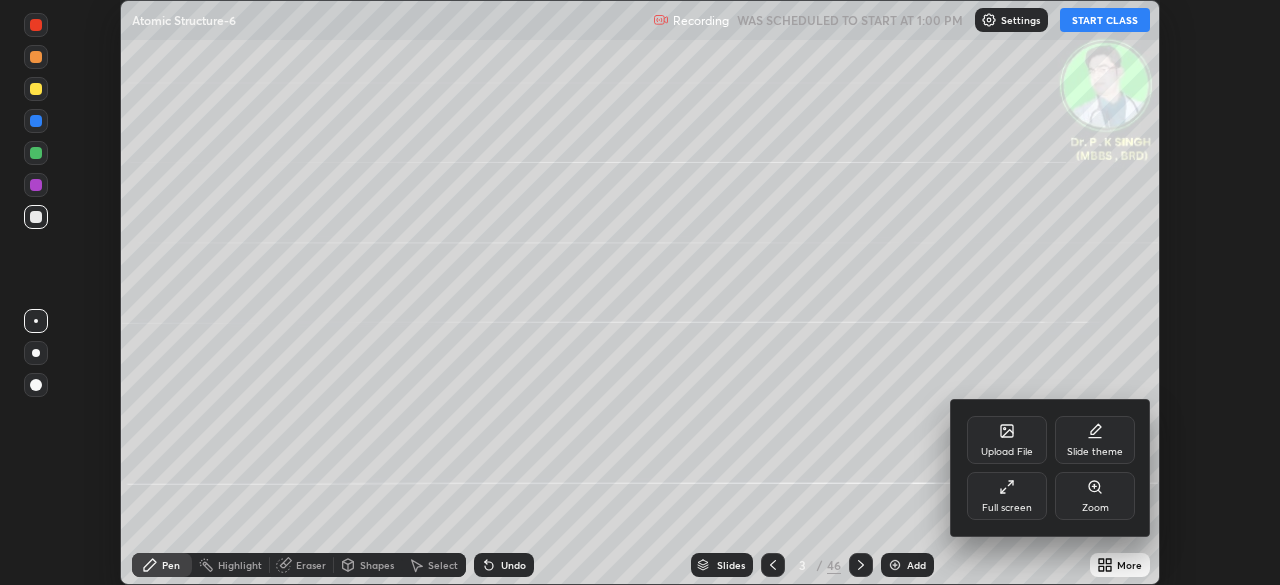 click on "Full screen" at bounding box center (1007, 508) 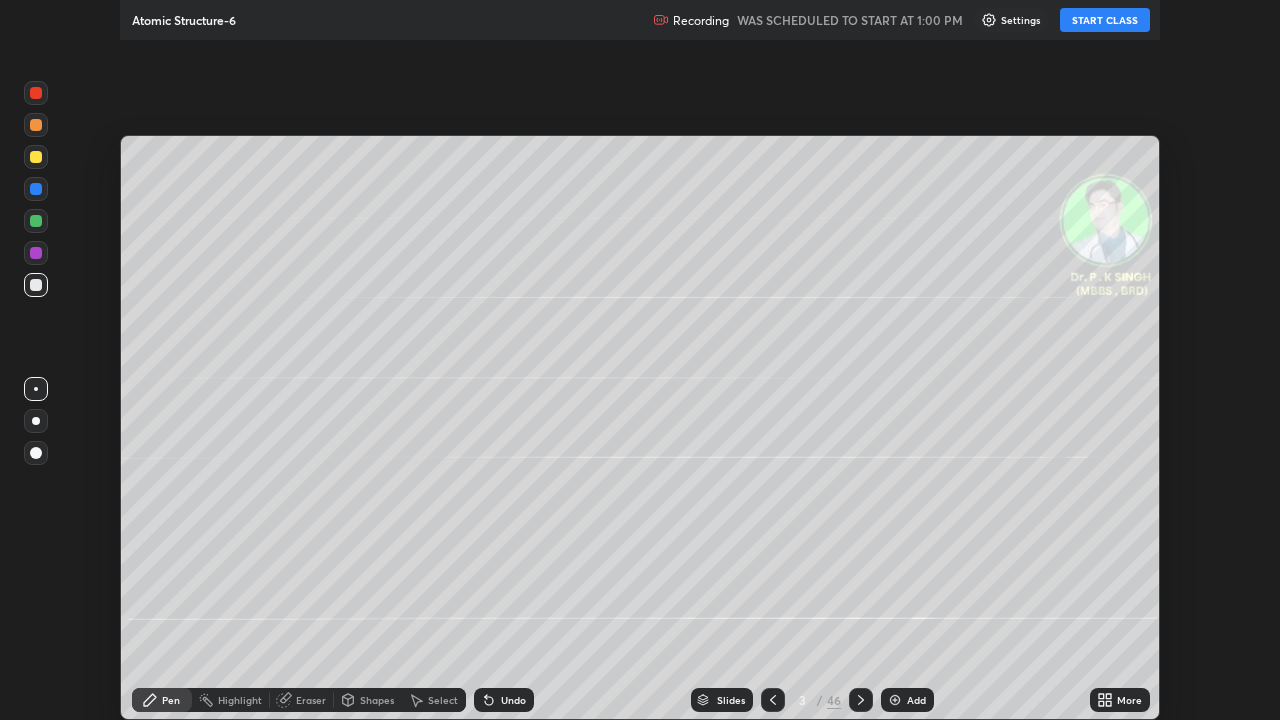 scroll, scrollTop: 99280, scrollLeft: 98720, axis: both 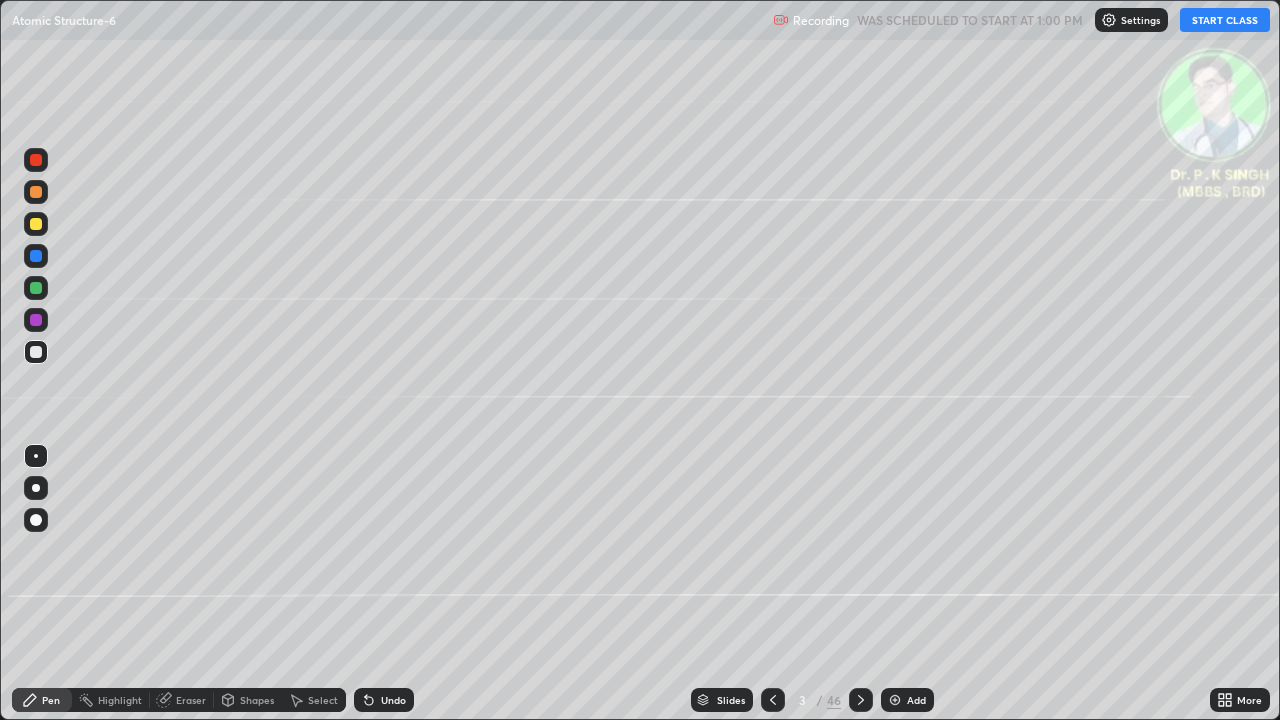 click on "START CLASS" at bounding box center [1225, 20] 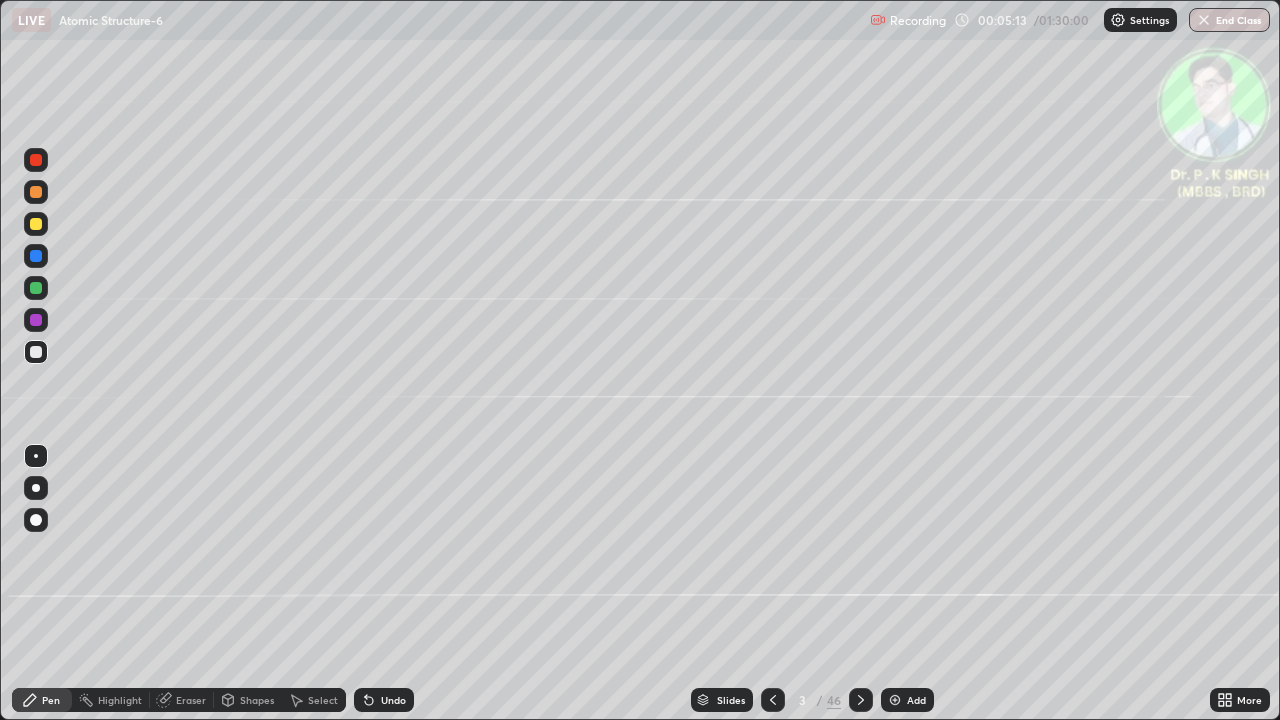 click at bounding box center [36, 224] 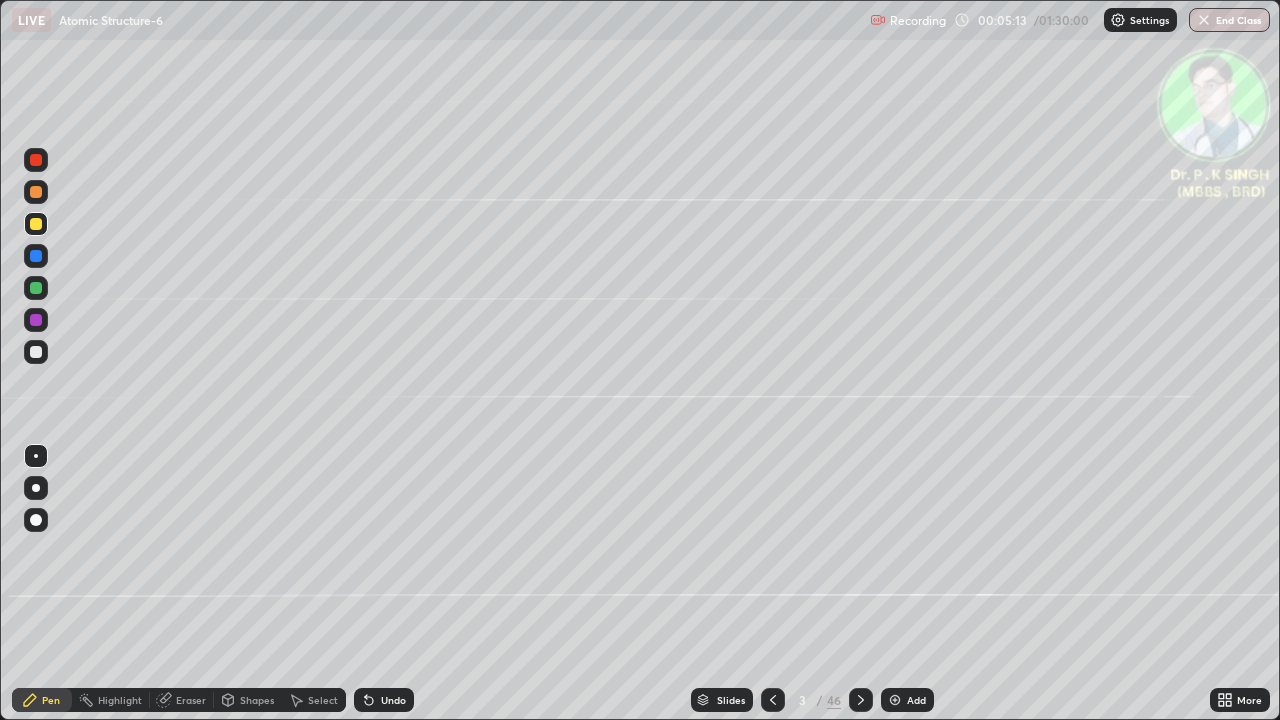 click at bounding box center (36, 224) 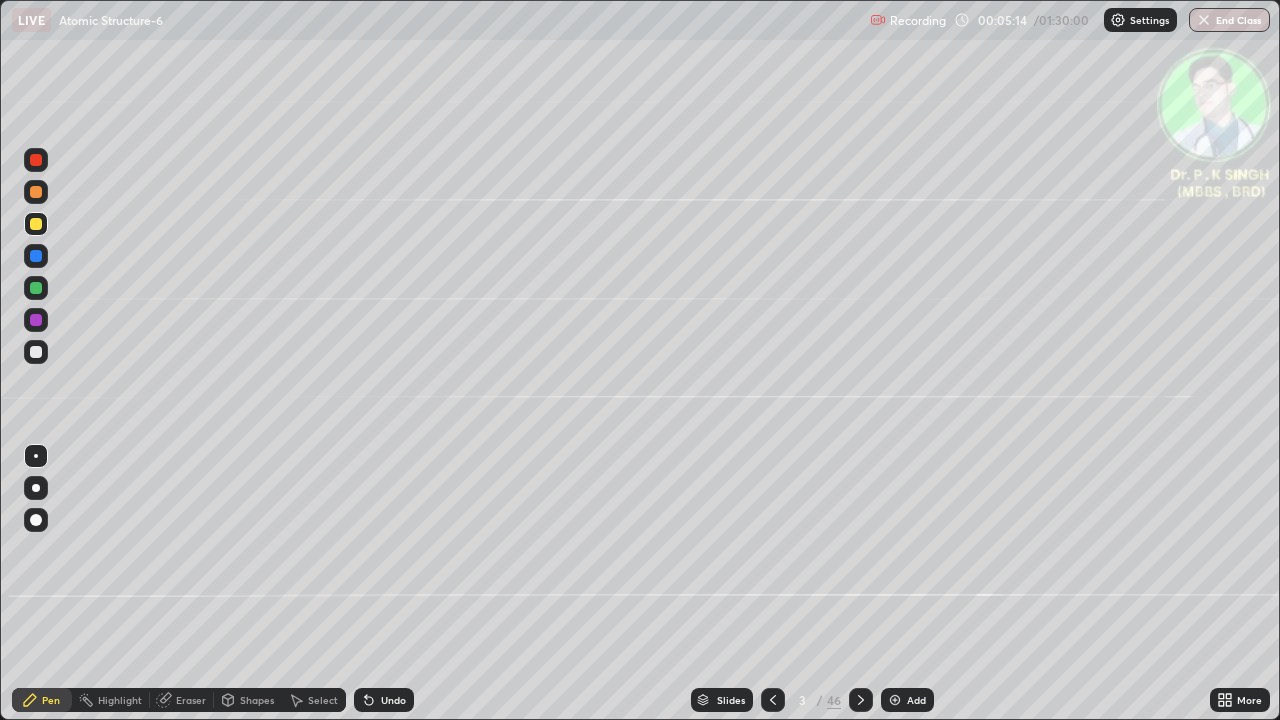 click on "Pen" at bounding box center (42, 700) 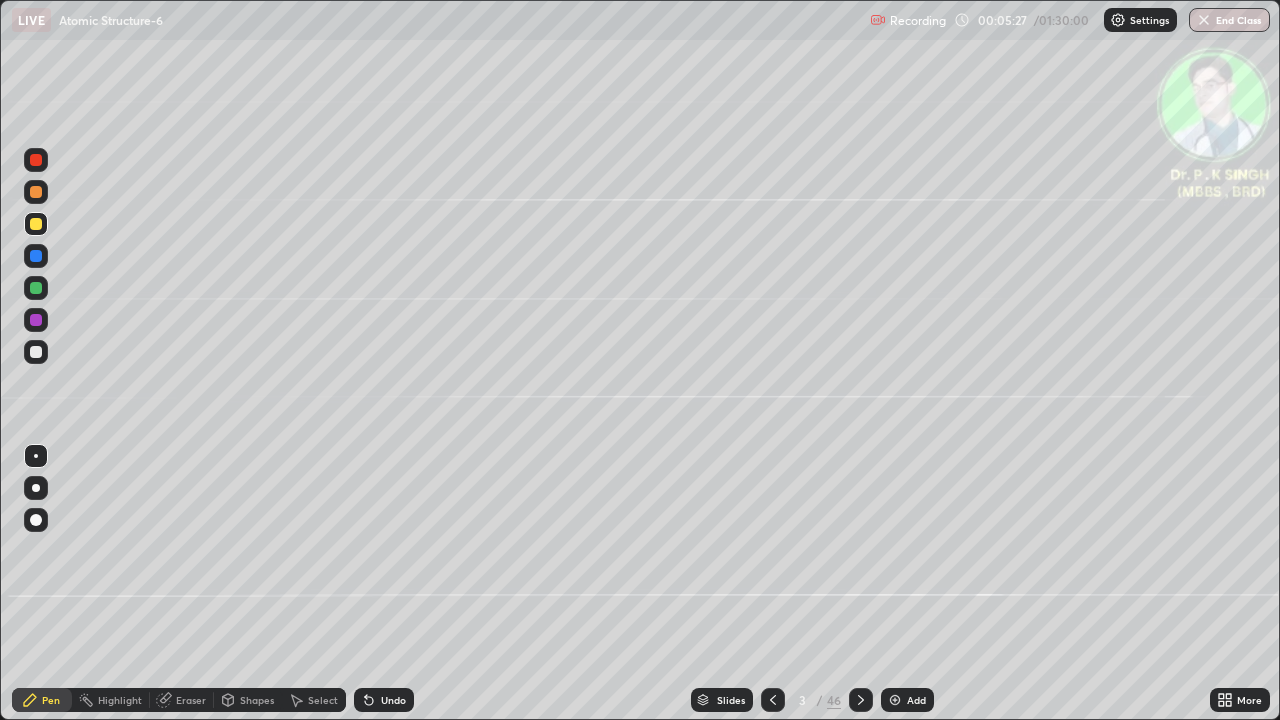 click at bounding box center [36, 224] 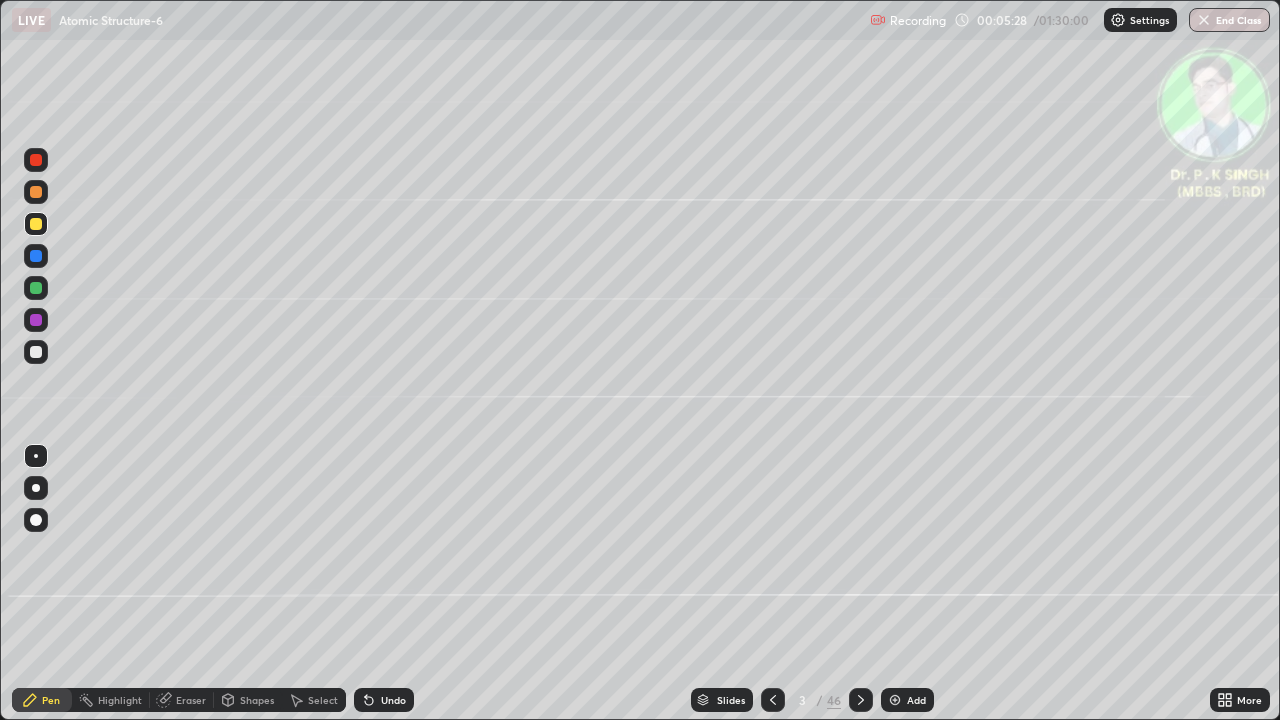 click 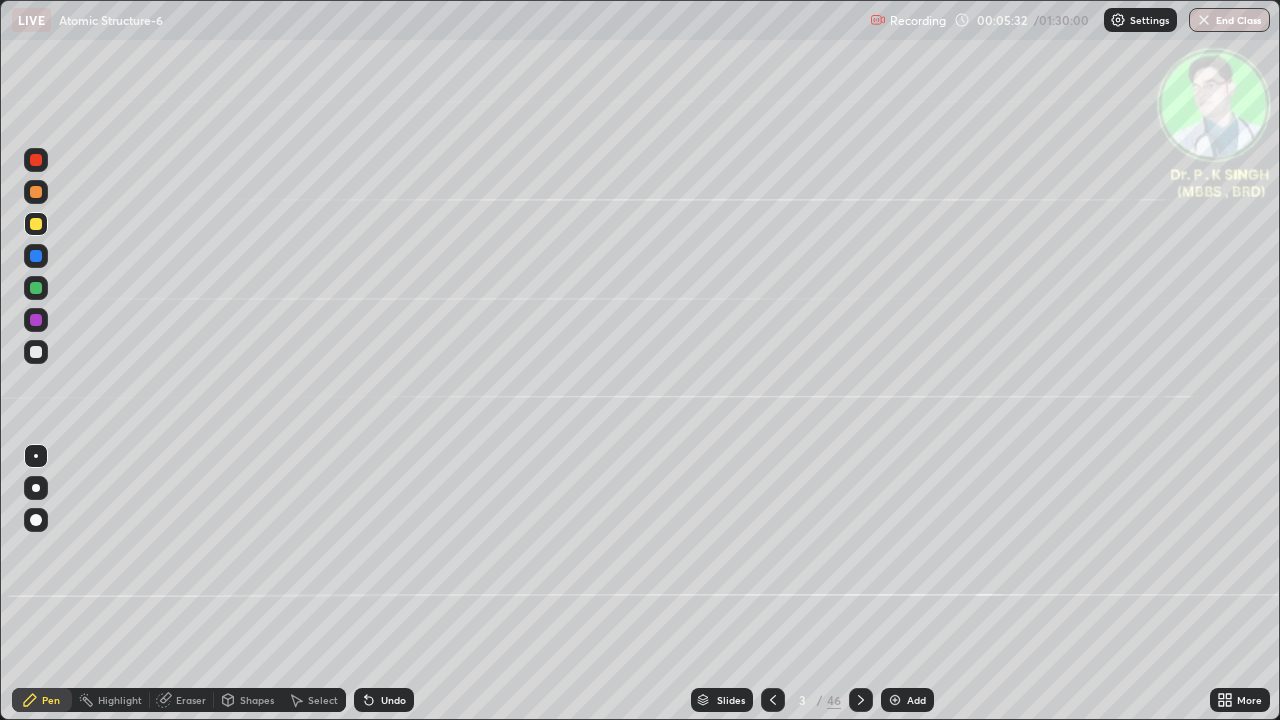 click at bounding box center (773, 700) 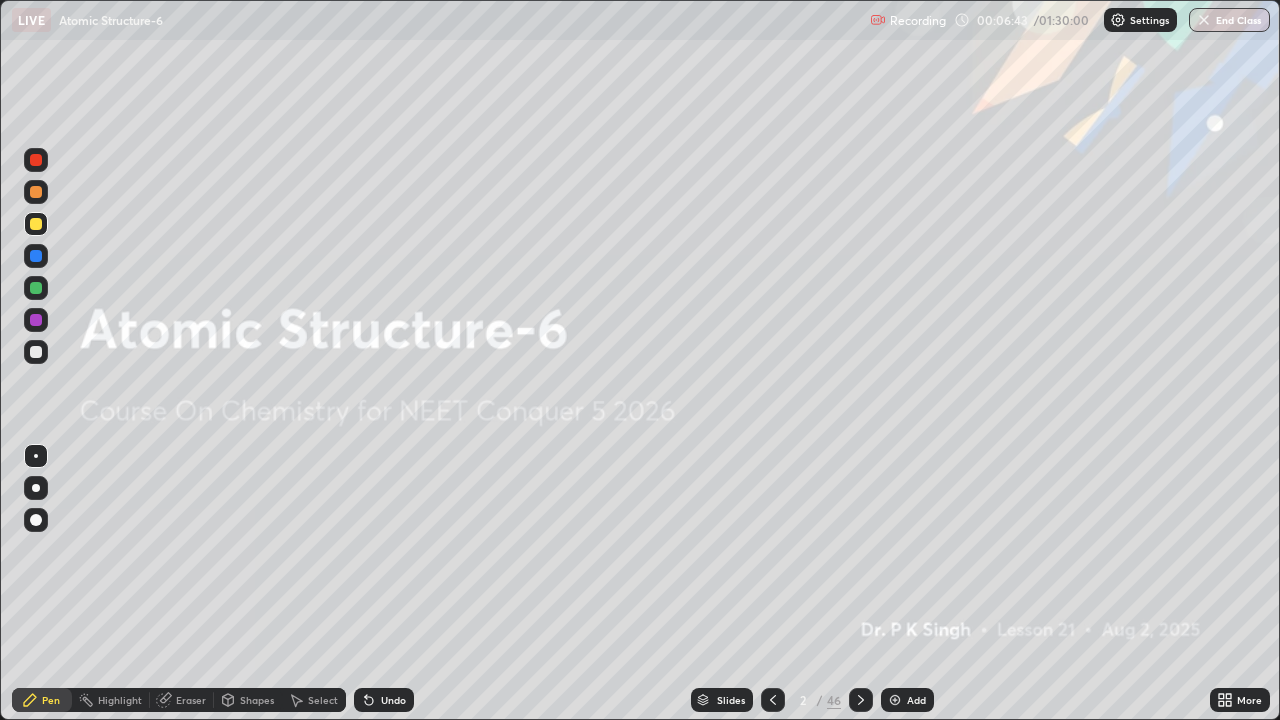 click 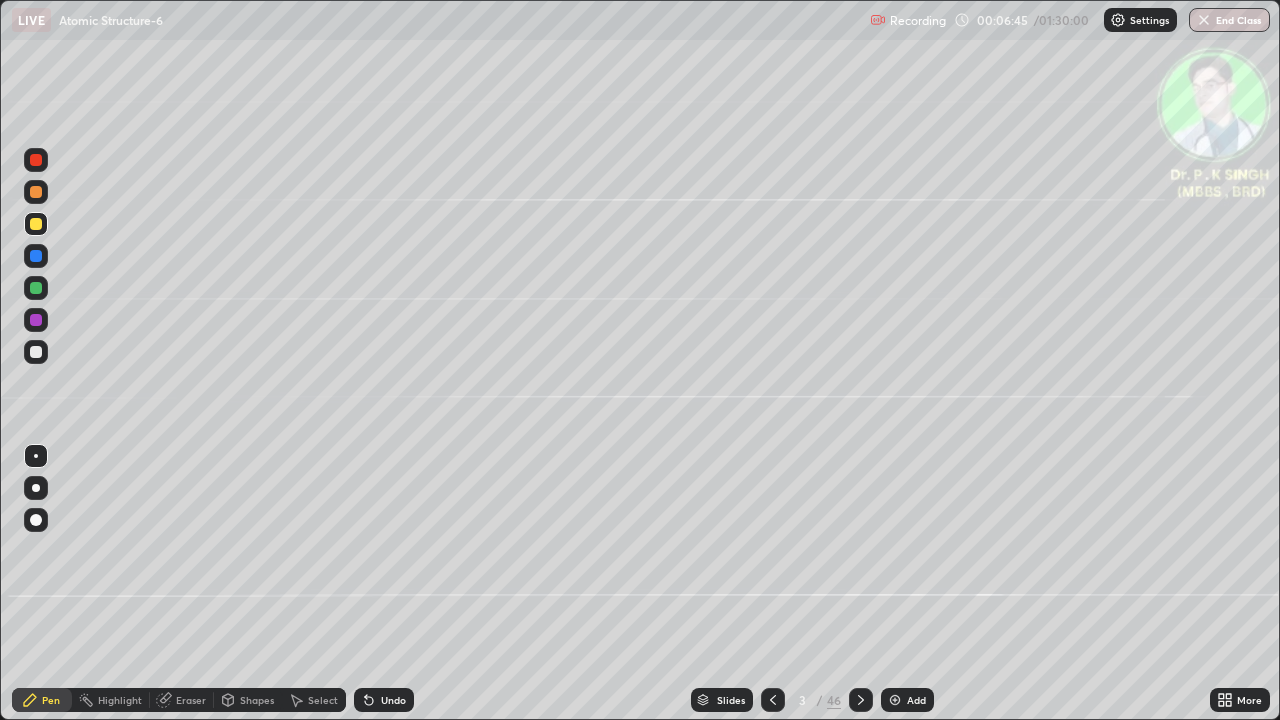 click at bounding box center (36, 224) 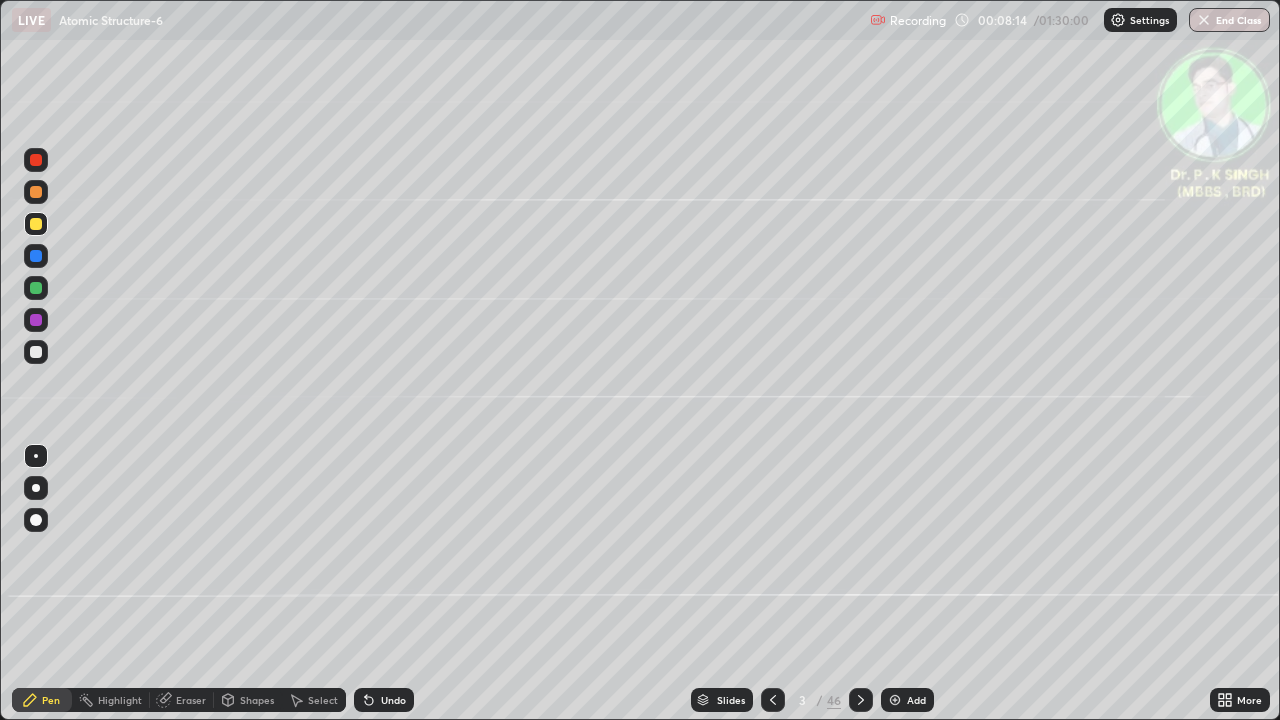 click 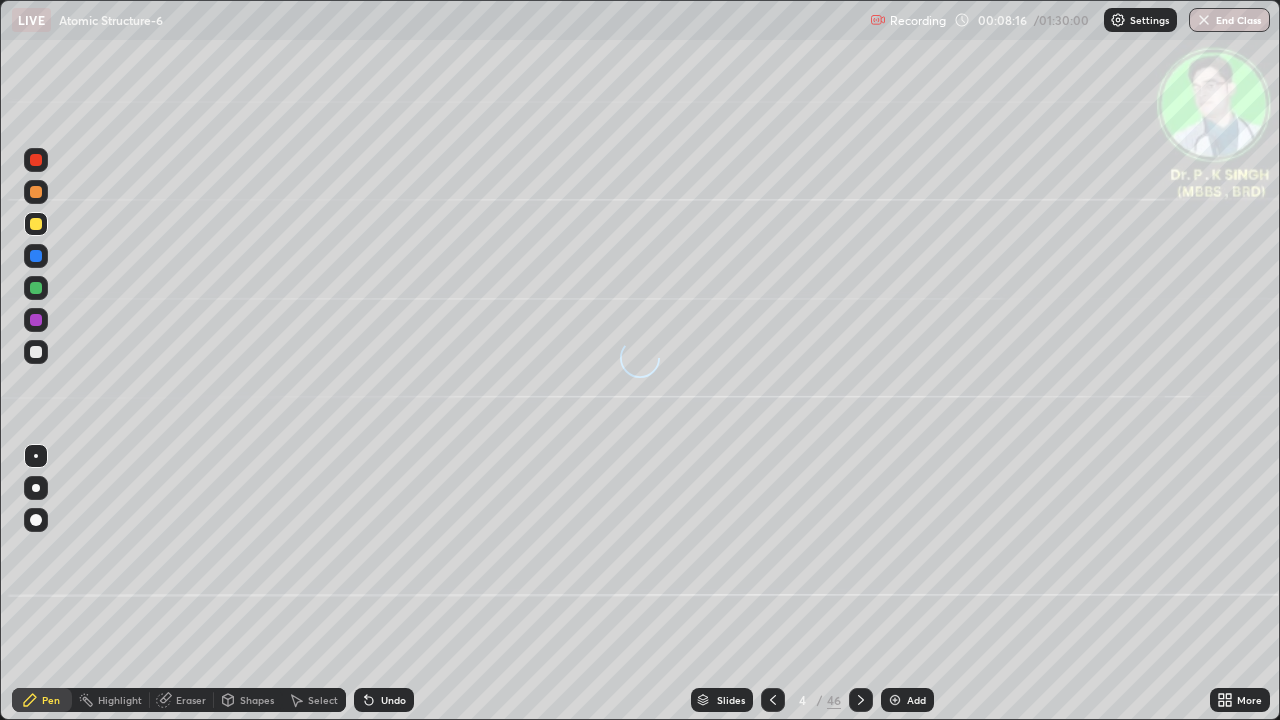 click at bounding box center (36, 224) 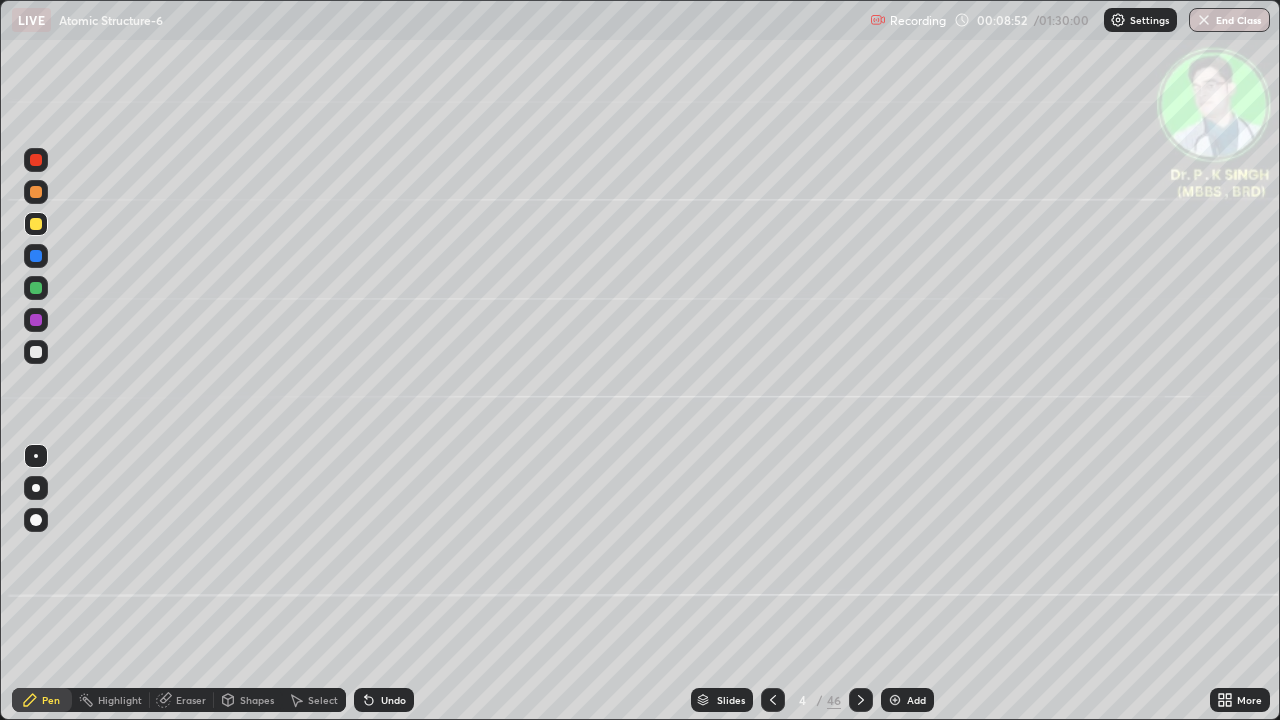 click 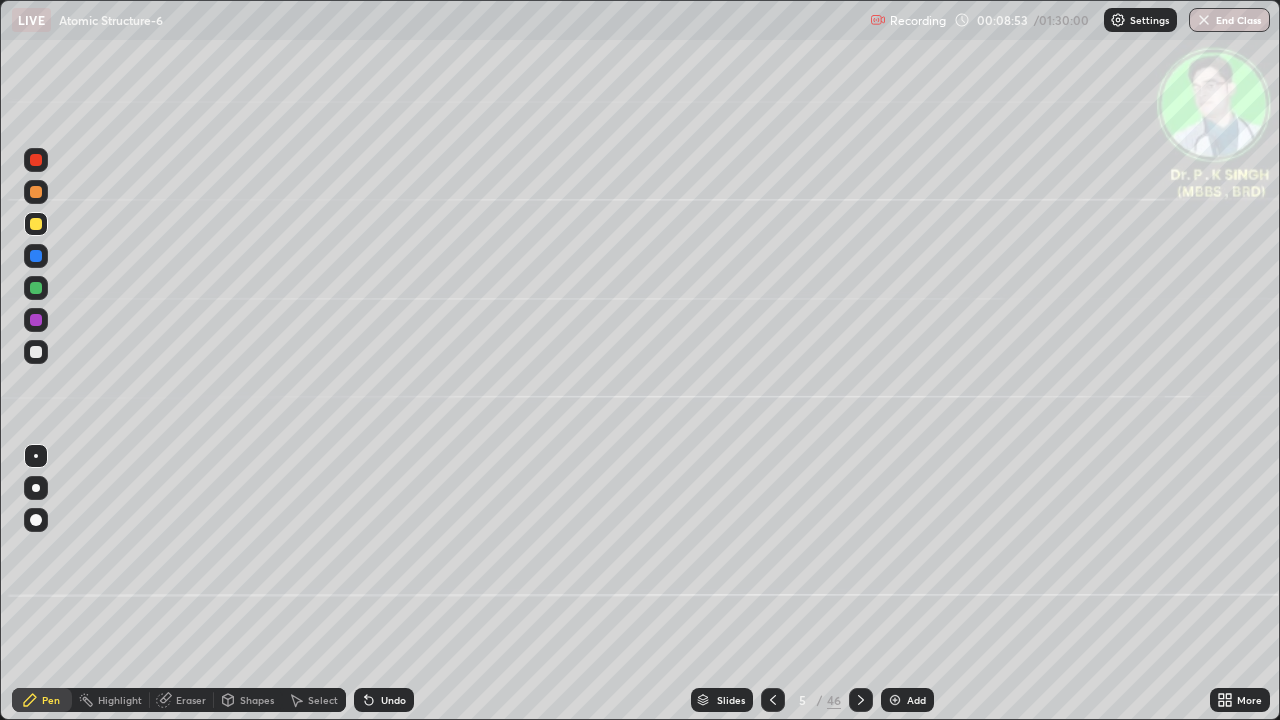 click at bounding box center [36, 224] 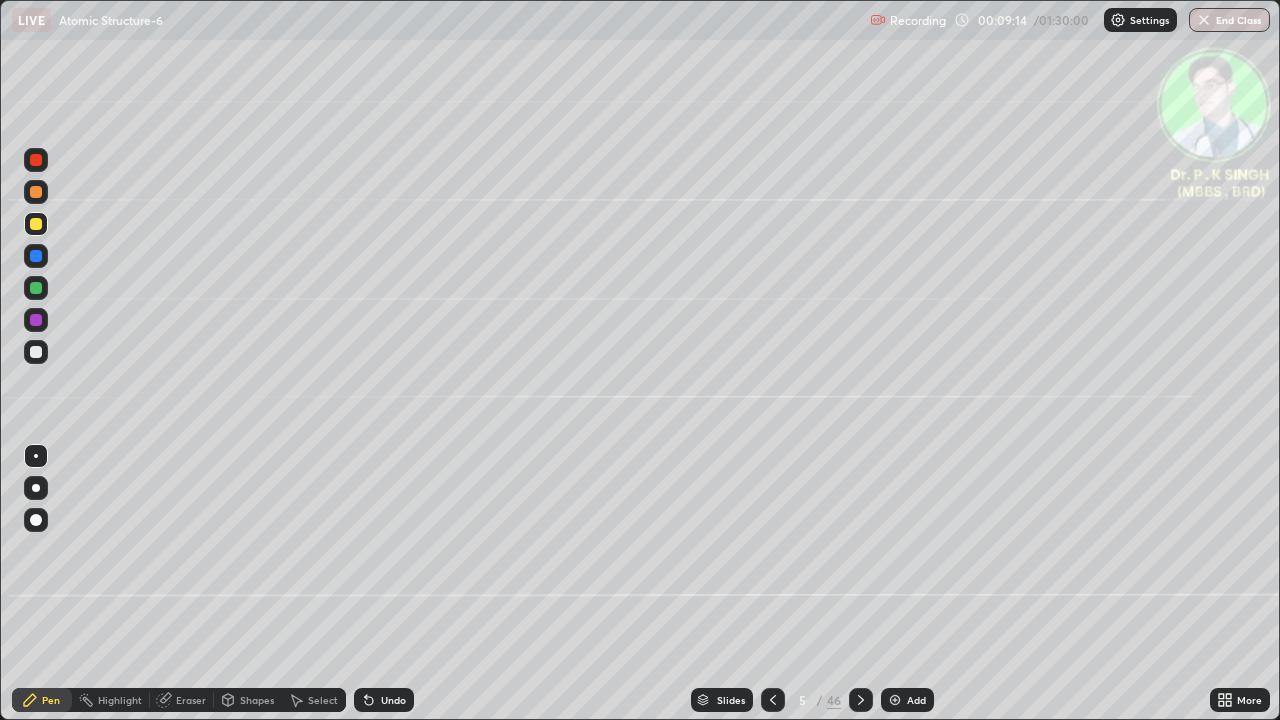 click at bounding box center [773, 700] 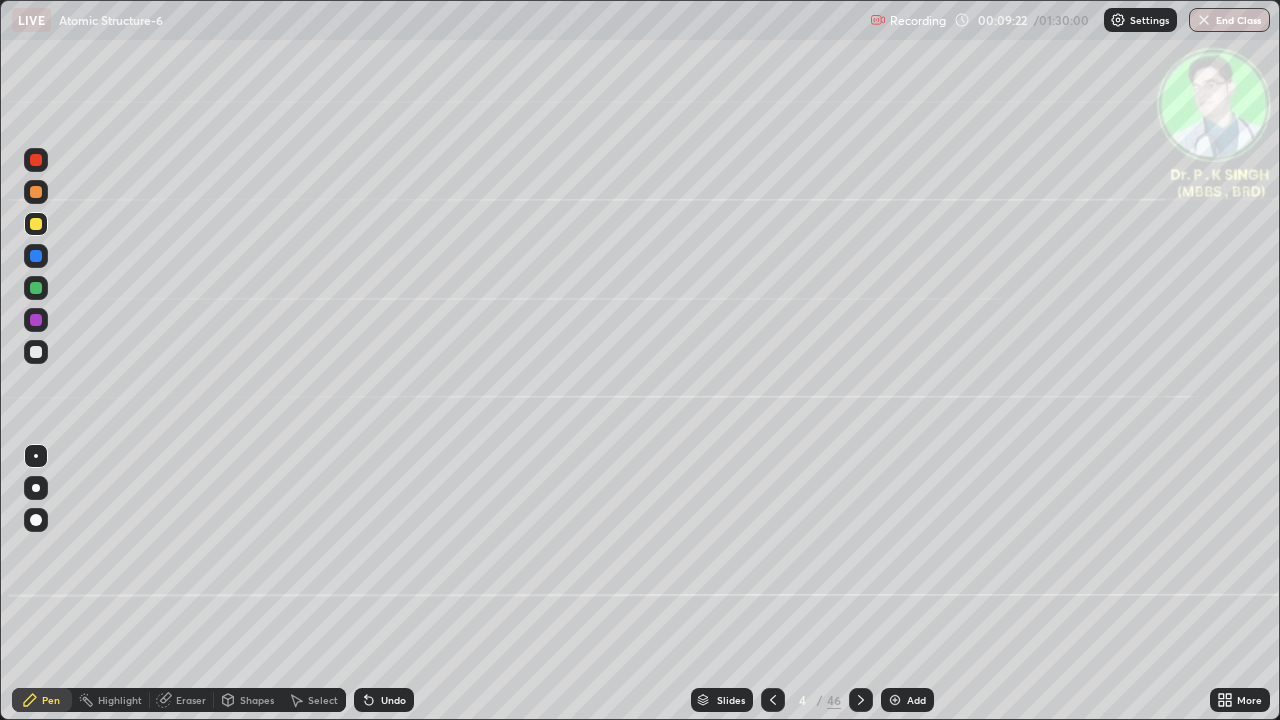 click 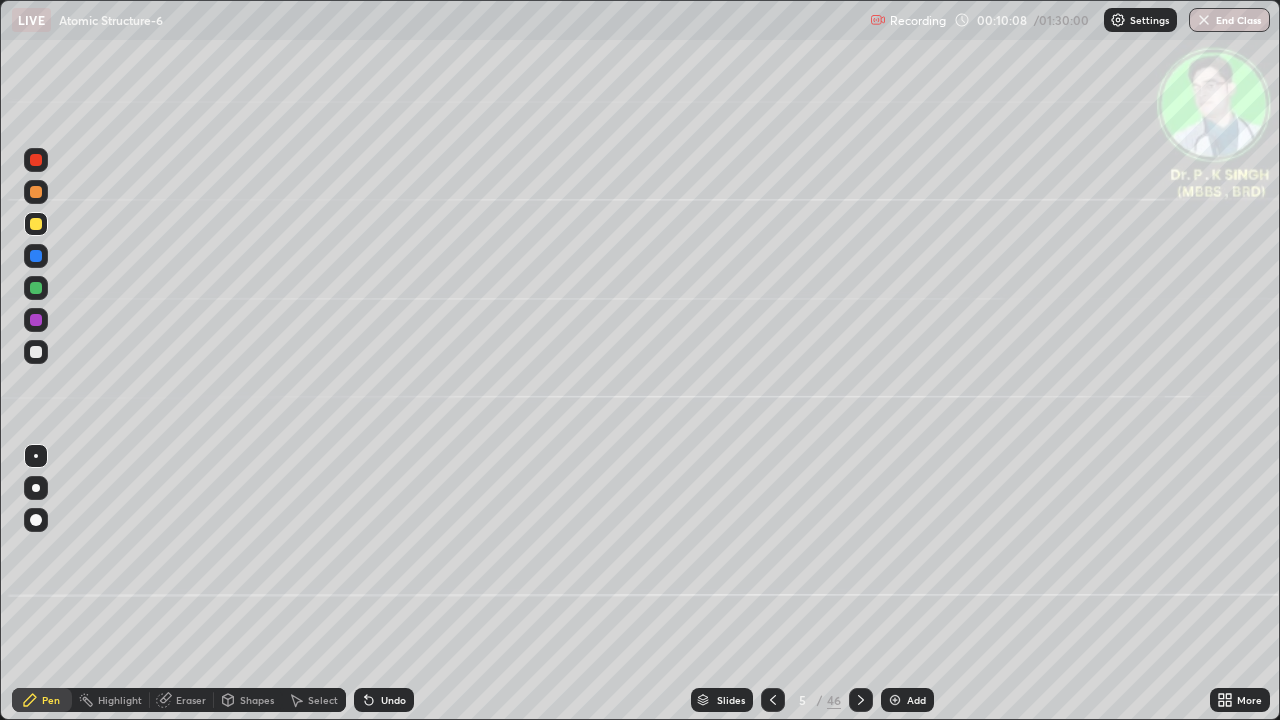 click 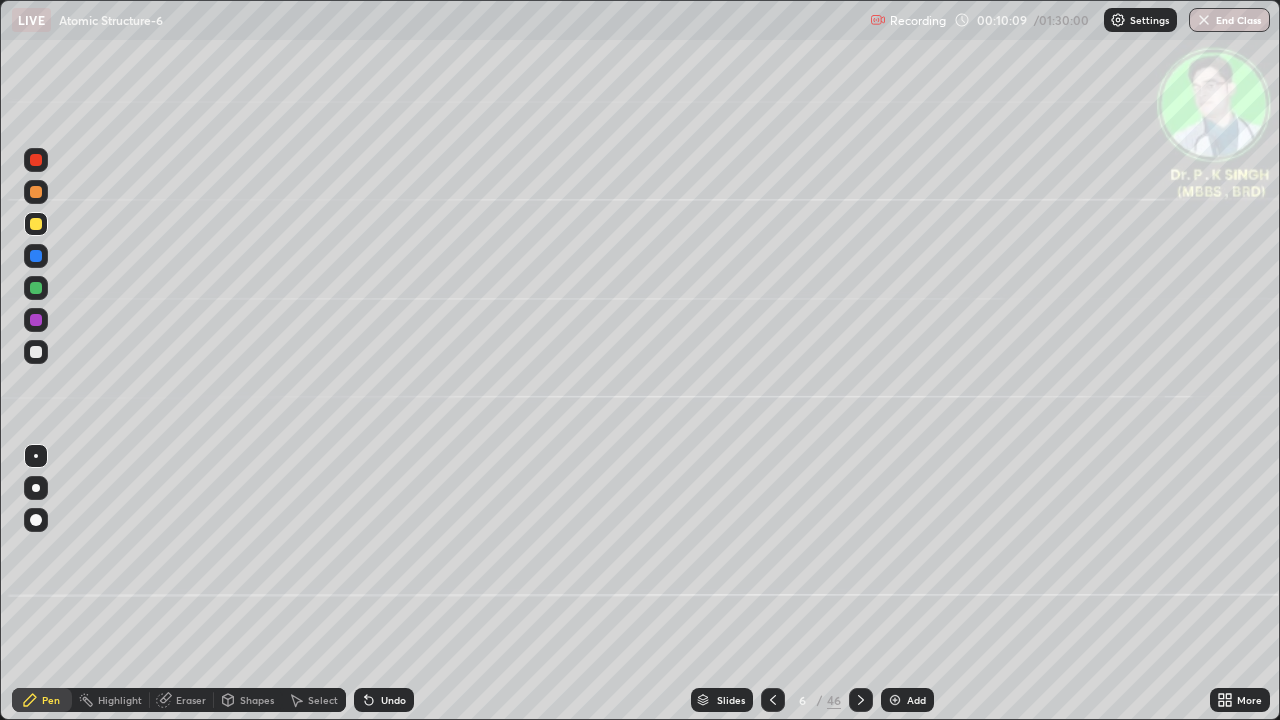 click at bounding box center [36, 288] 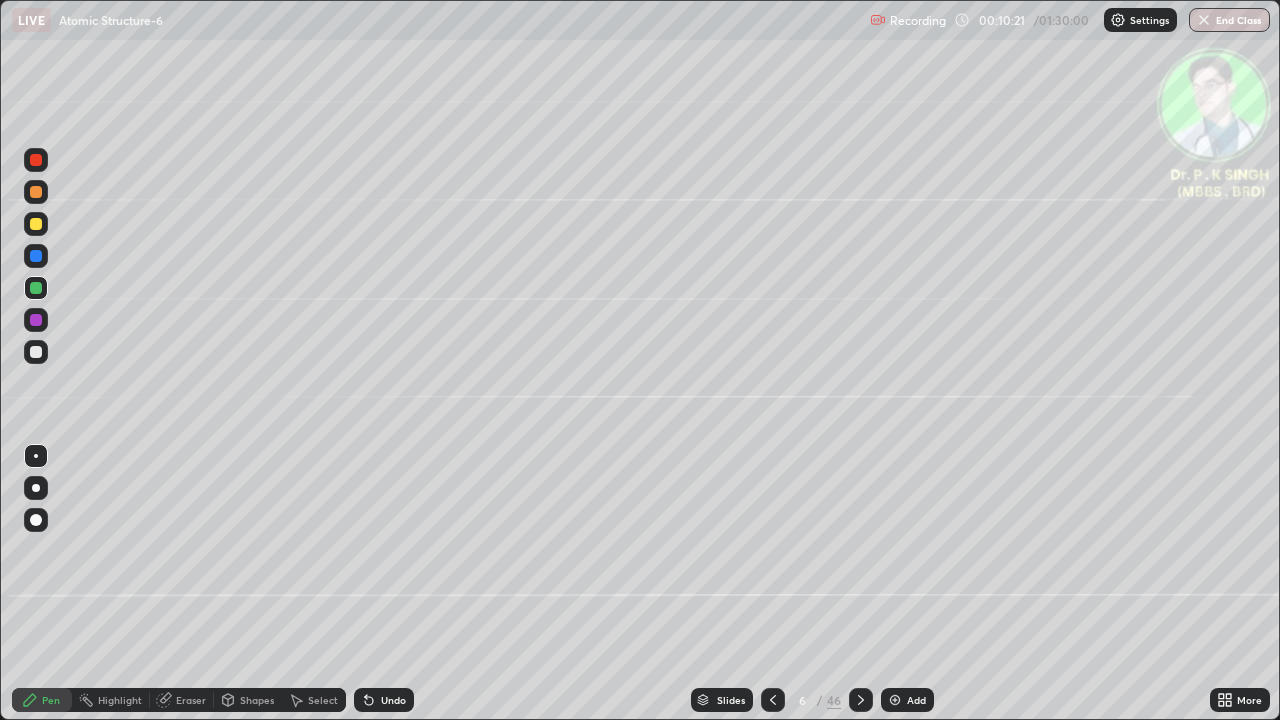 click at bounding box center [36, 224] 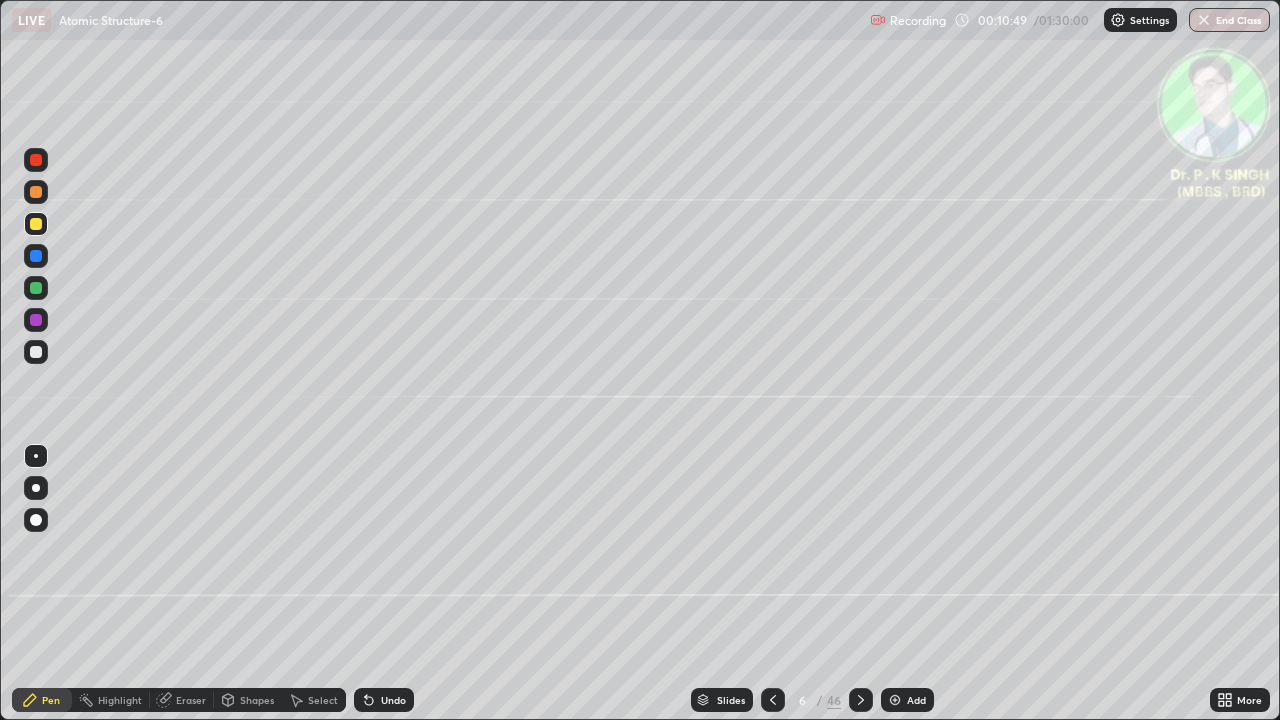 click at bounding box center (36, 224) 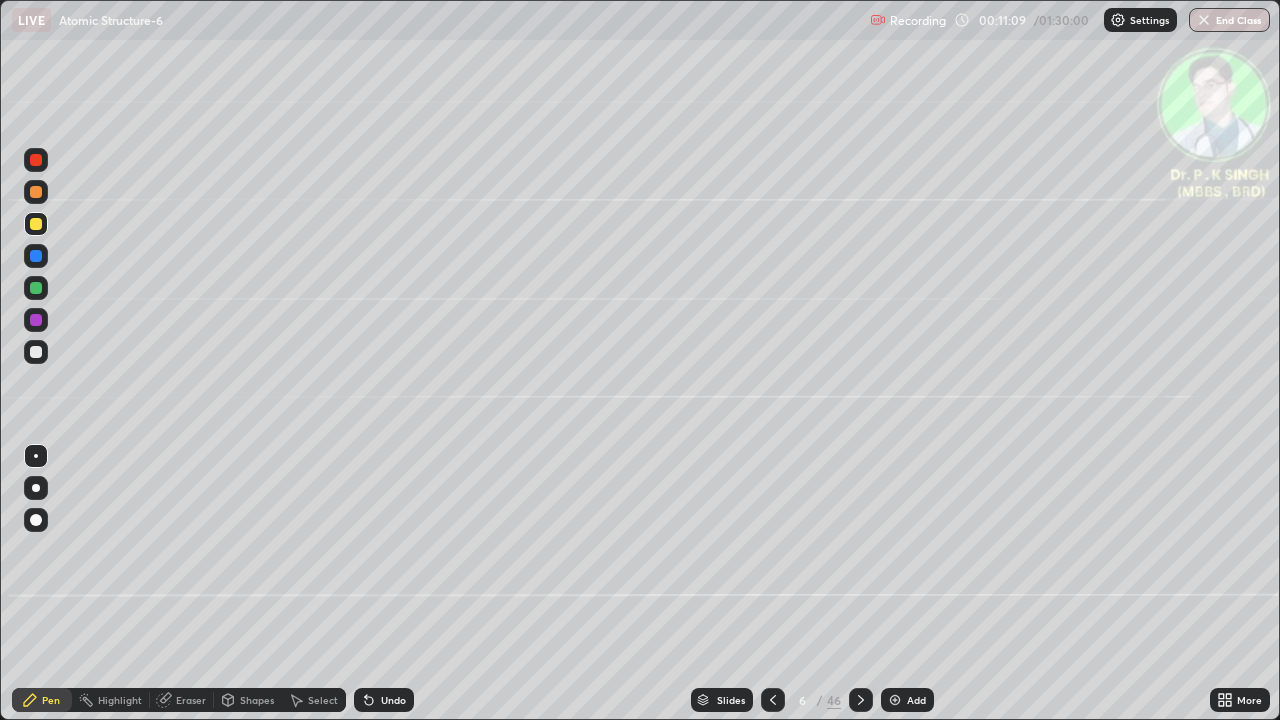 click at bounding box center (36, 224) 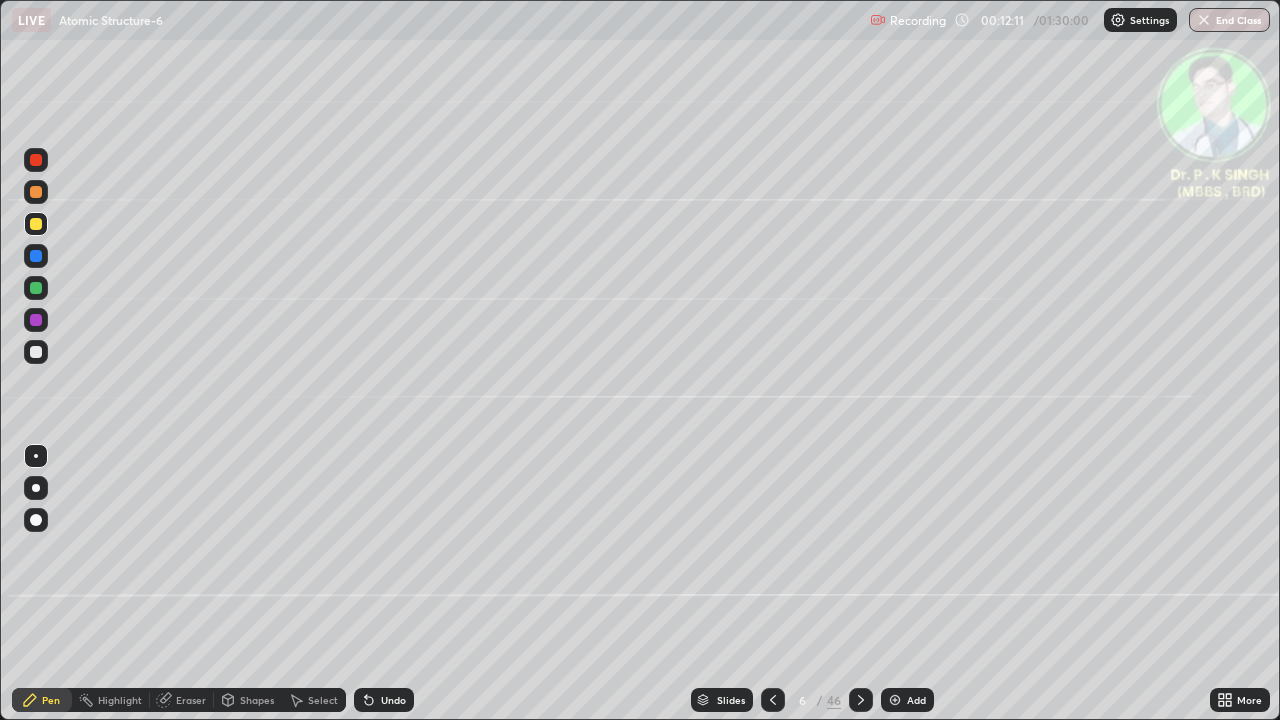 click 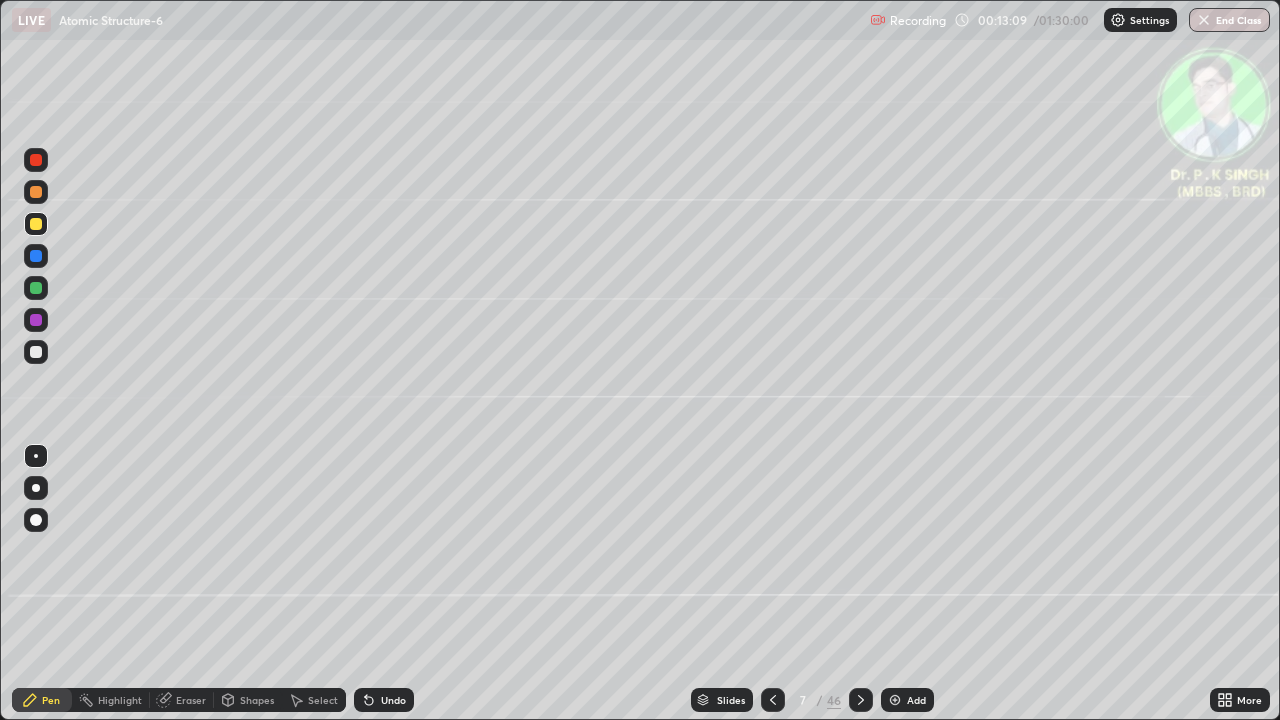 click 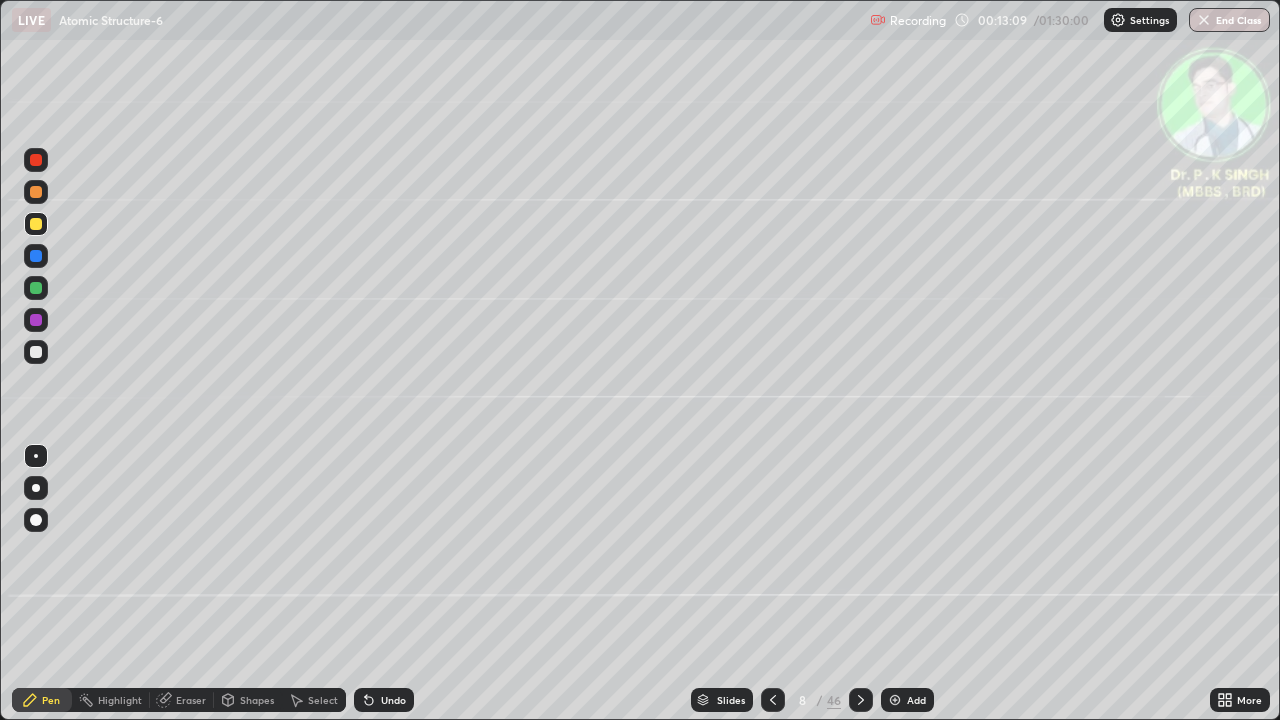 click 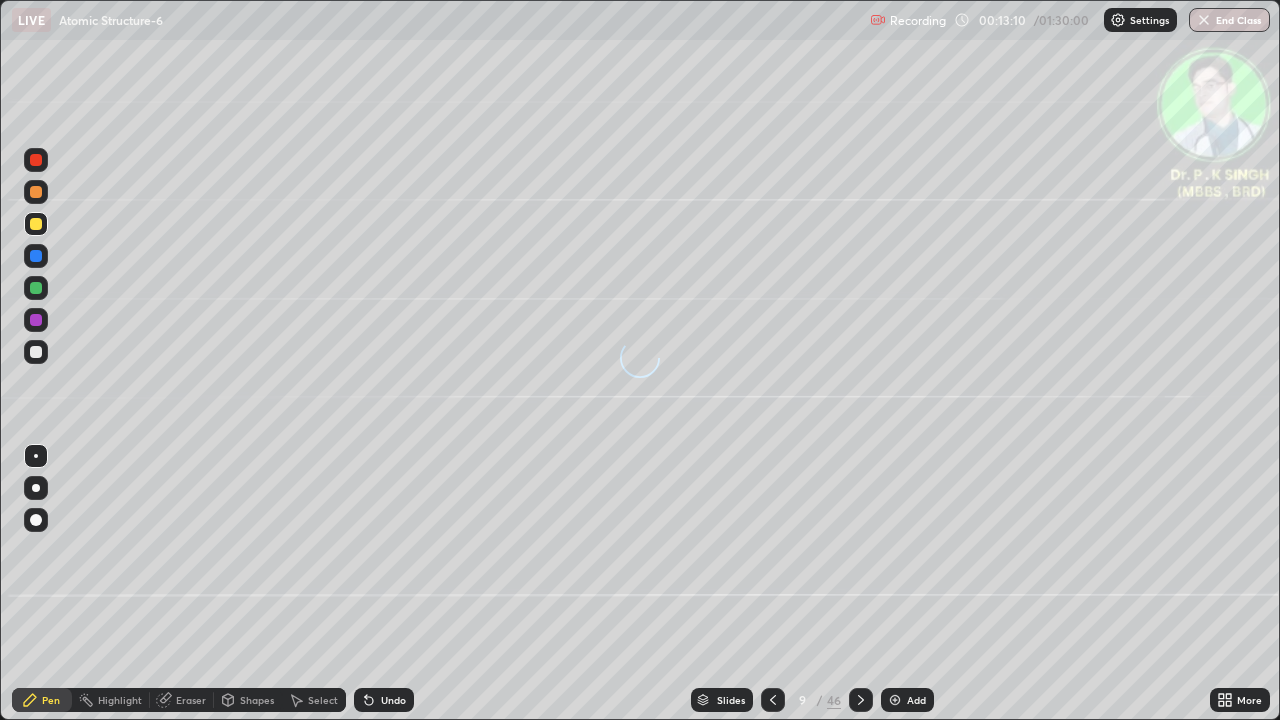 click 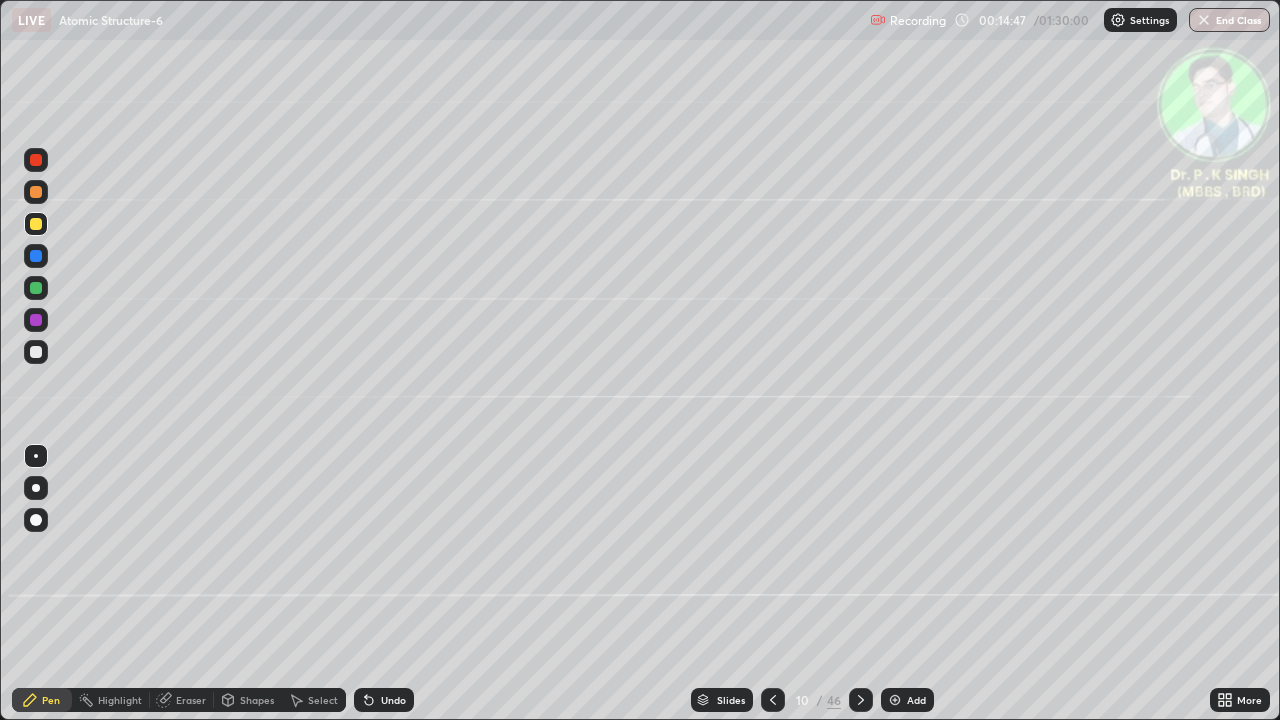 click 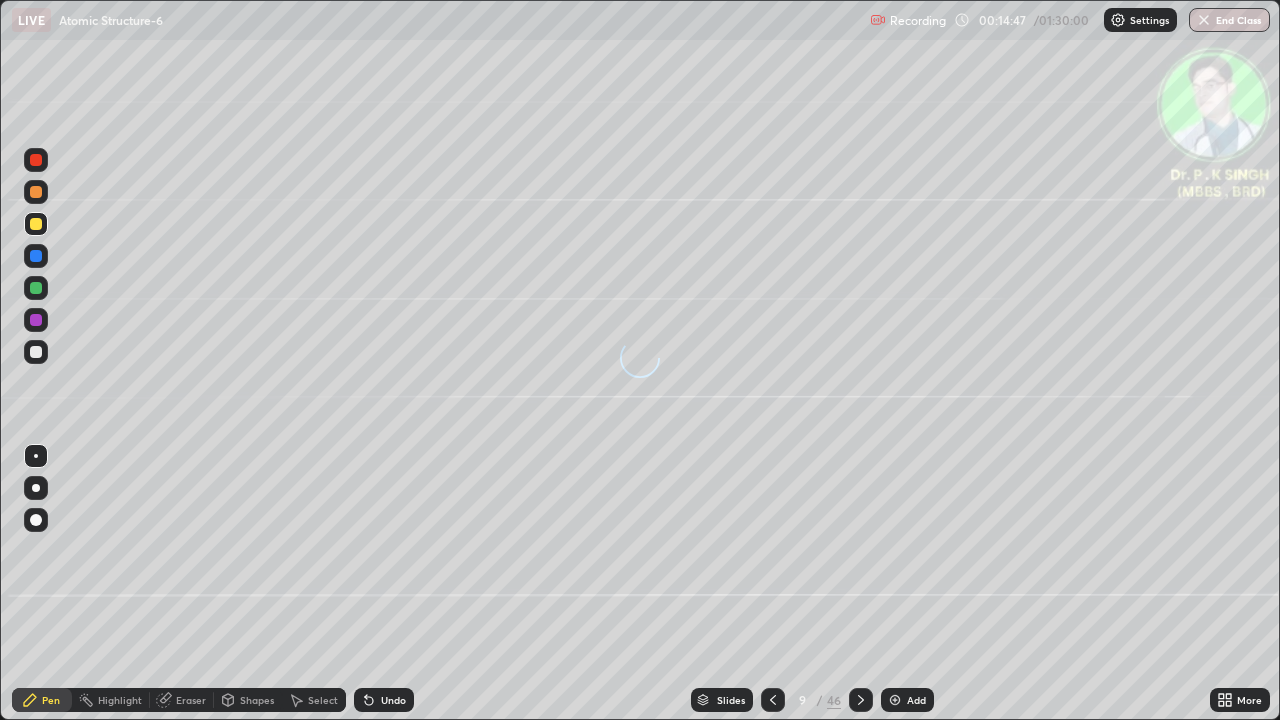 click at bounding box center (773, 700) 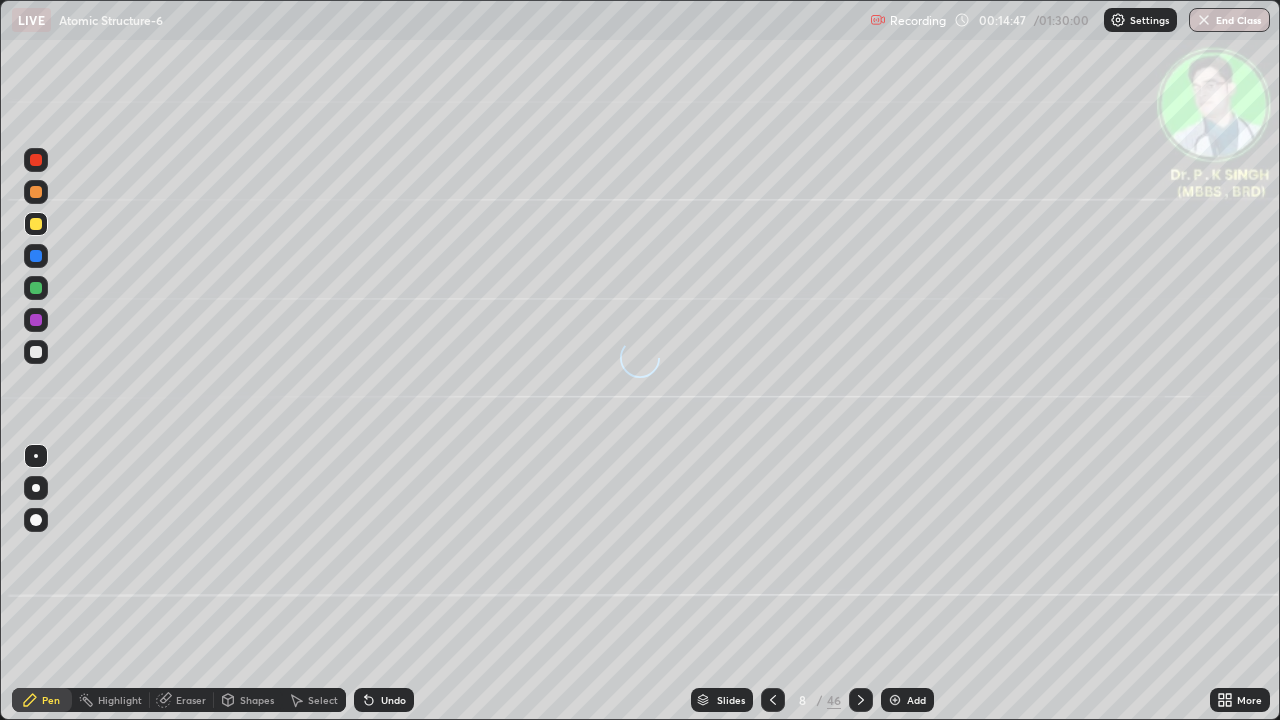 click 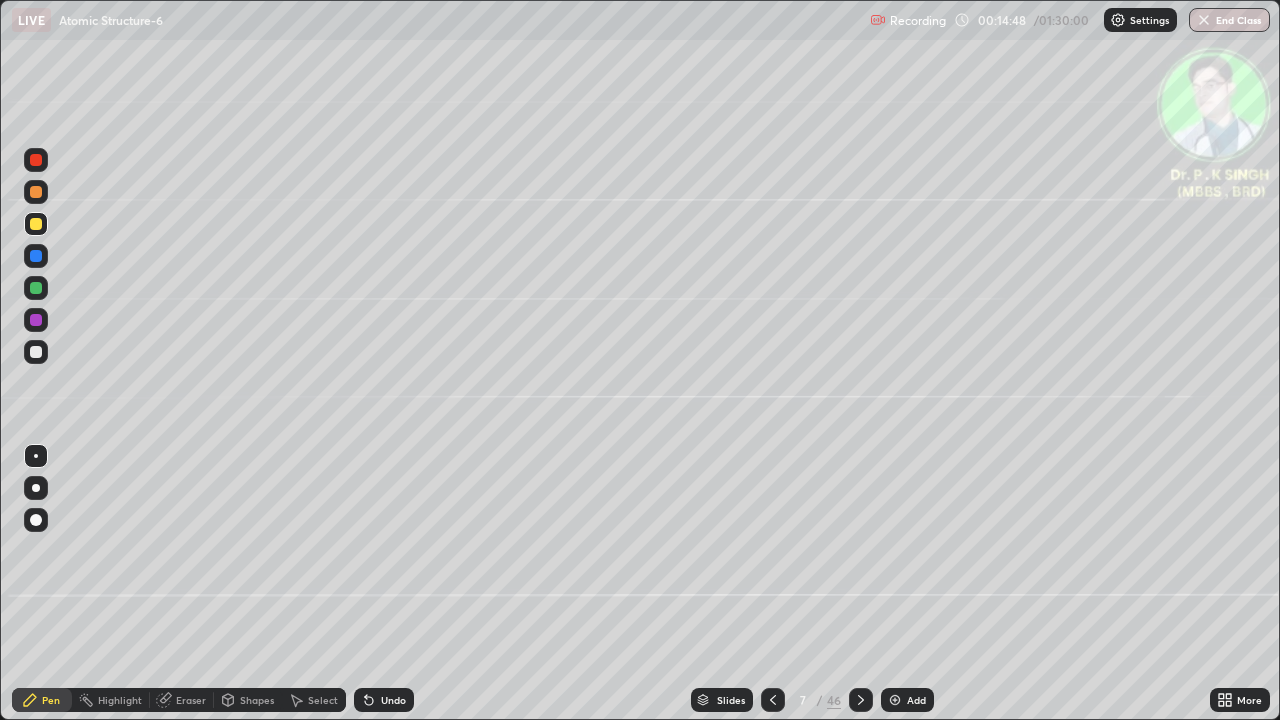 click on "Slides" at bounding box center [722, 700] 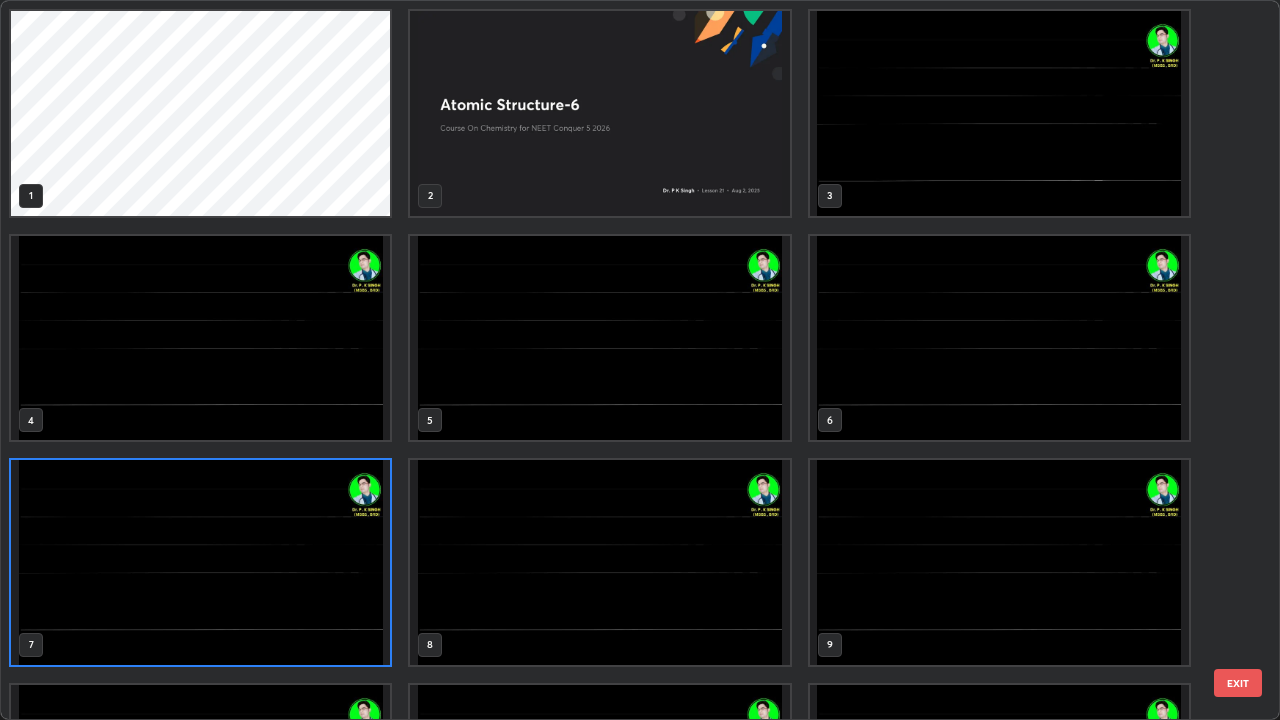 scroll, scrollTop: 7, scrollLeft: 11, axis: both 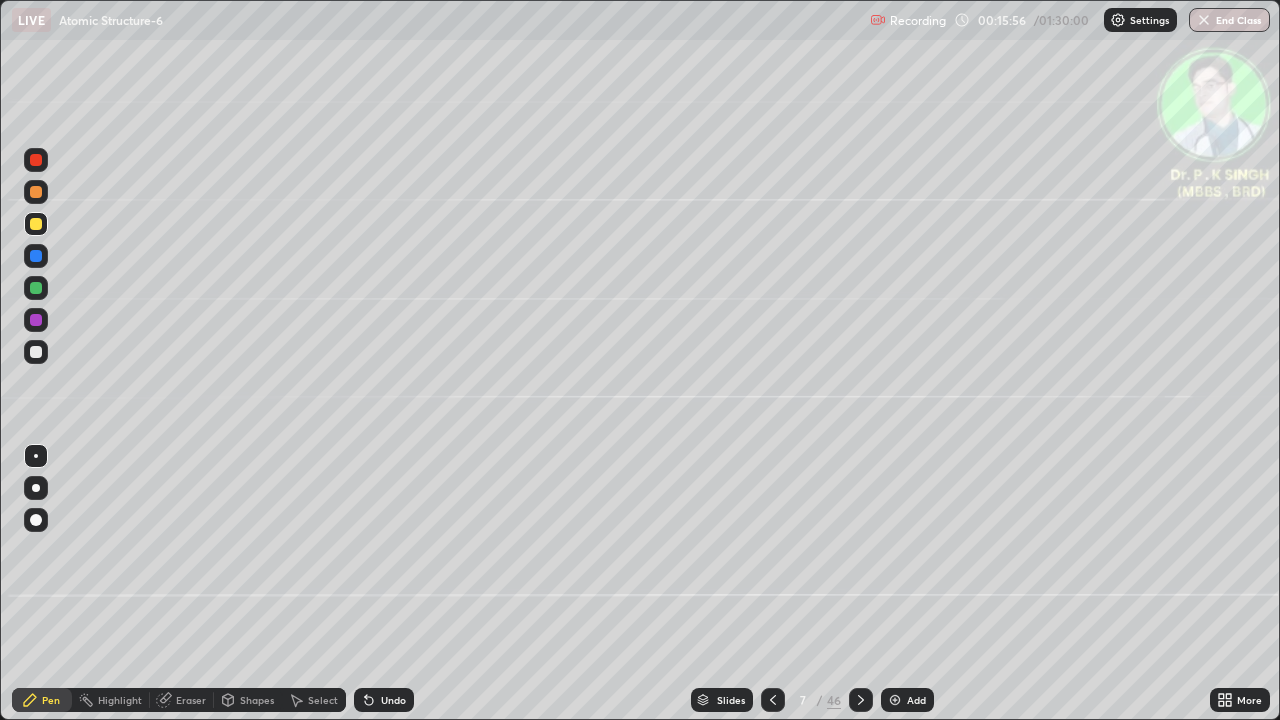 click 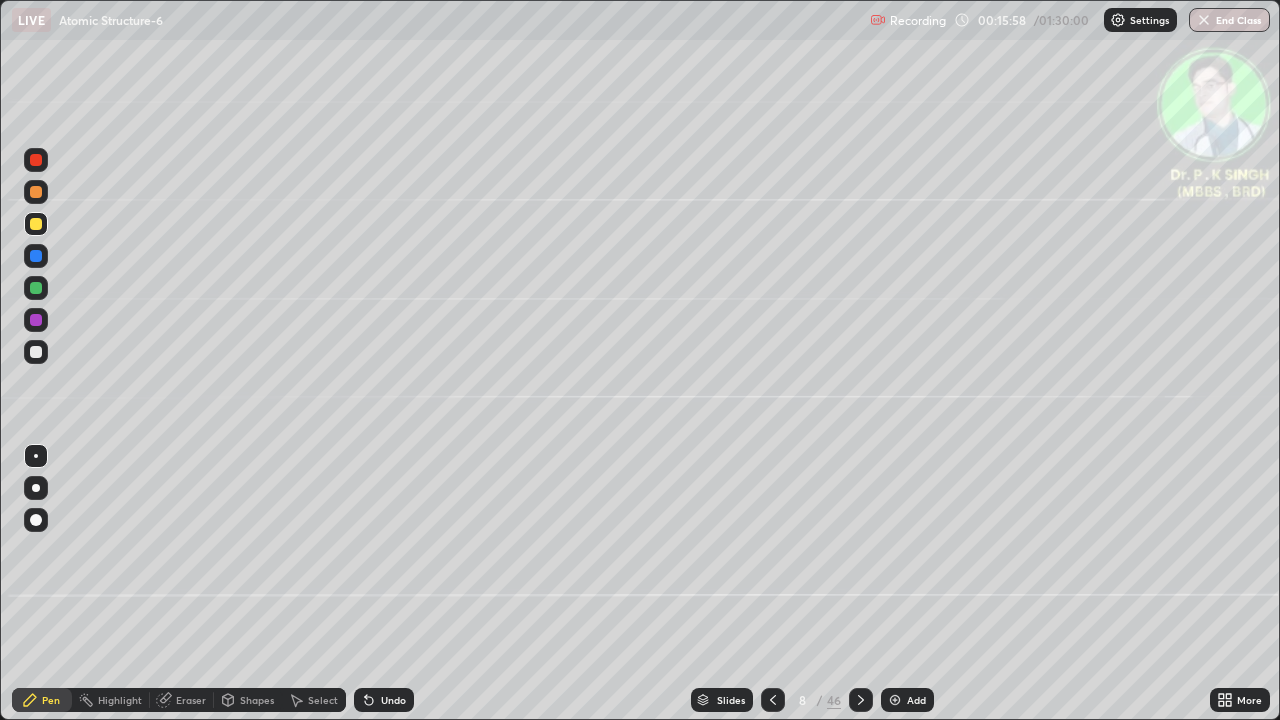 click at bounding box center [36, 224] 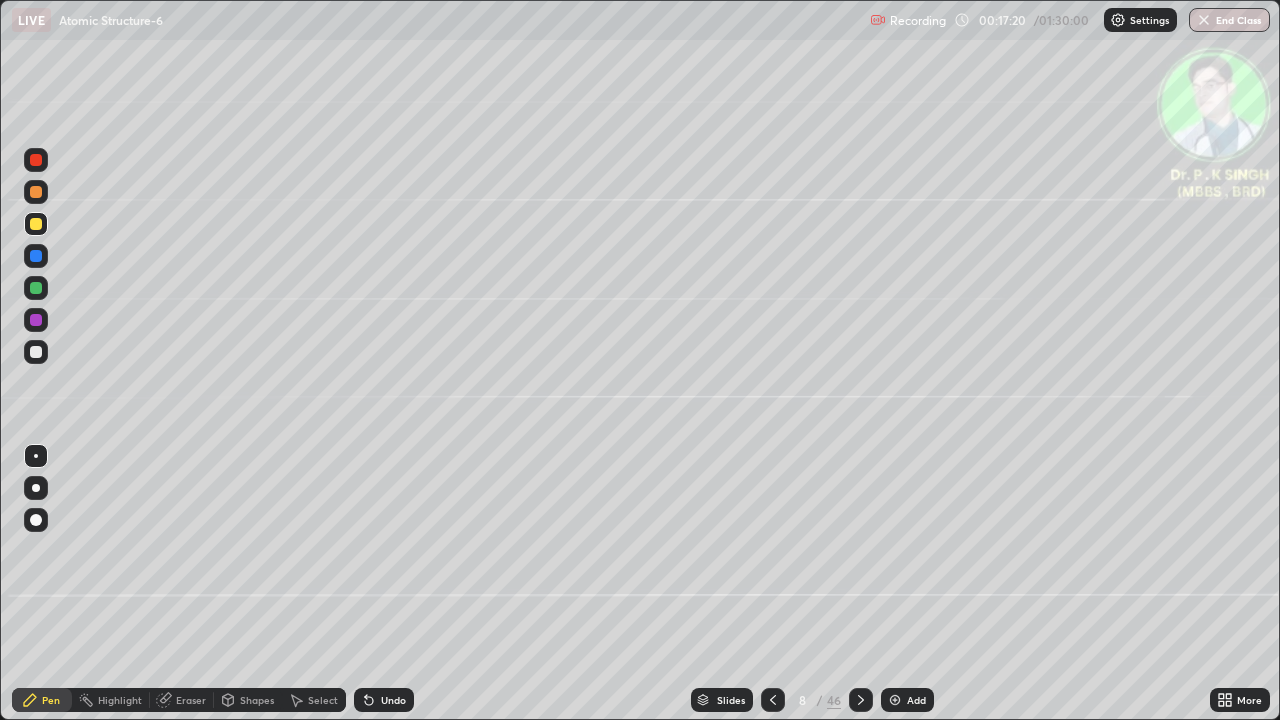 click 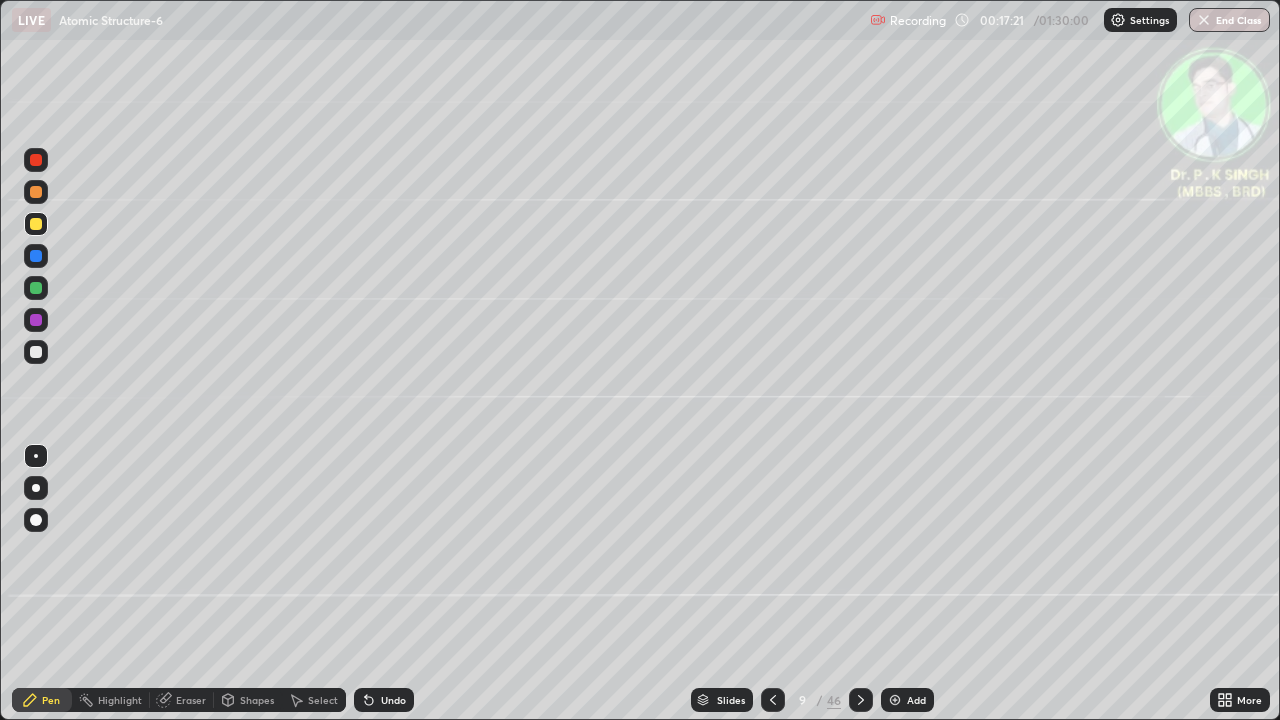 click at bounding box center (36, 224) 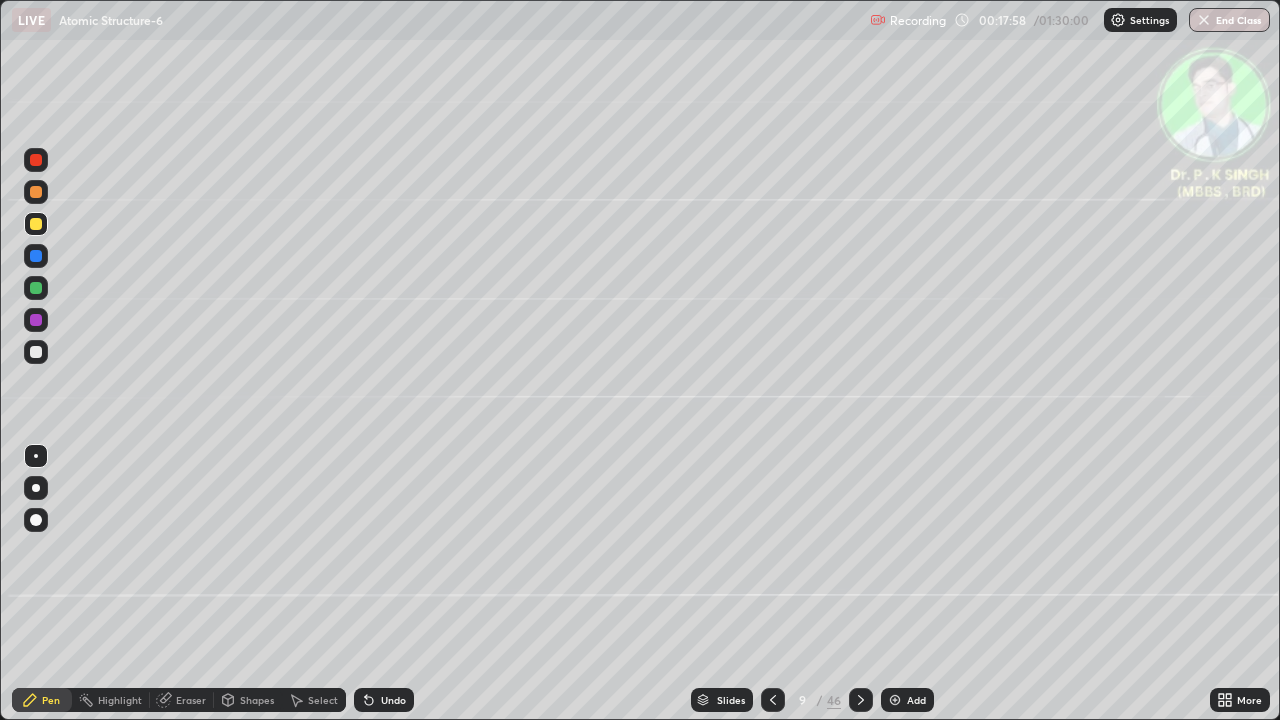 click at bounding box center (36, 224) 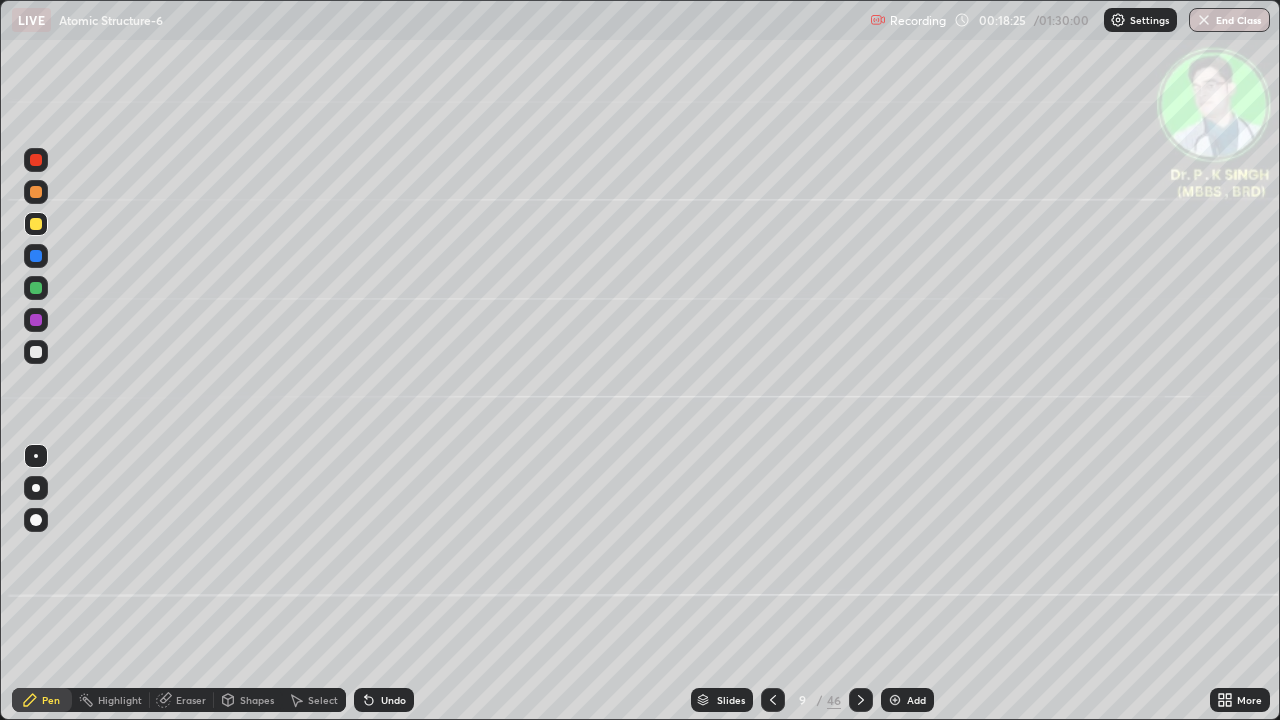 click at bounding box center (861, 700) 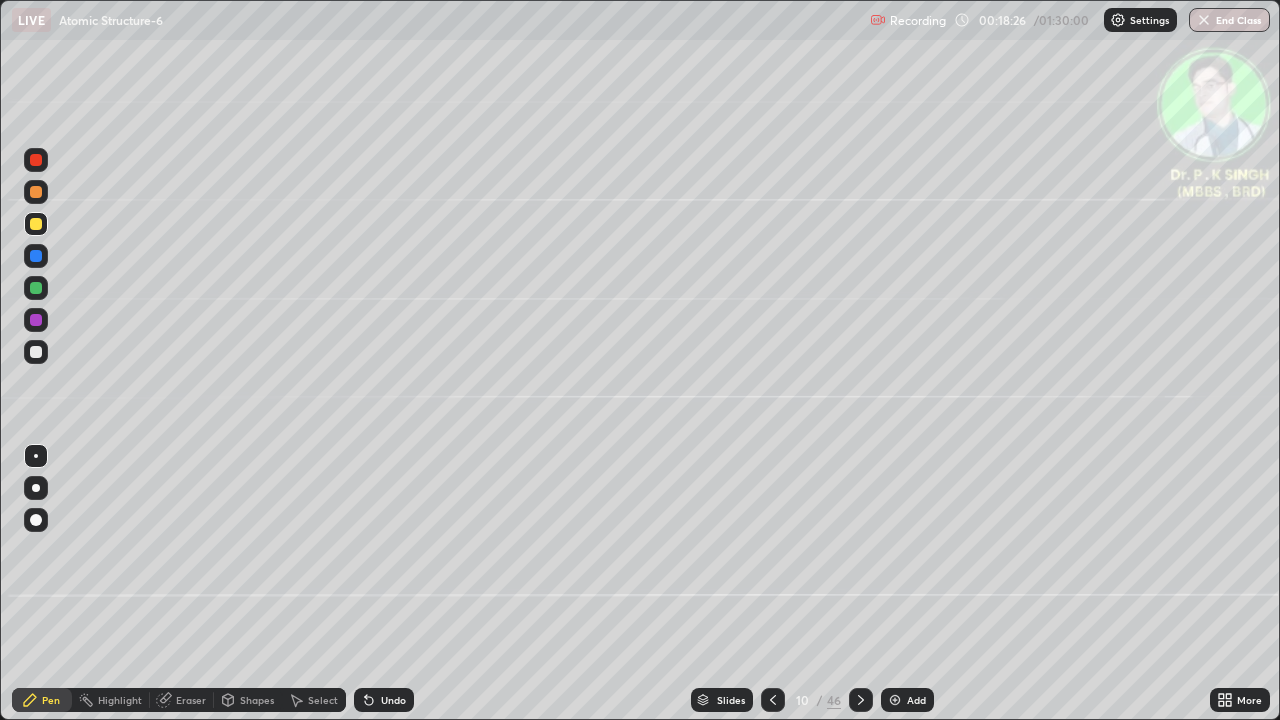 click on "Eraser" at bounding box center (182, 700) 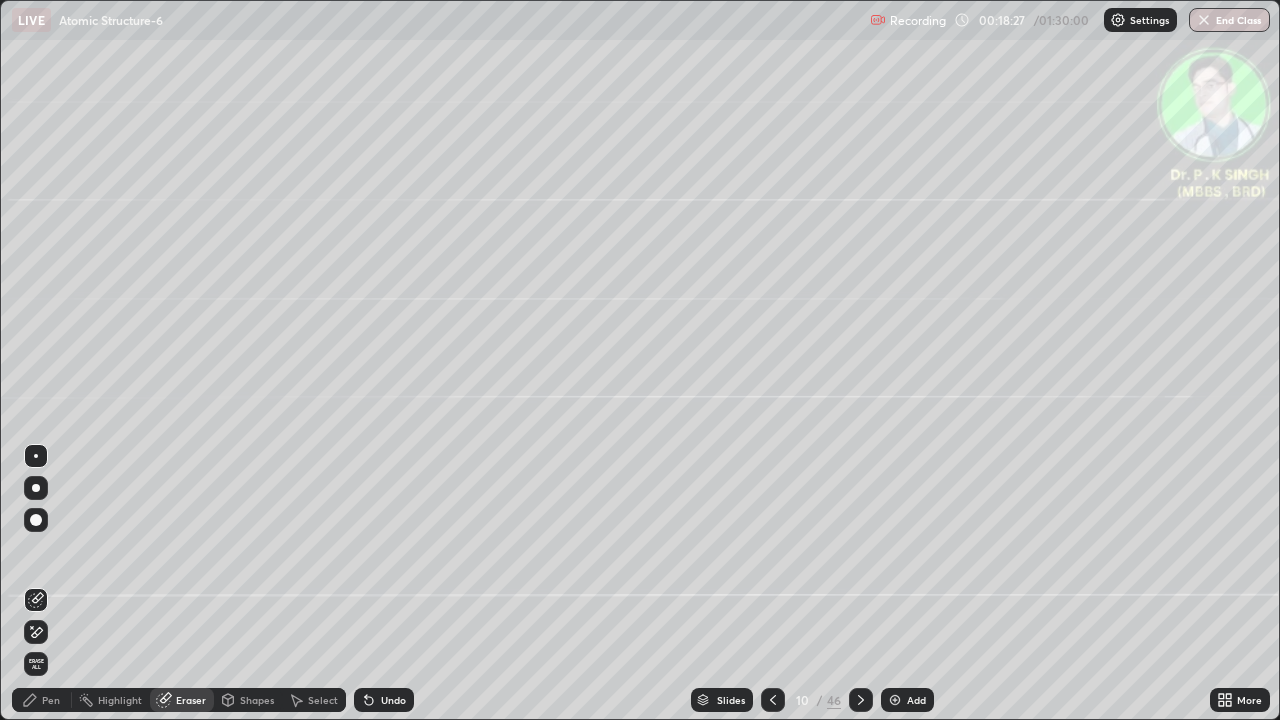 click on "Erase all" at bounding box center (36, 664) 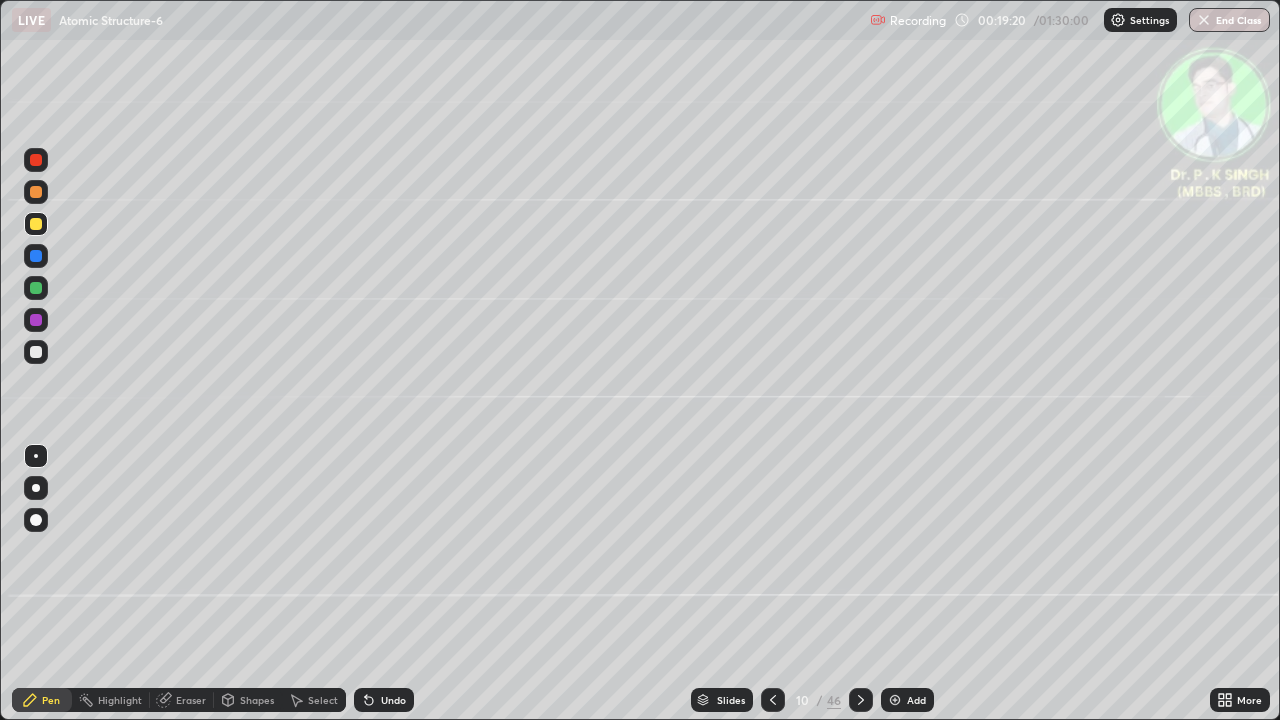 click 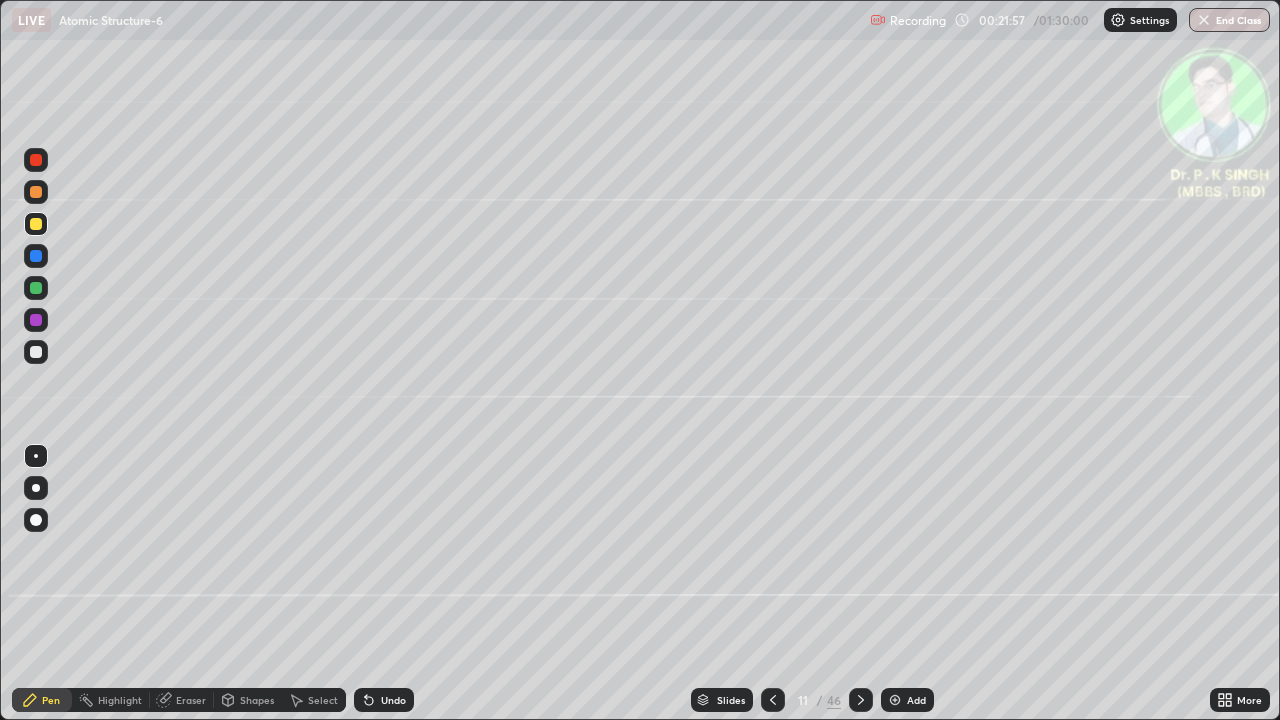 click at bounding box center (36, 224) 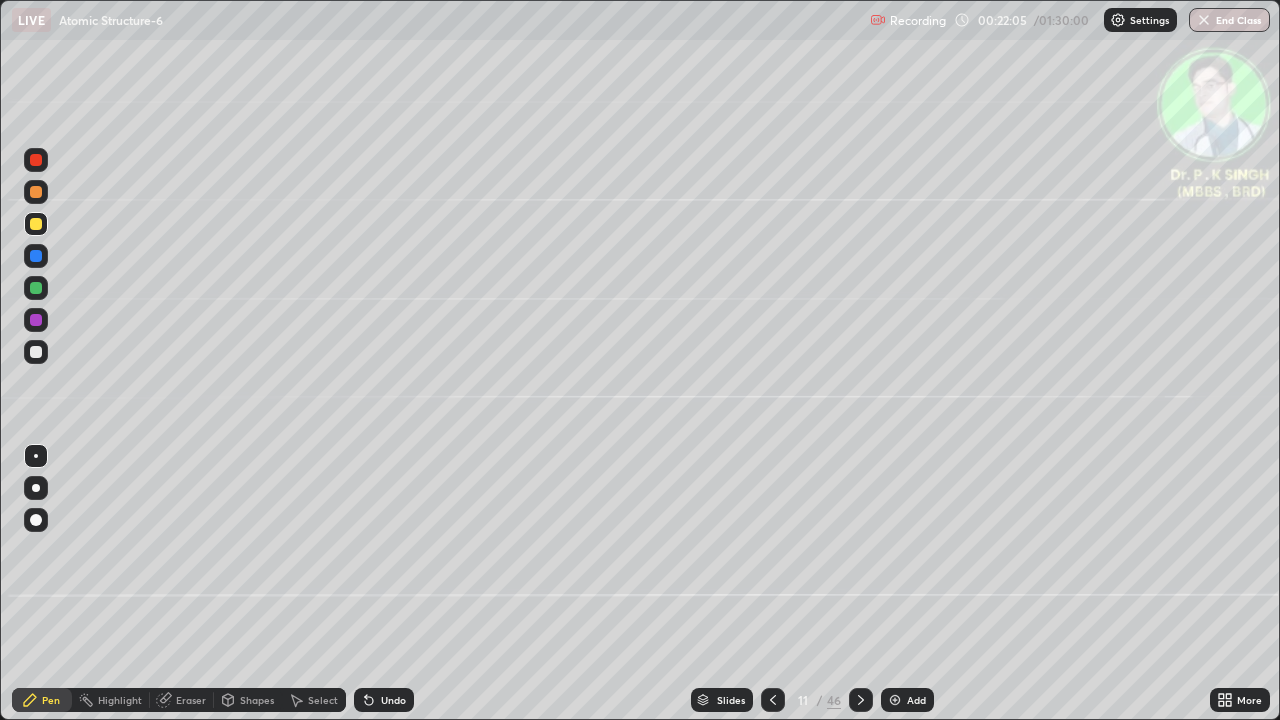 click 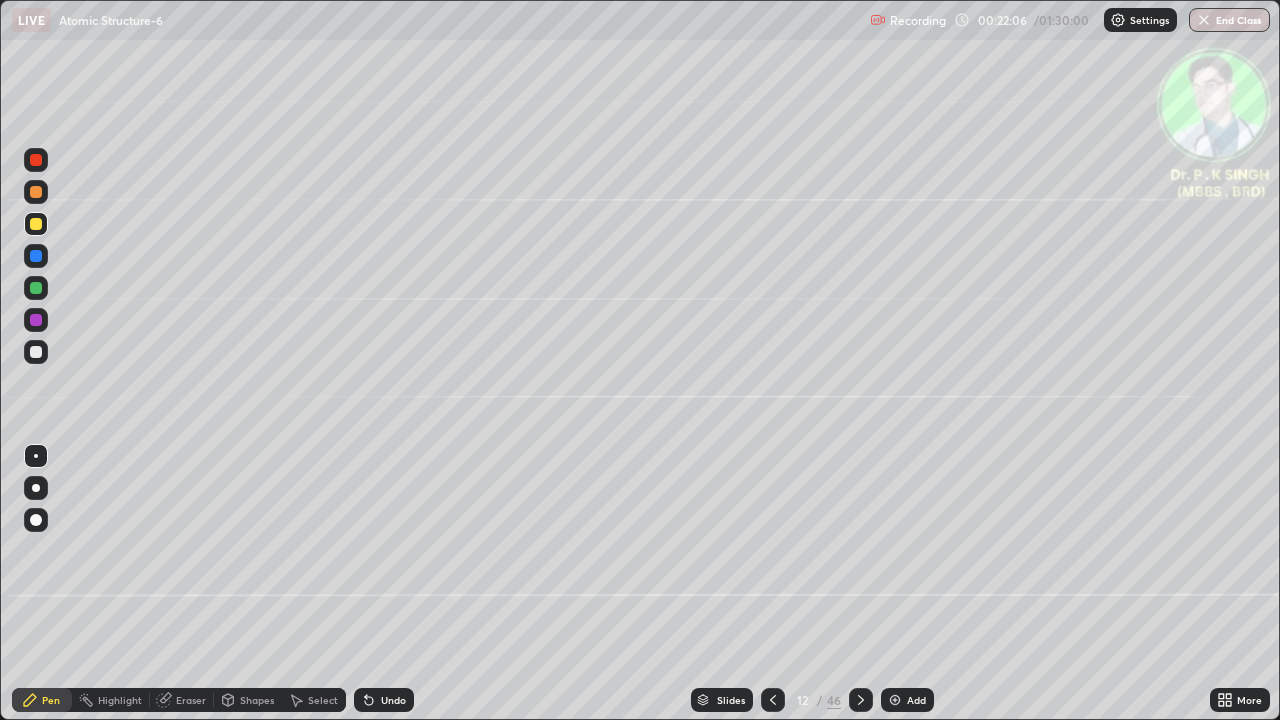 click at bounding box center [36, 256] 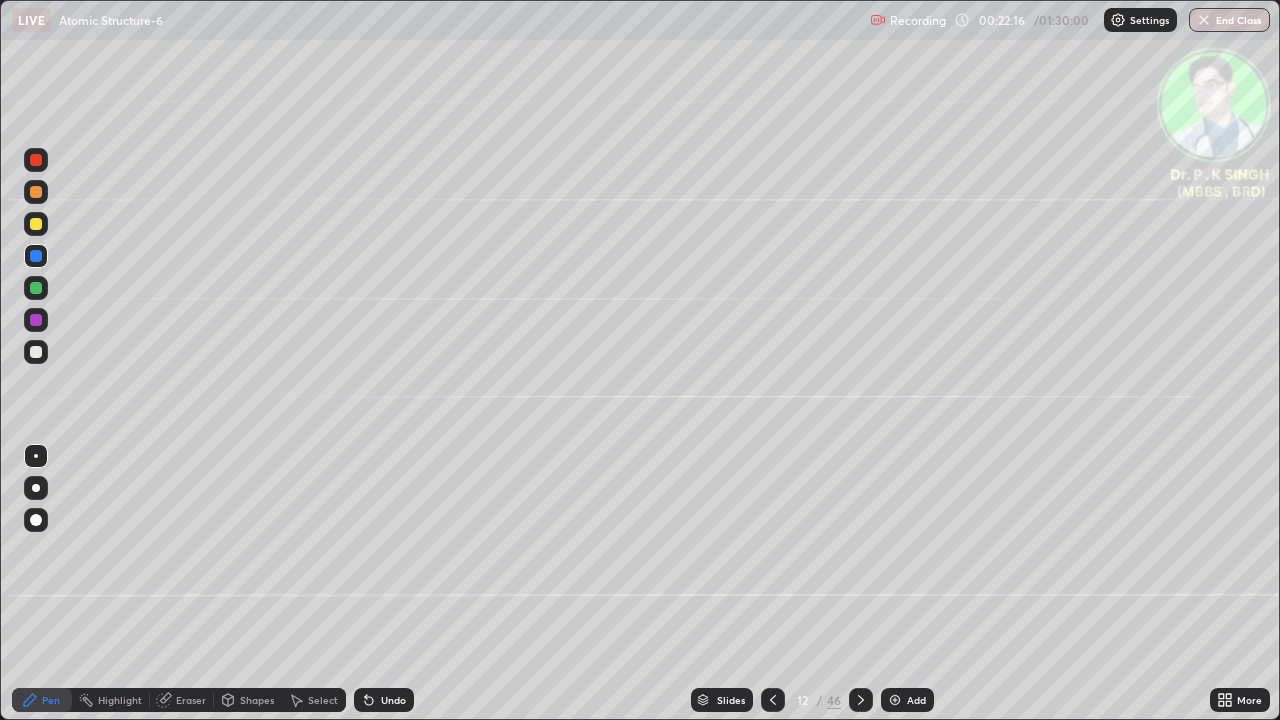 click at bounding box center (36, 224) 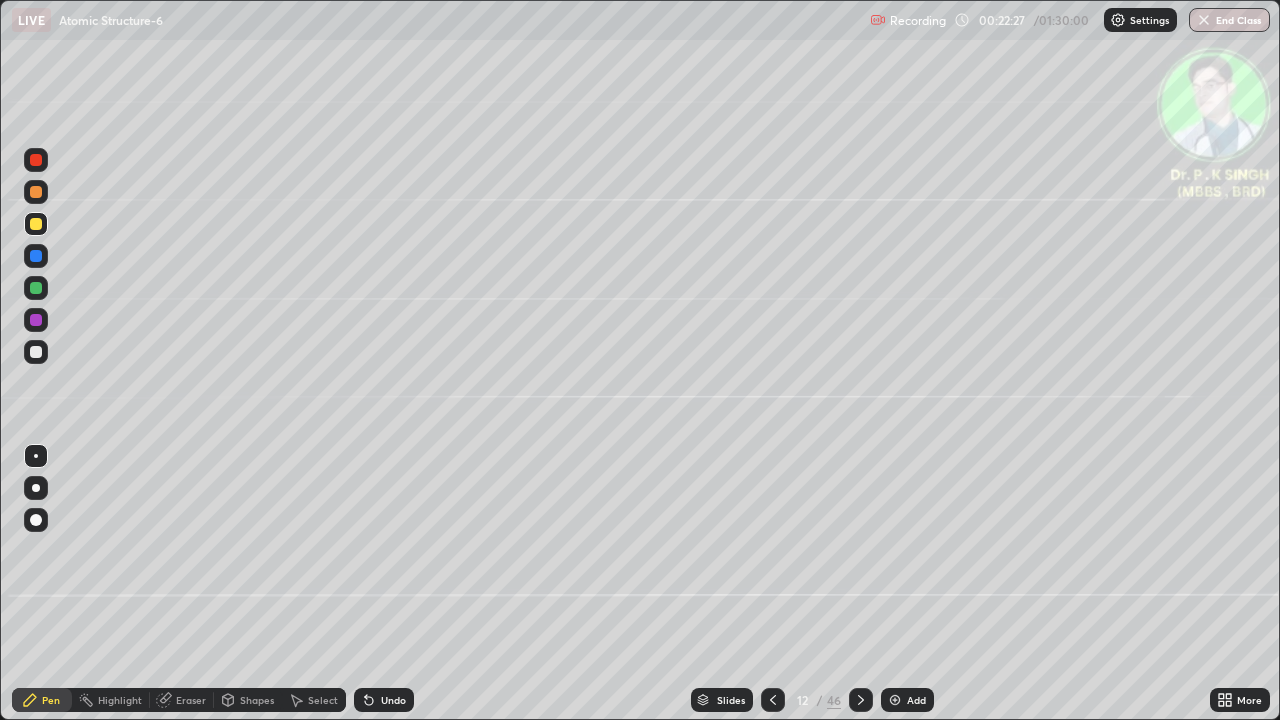 click 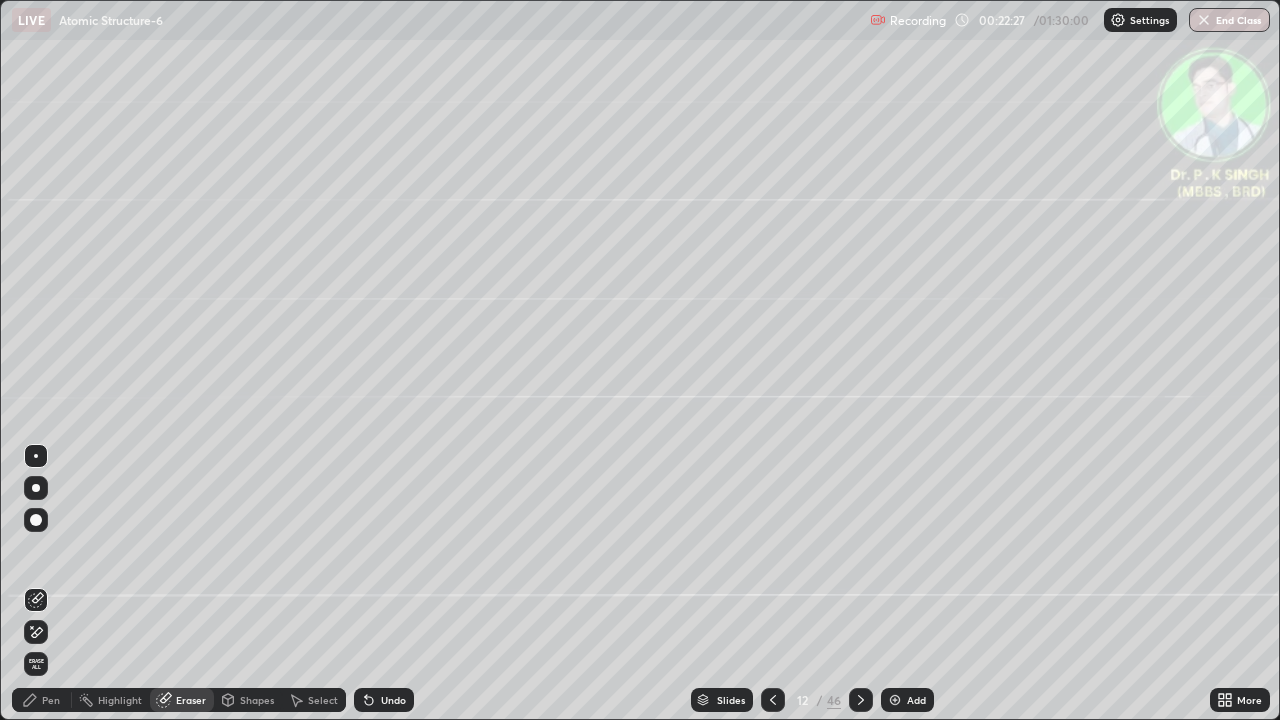 click 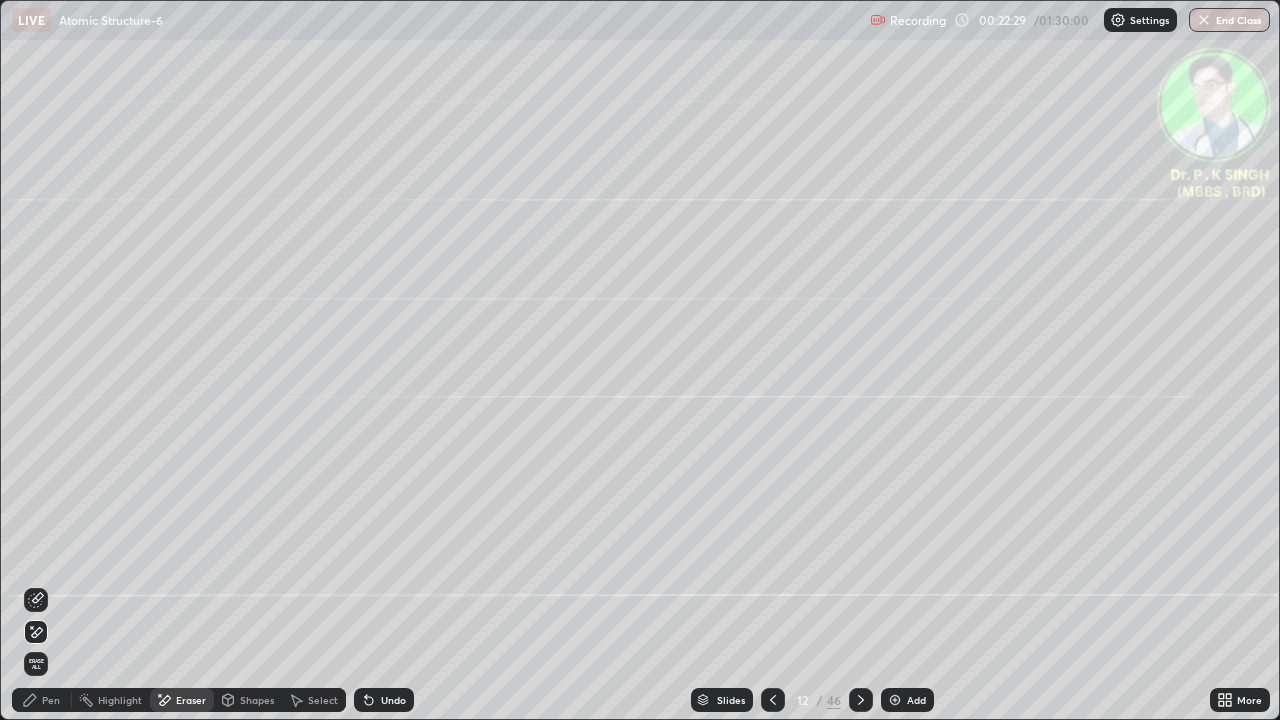 click 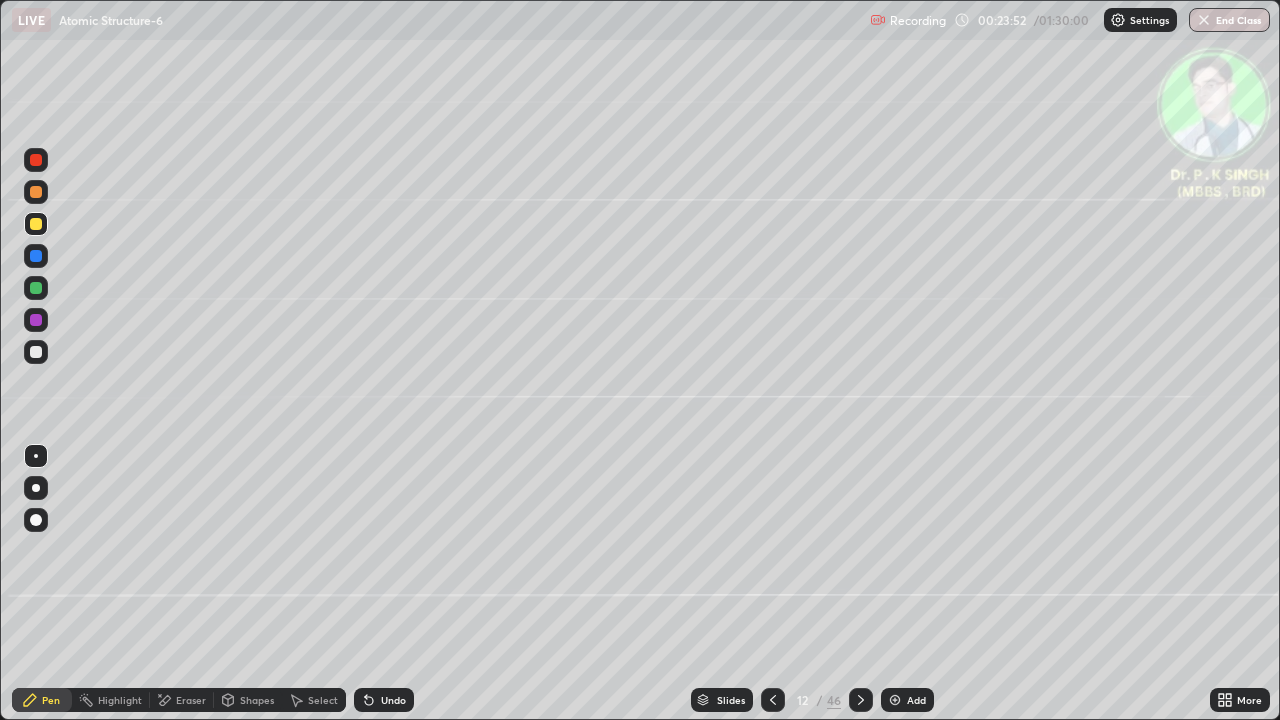 click at bounding box center (36, 288) 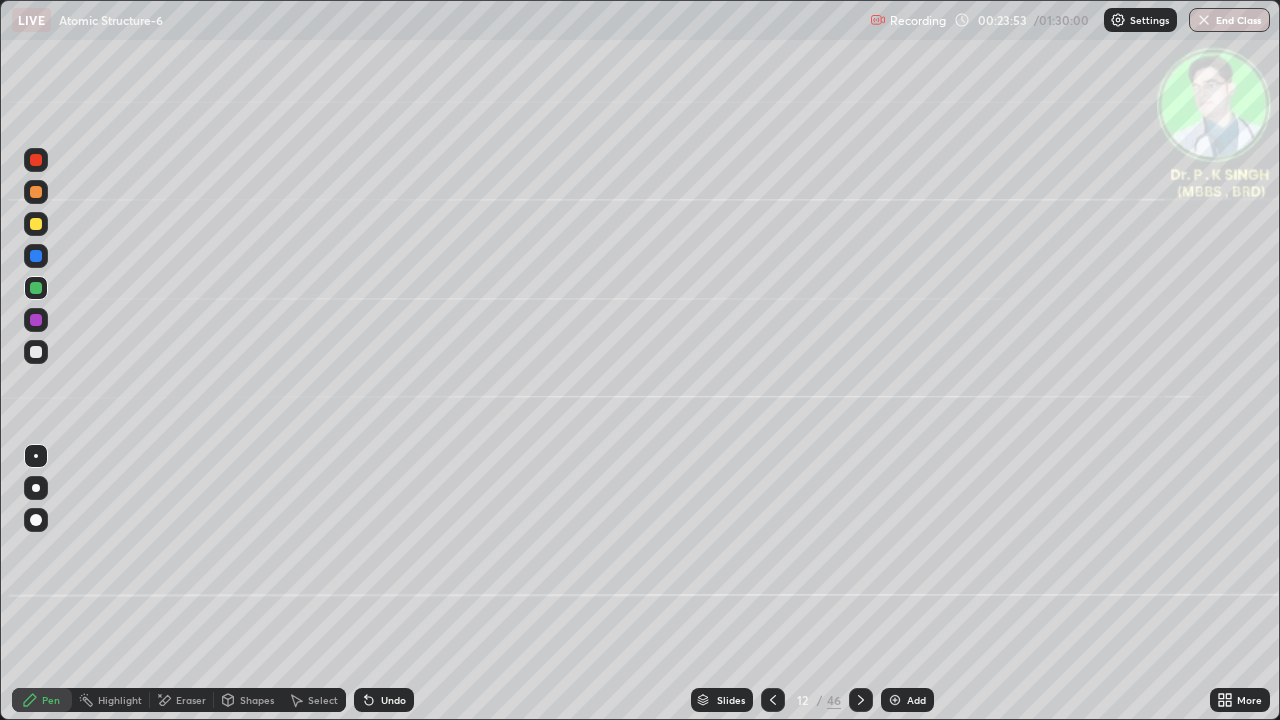 click at bounding box center (36, 288) 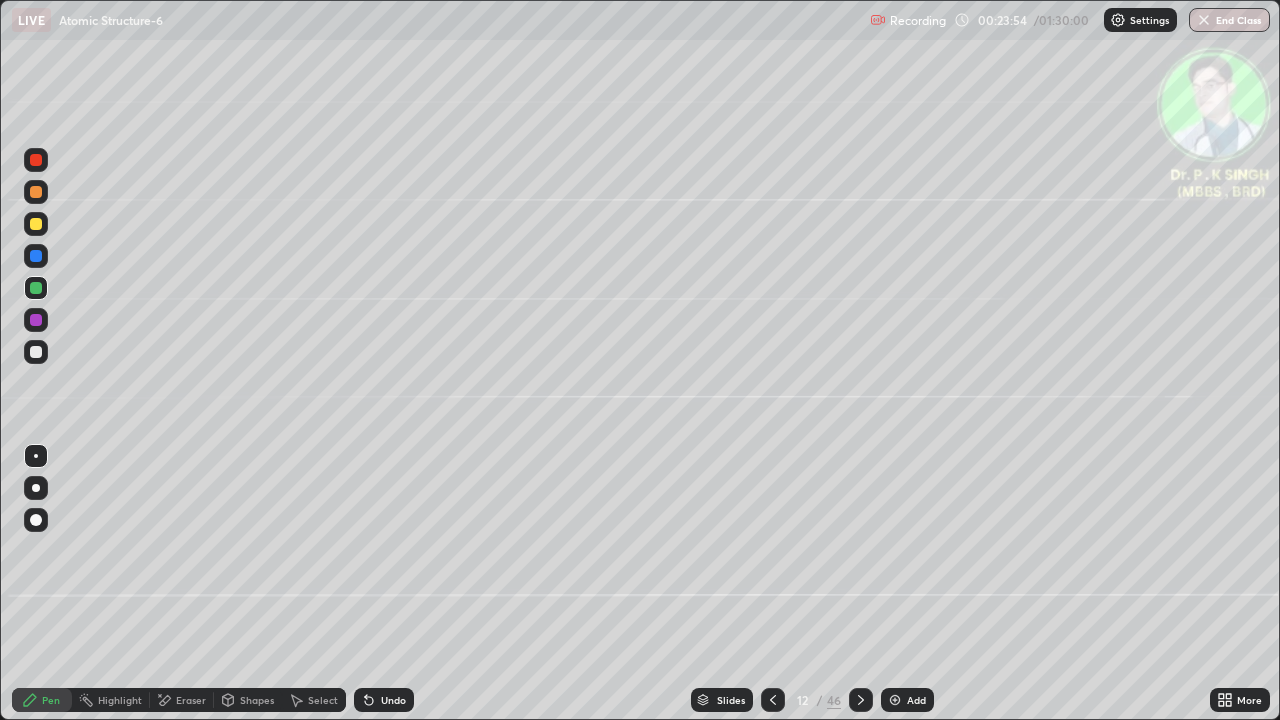 click 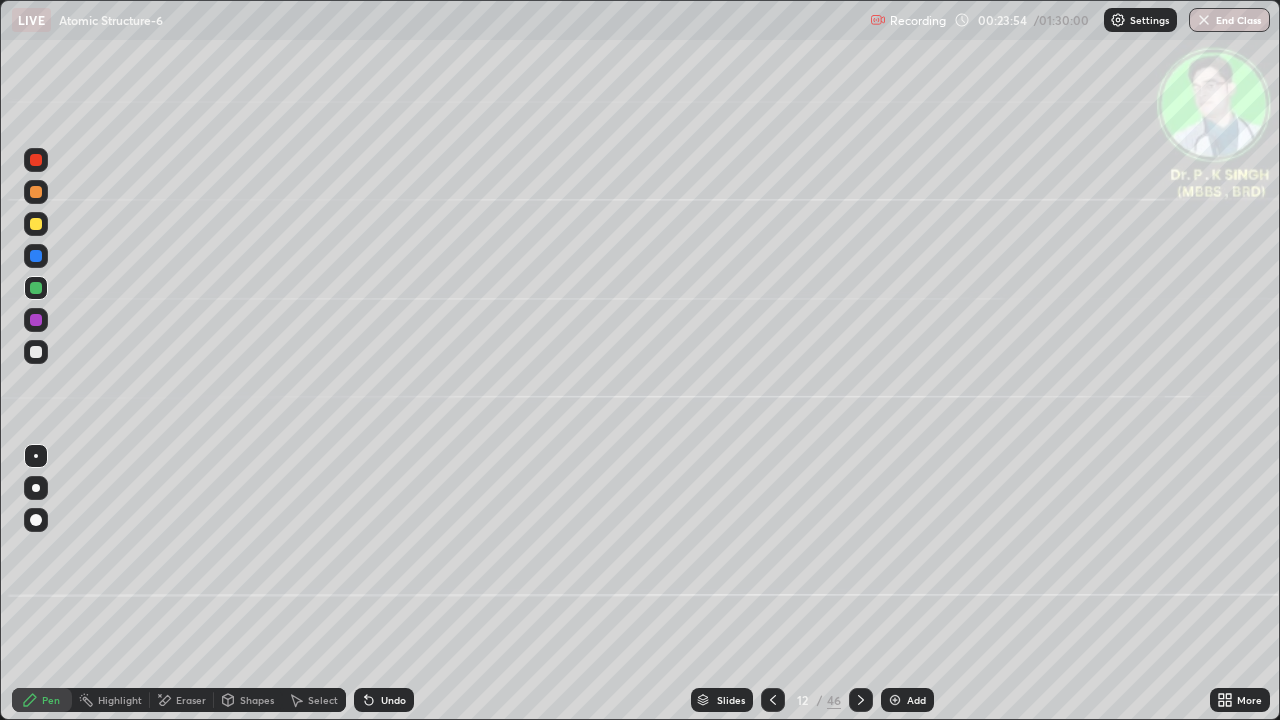 click 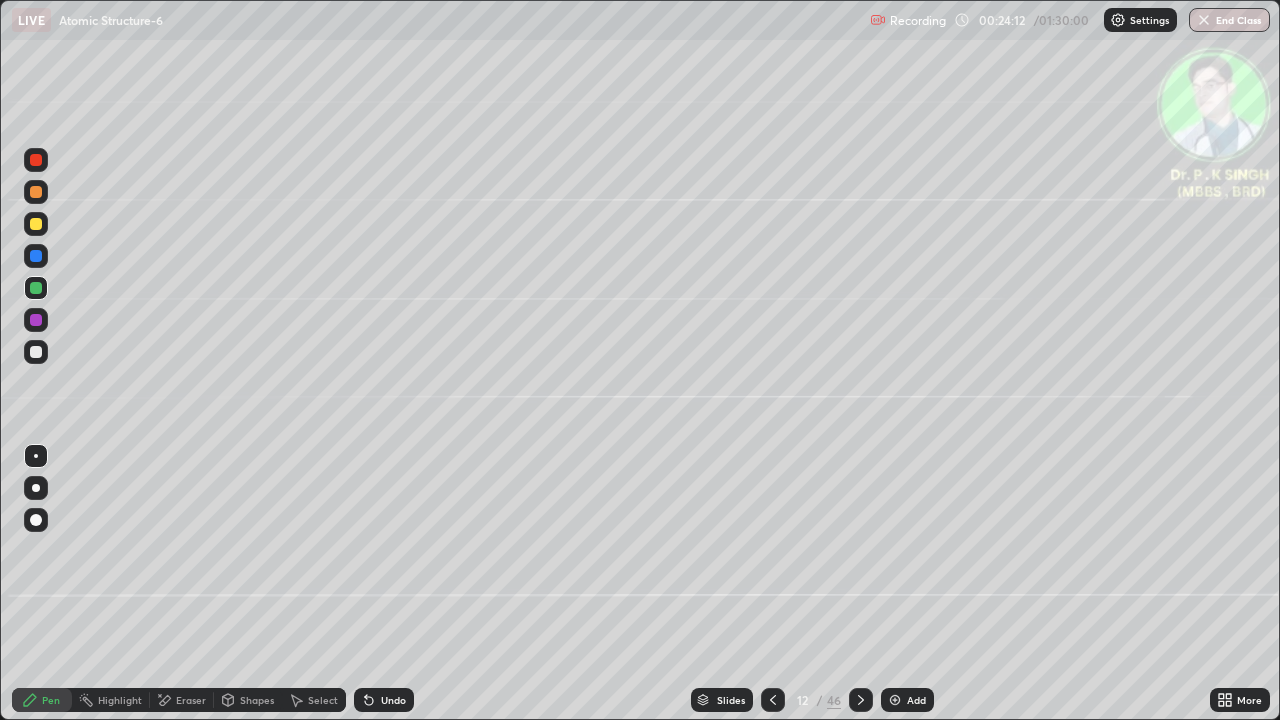 click 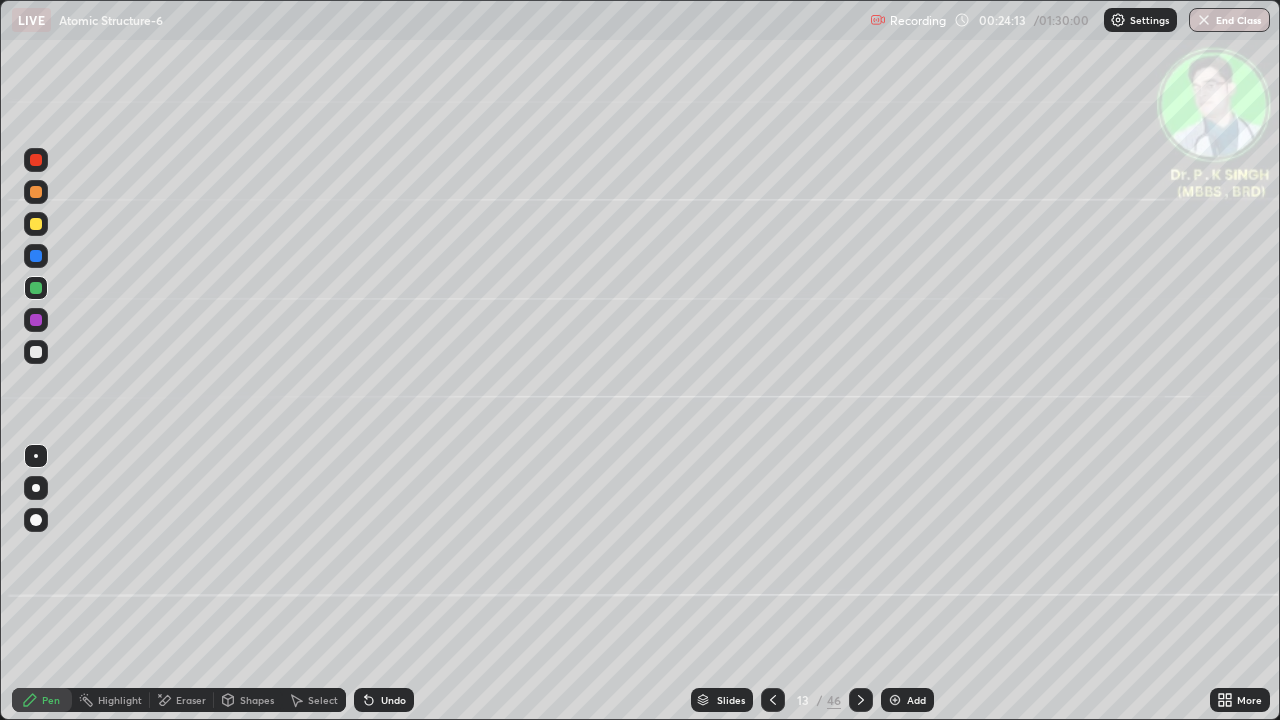 click at bounding box center (36, 288) 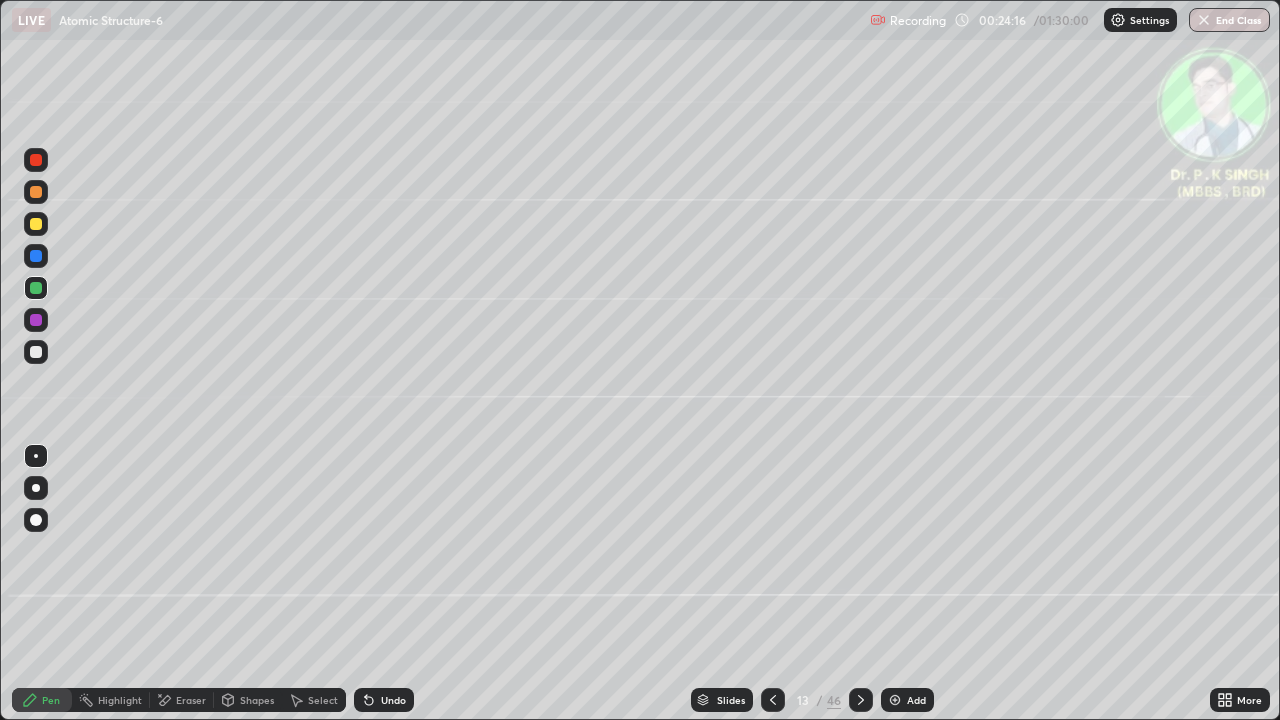 click on "Pen" at bounding box center [51, 700] 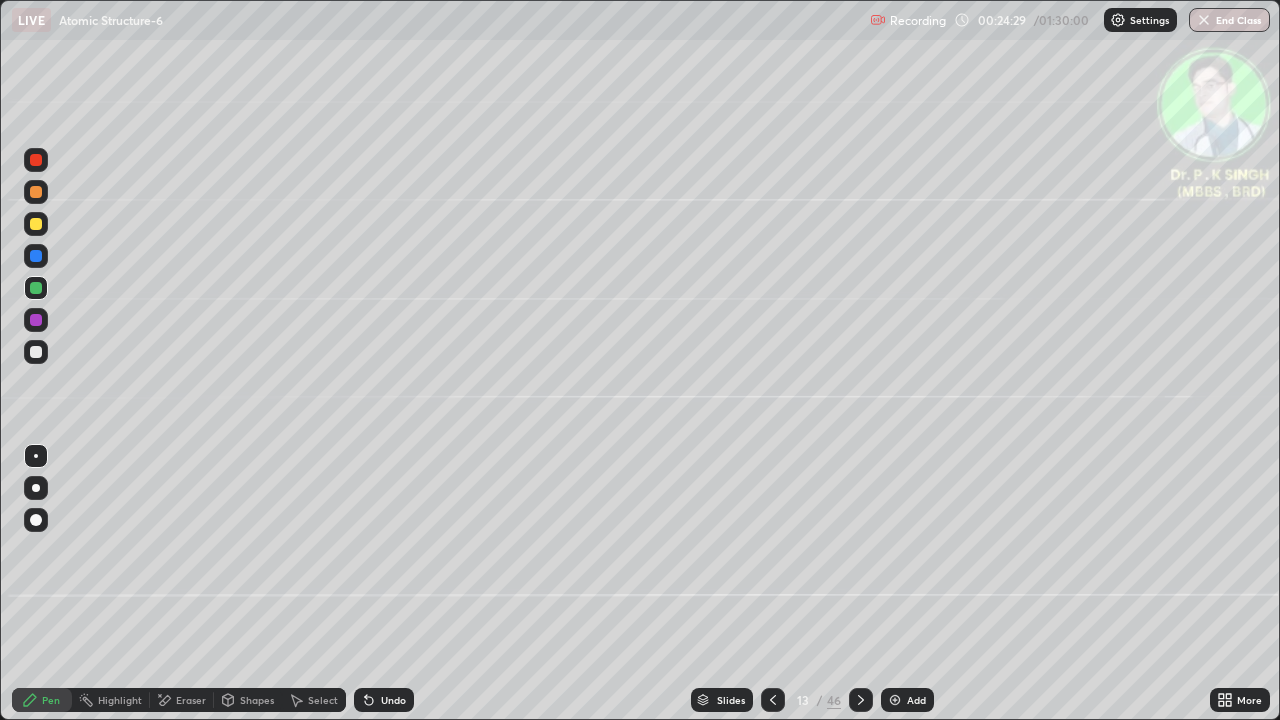 click at bounding box center [36, 224] 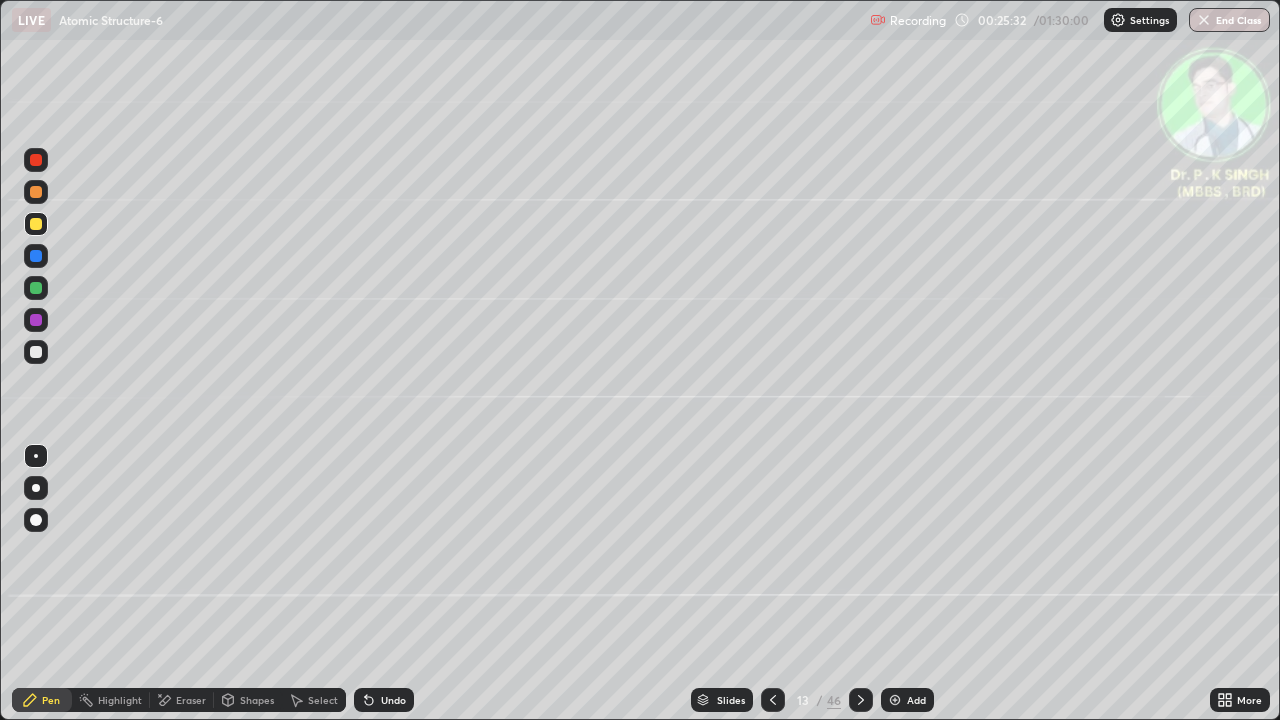 click at bounding box center [36, 224] 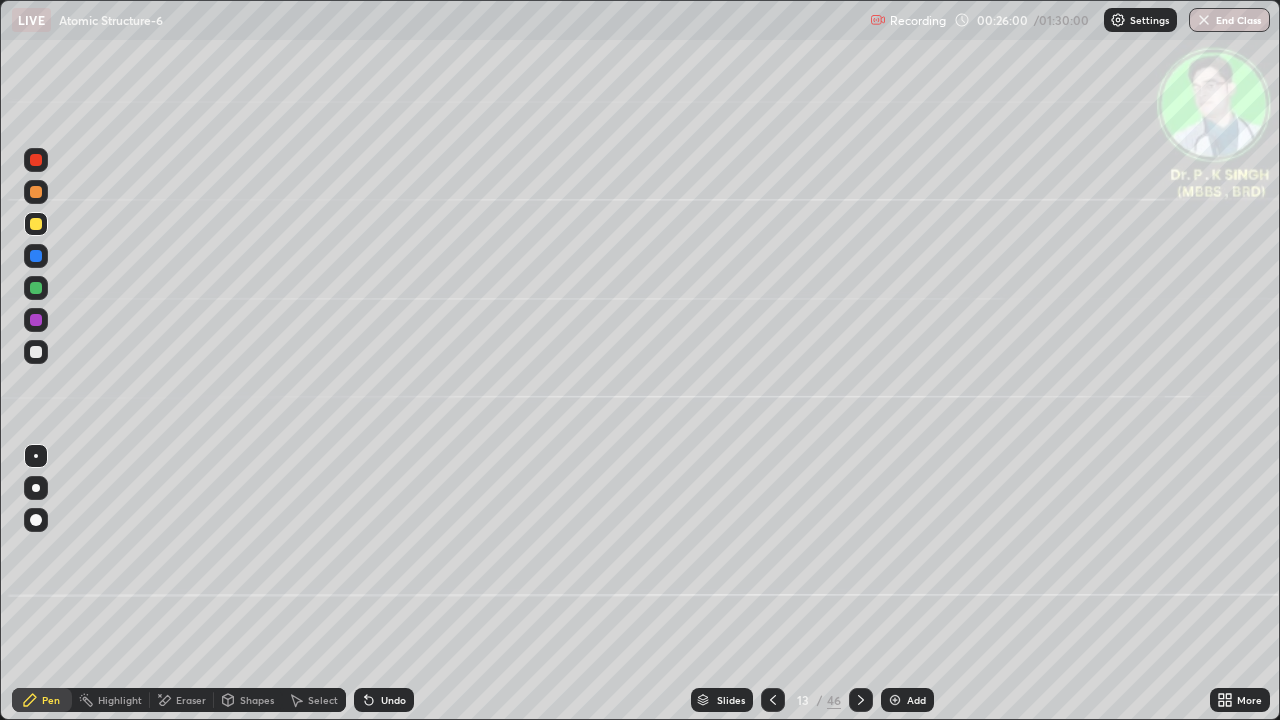click 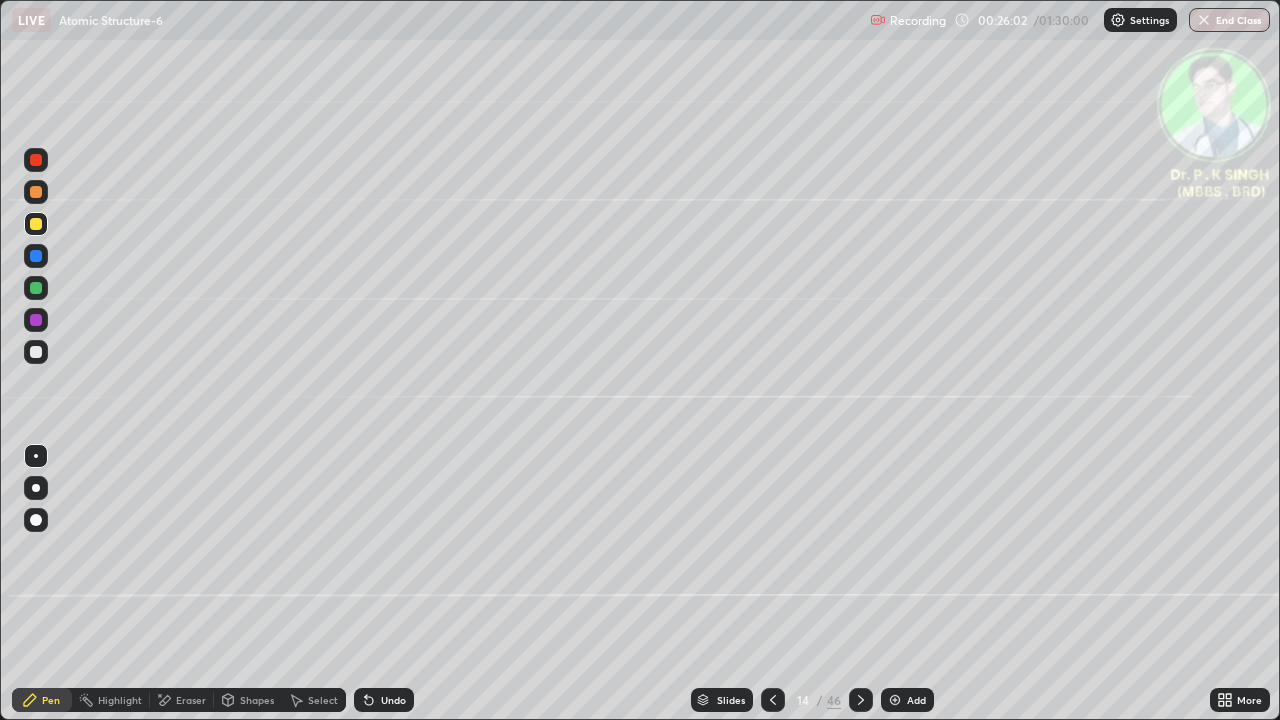 click at bounding box center [36, 224] 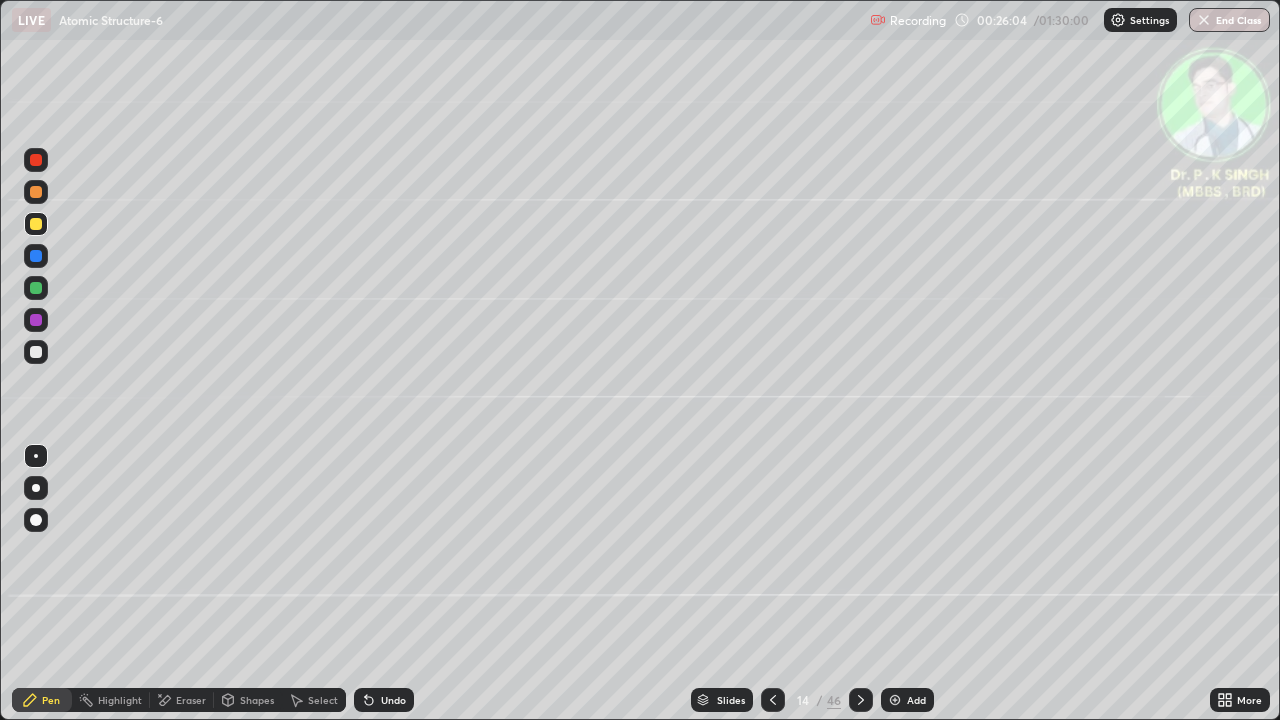 click at bounding box center [36, 224] 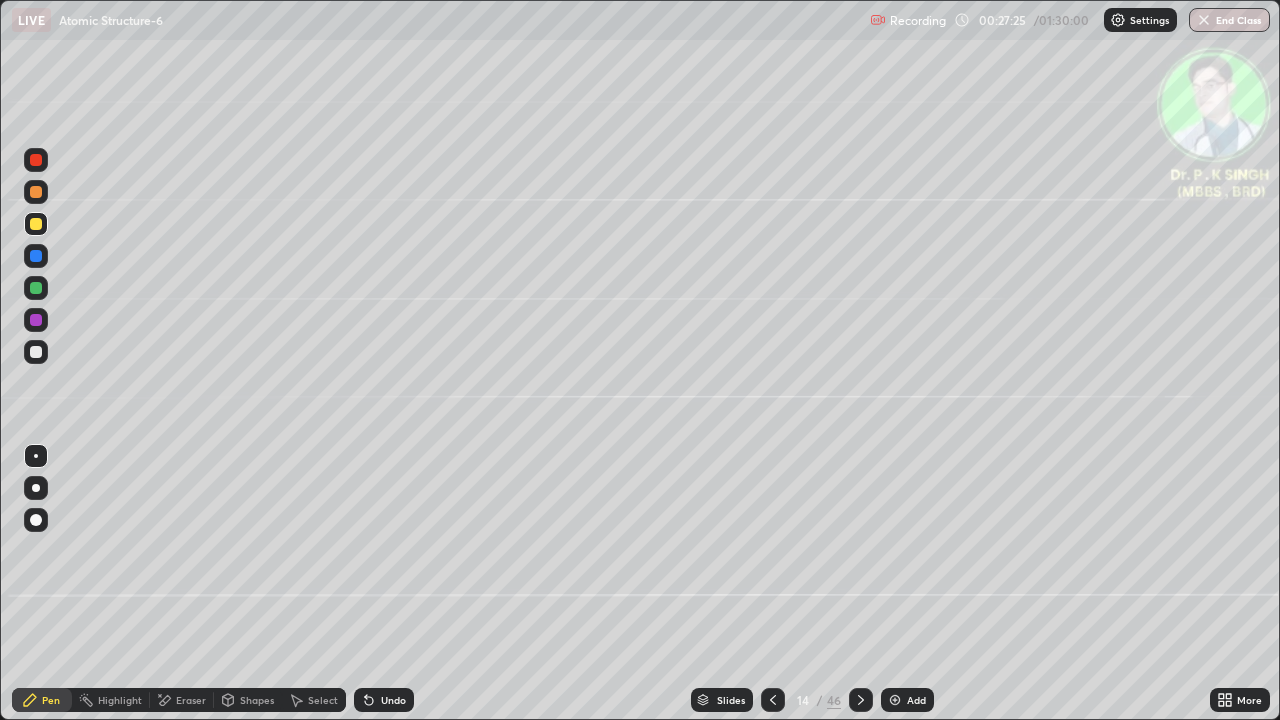 click at bounding box center (36, 224) 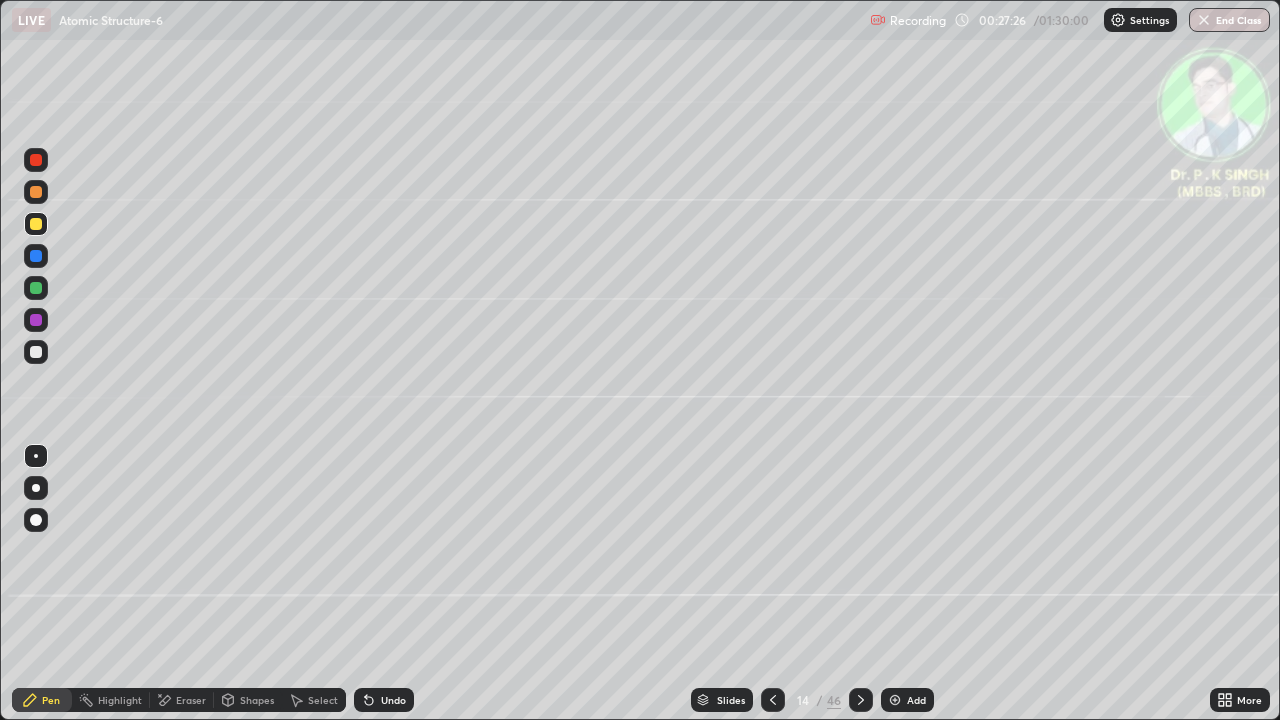 click 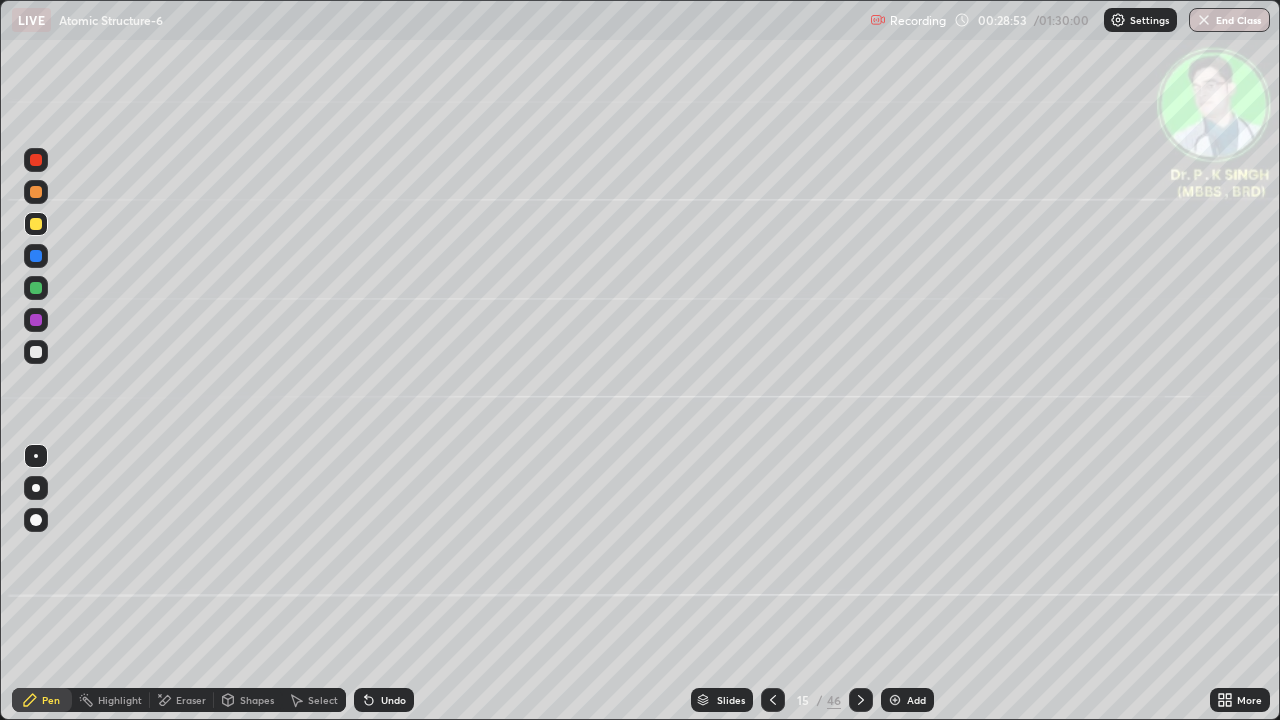 click 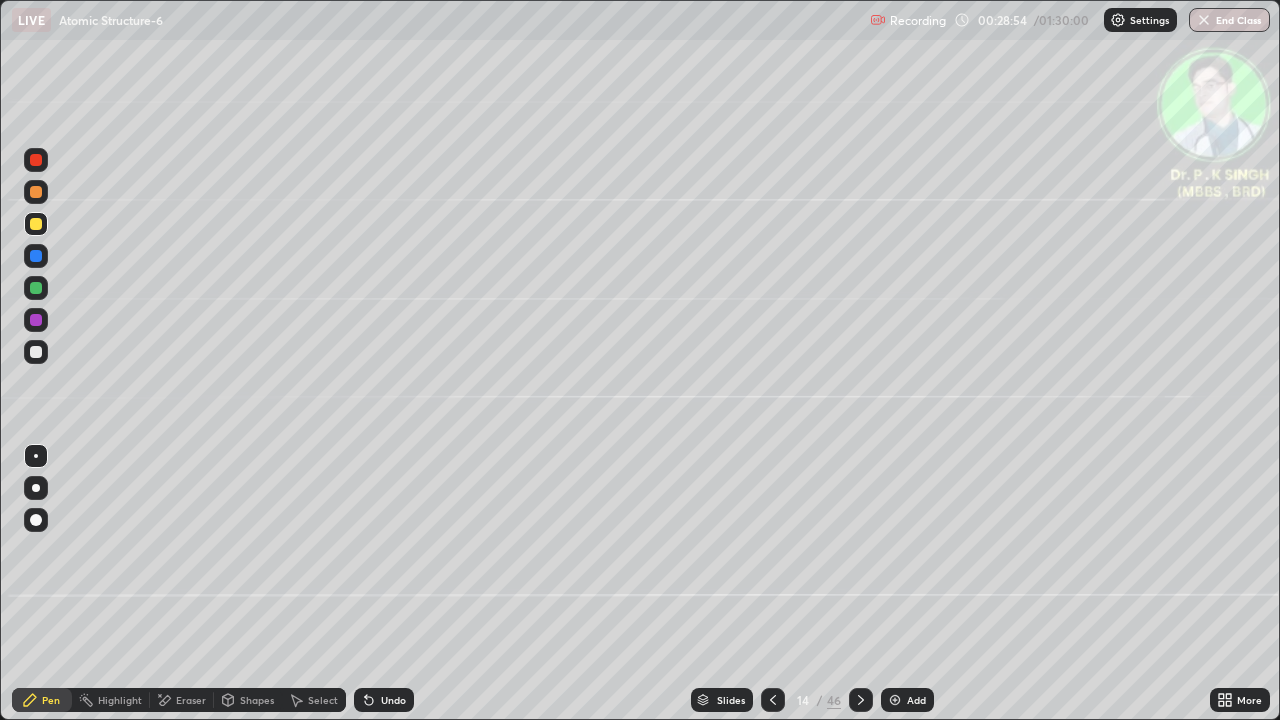 click 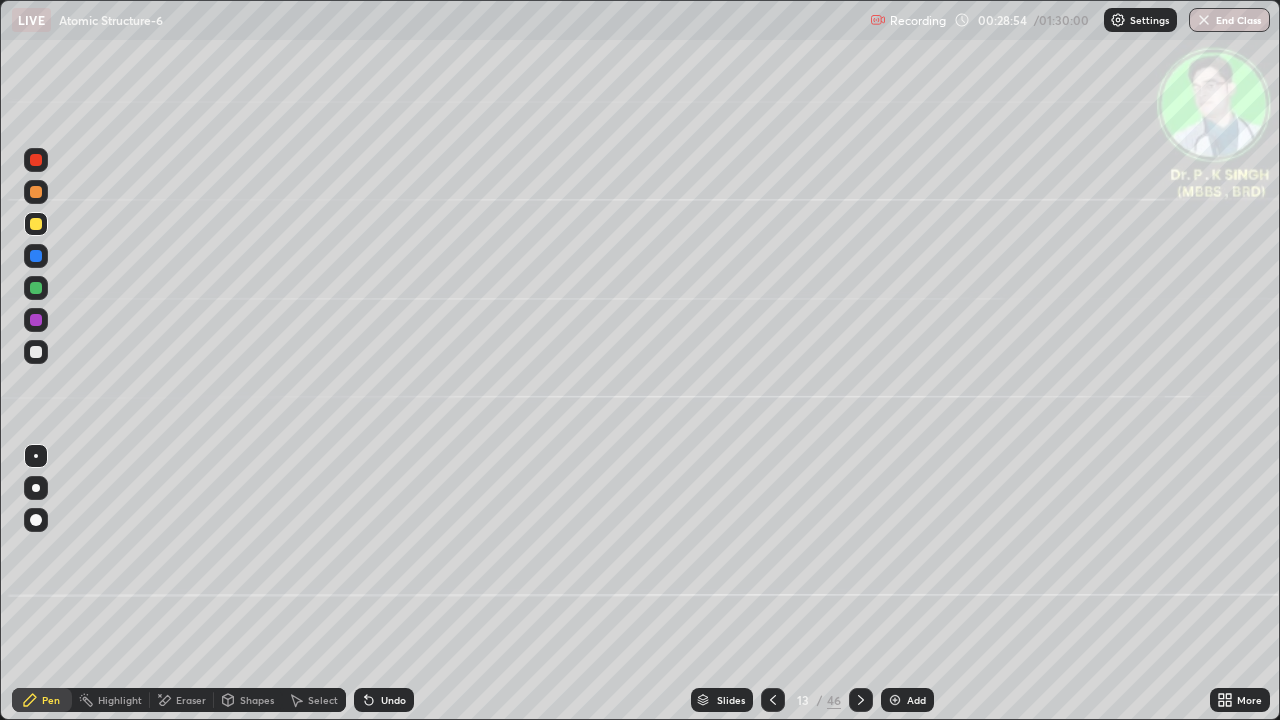 click 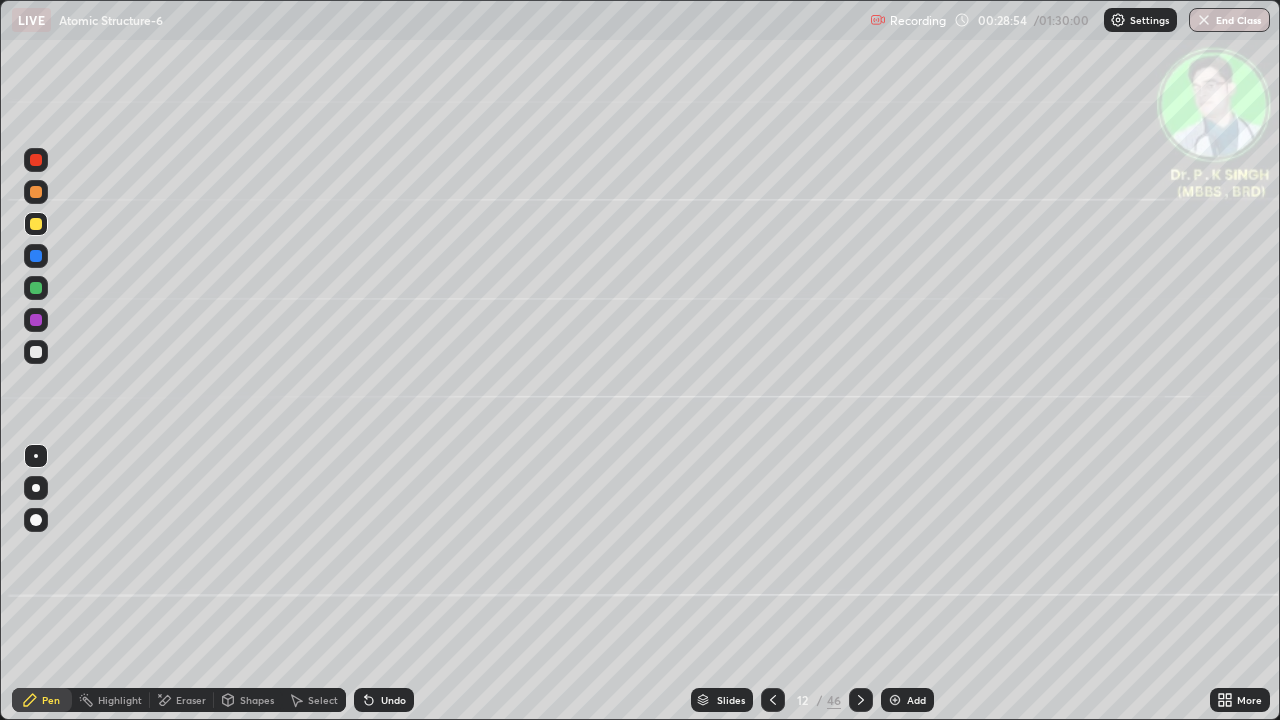 click 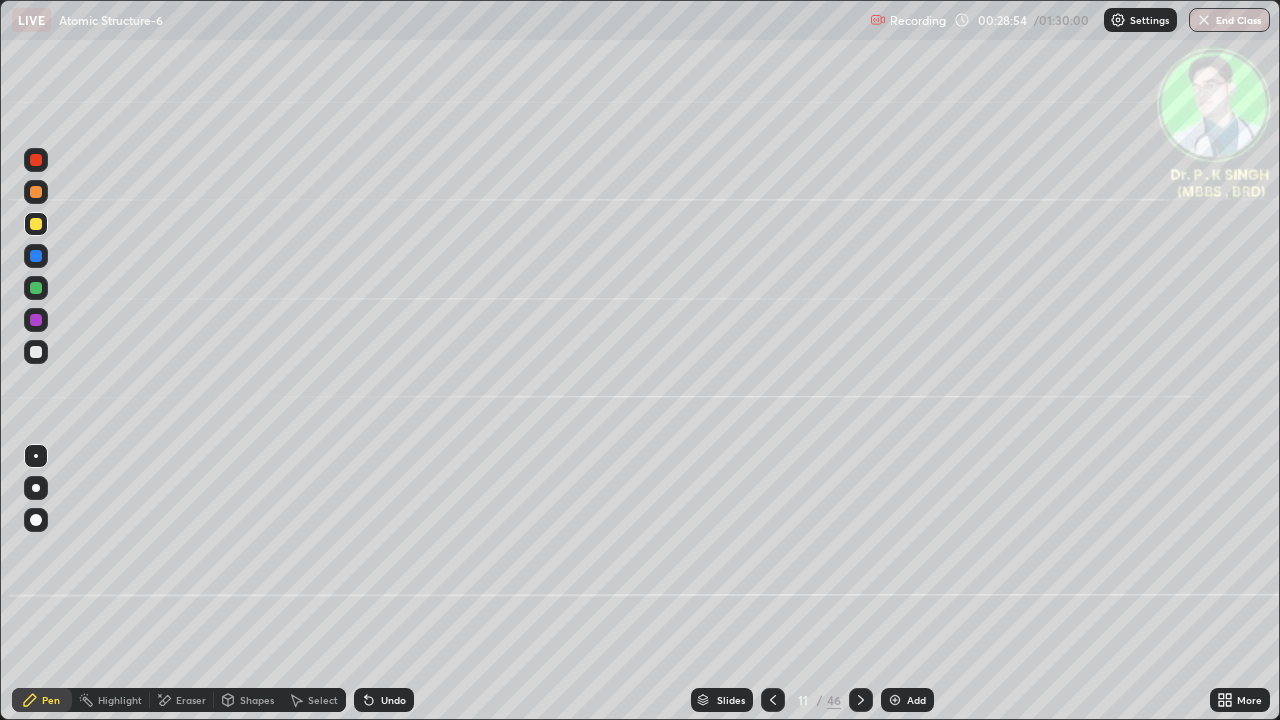 click at bounding box center [773, 700] 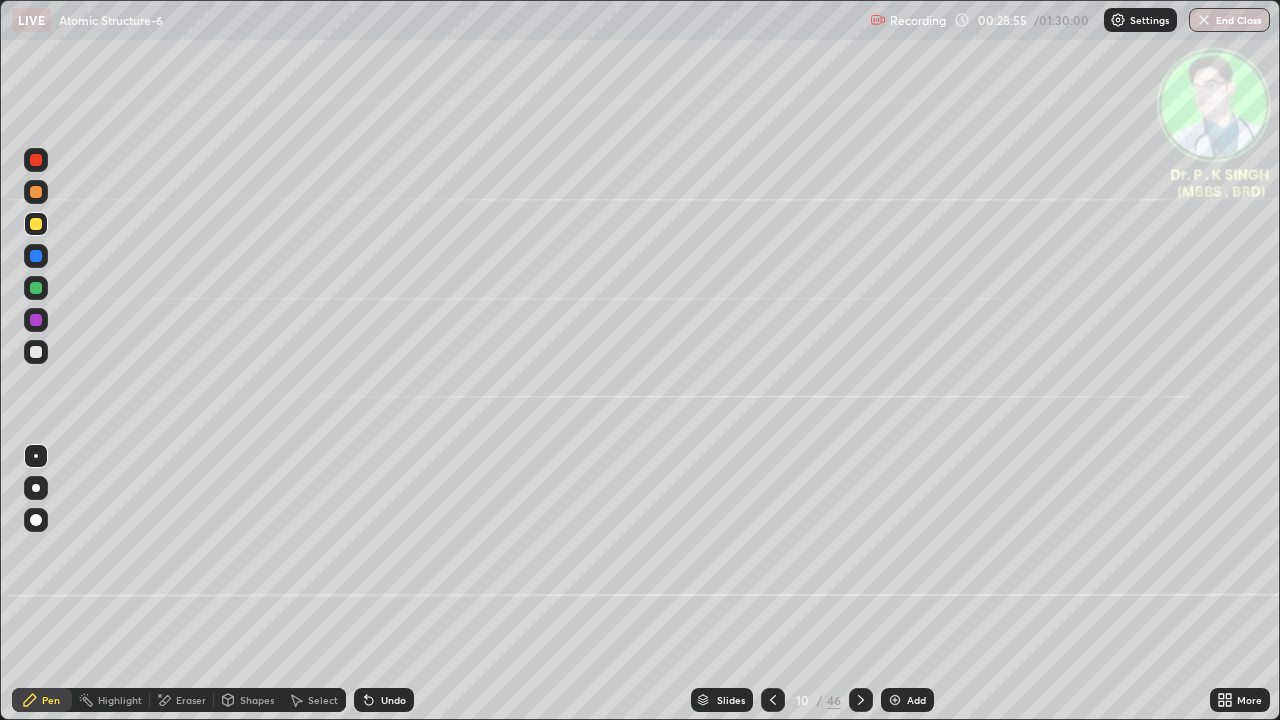 click at bounding box center (773, 700) 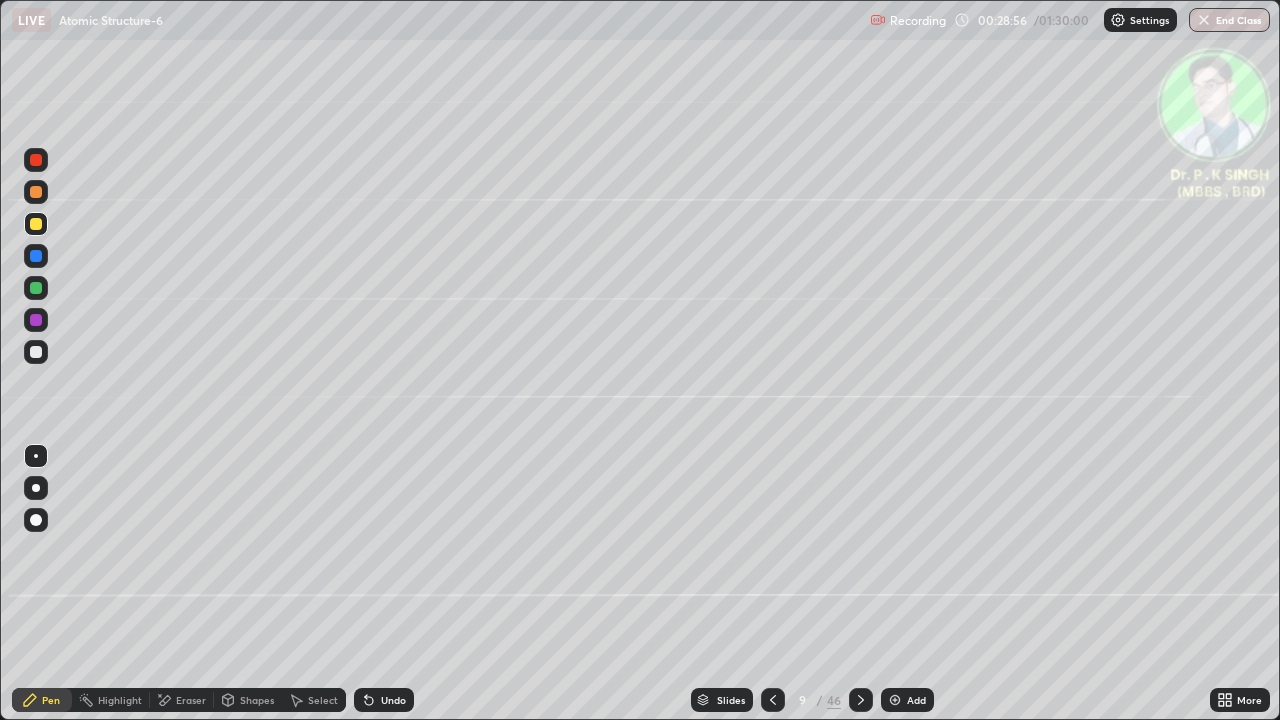 click at bounding box center (861, 700) 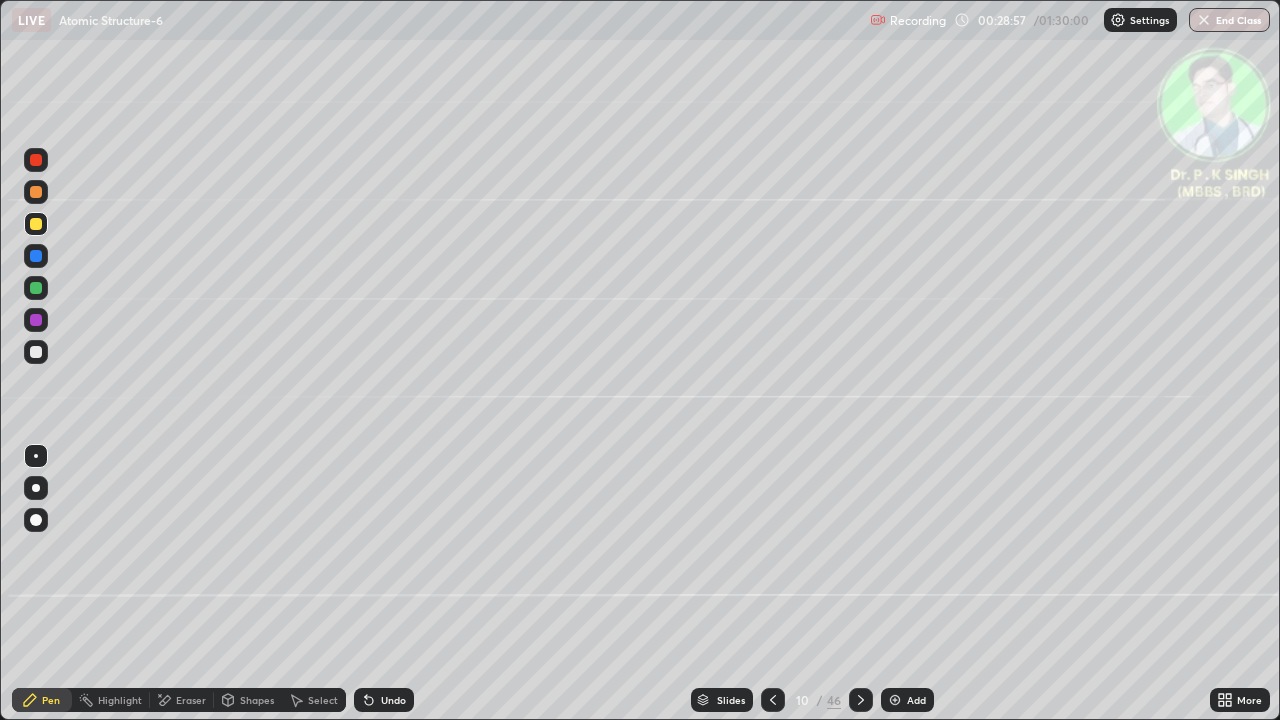 click at bounding box center (861, 700) 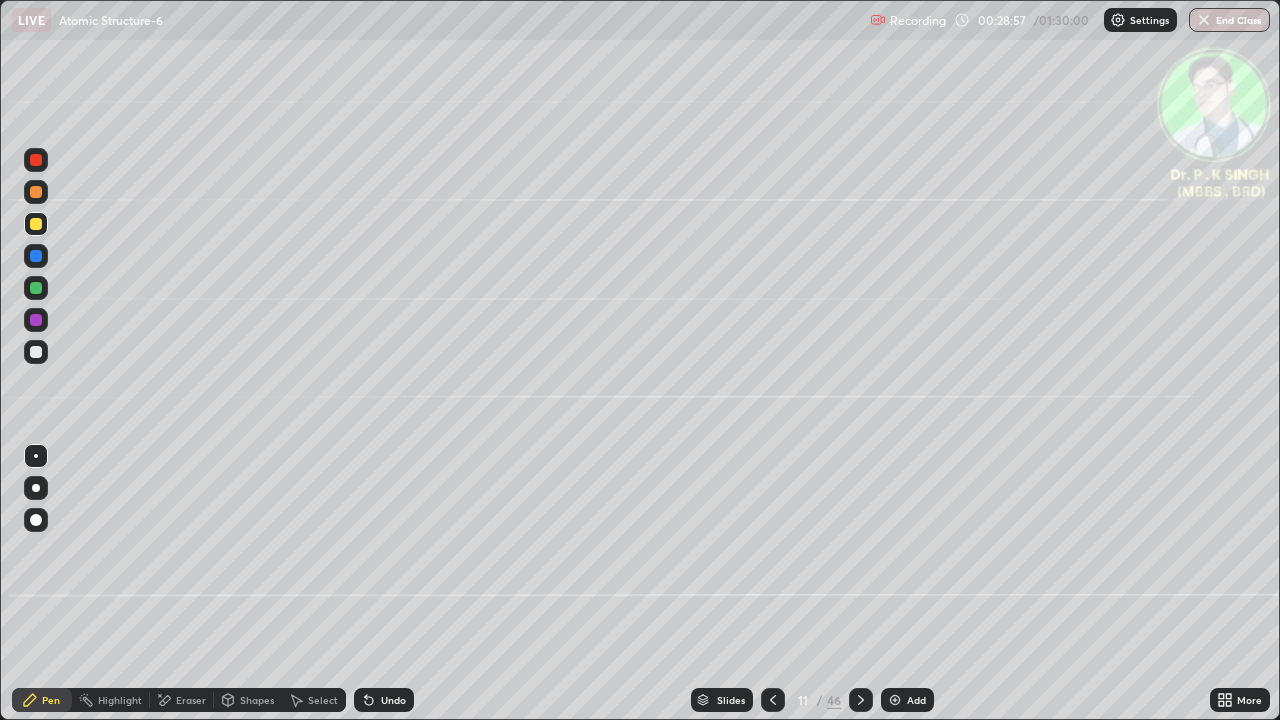 click 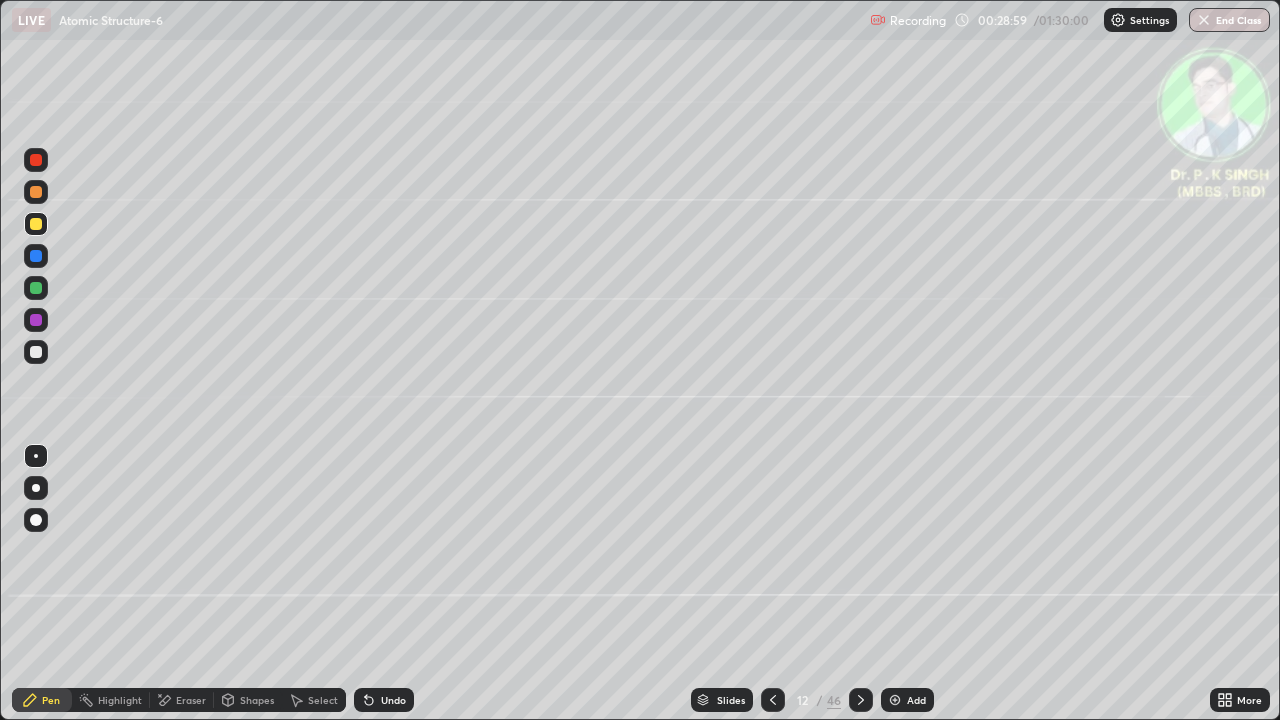 click 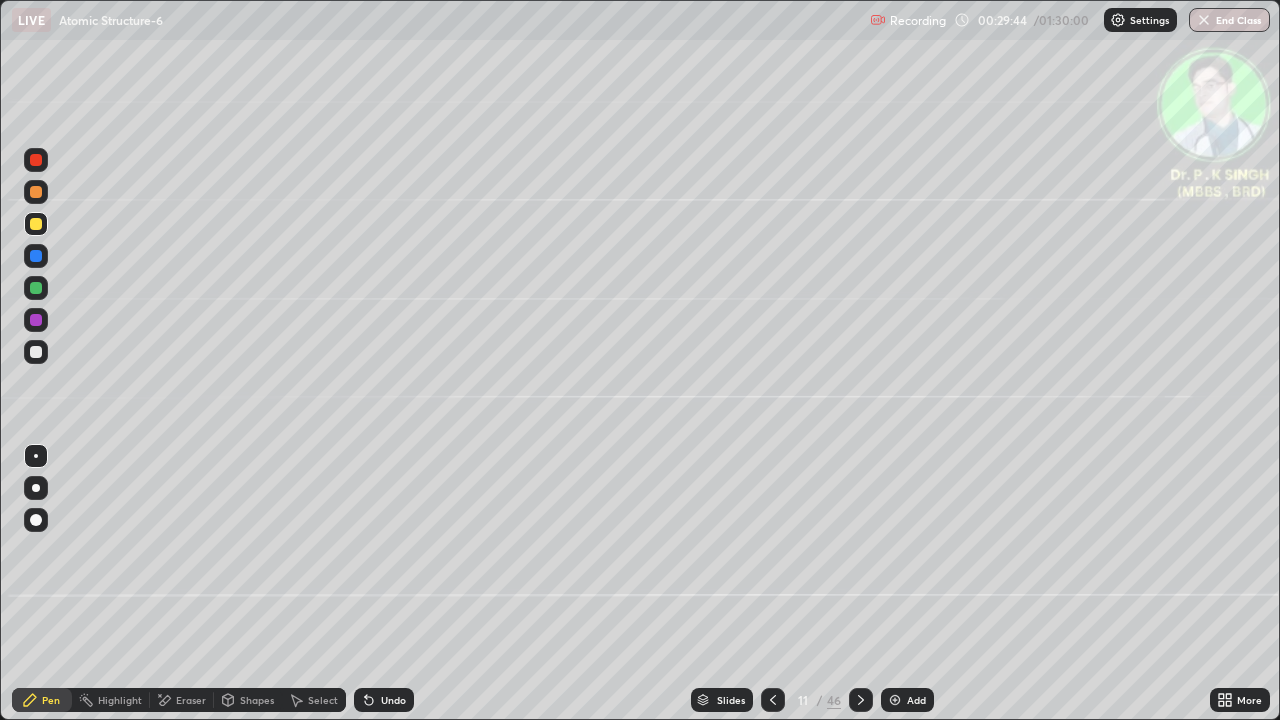 click 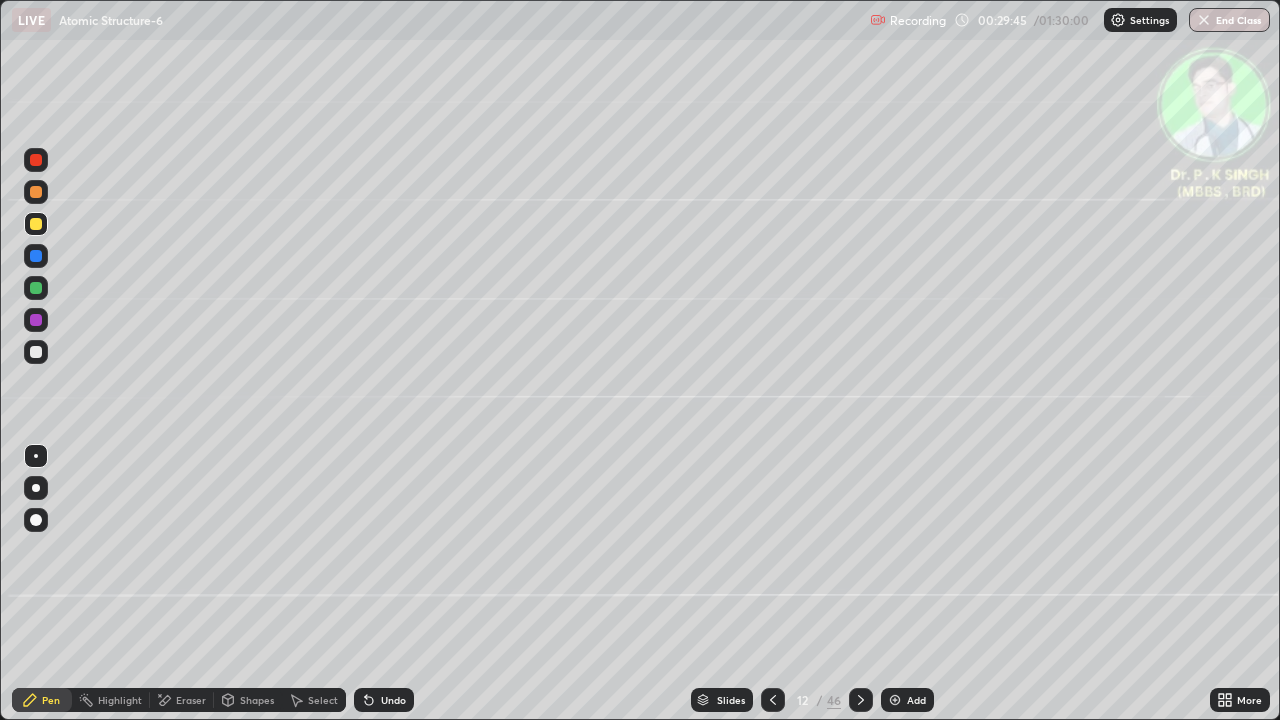 click 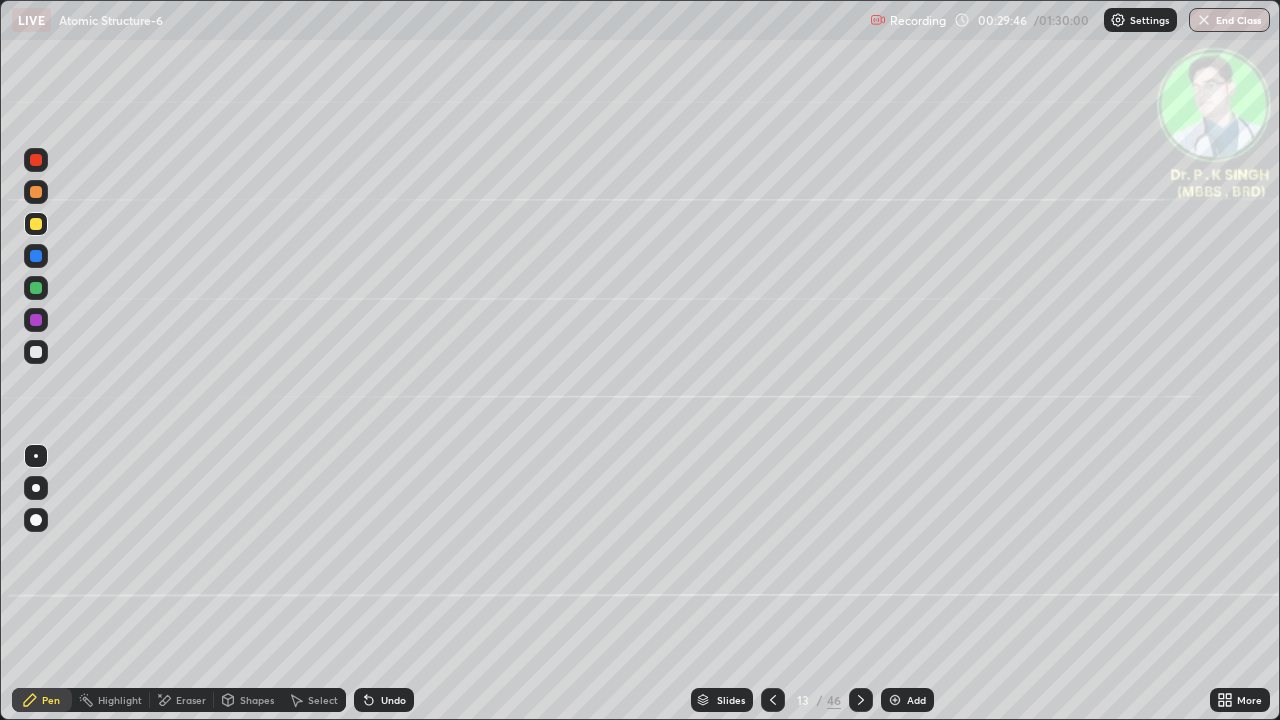 click at bounding box center [861, 700] 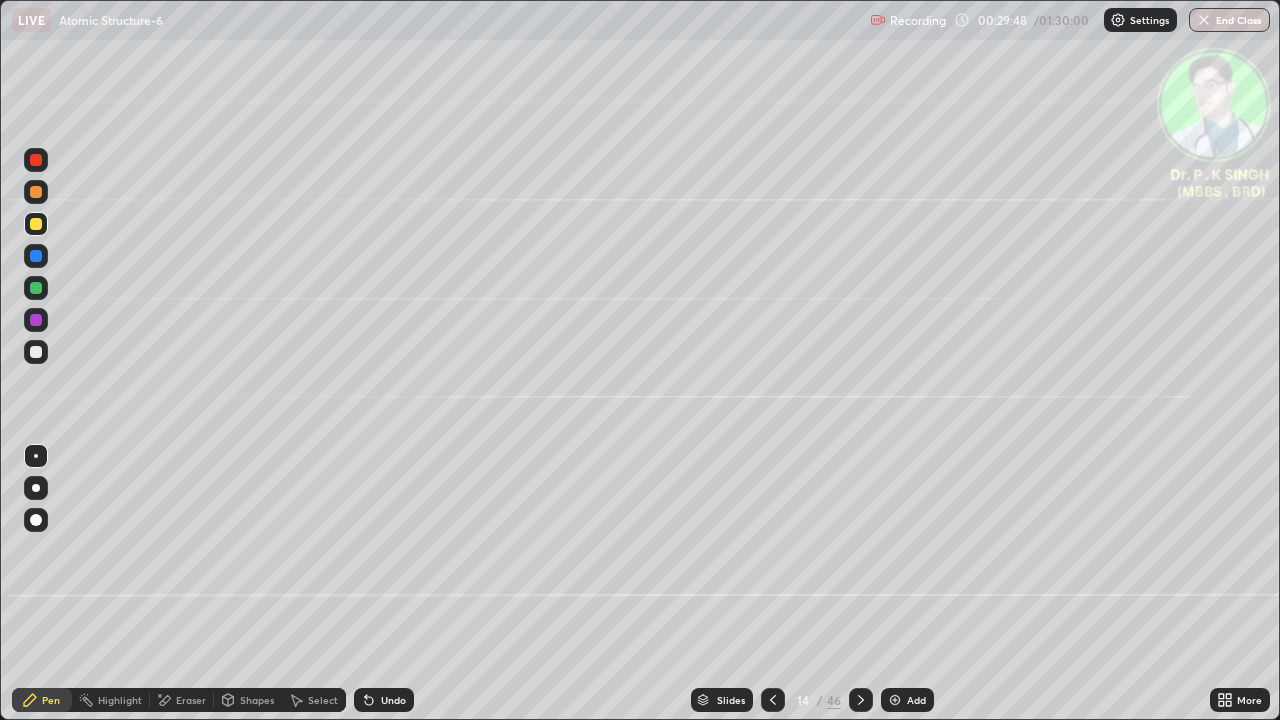 click at bounding box center (861, 700) 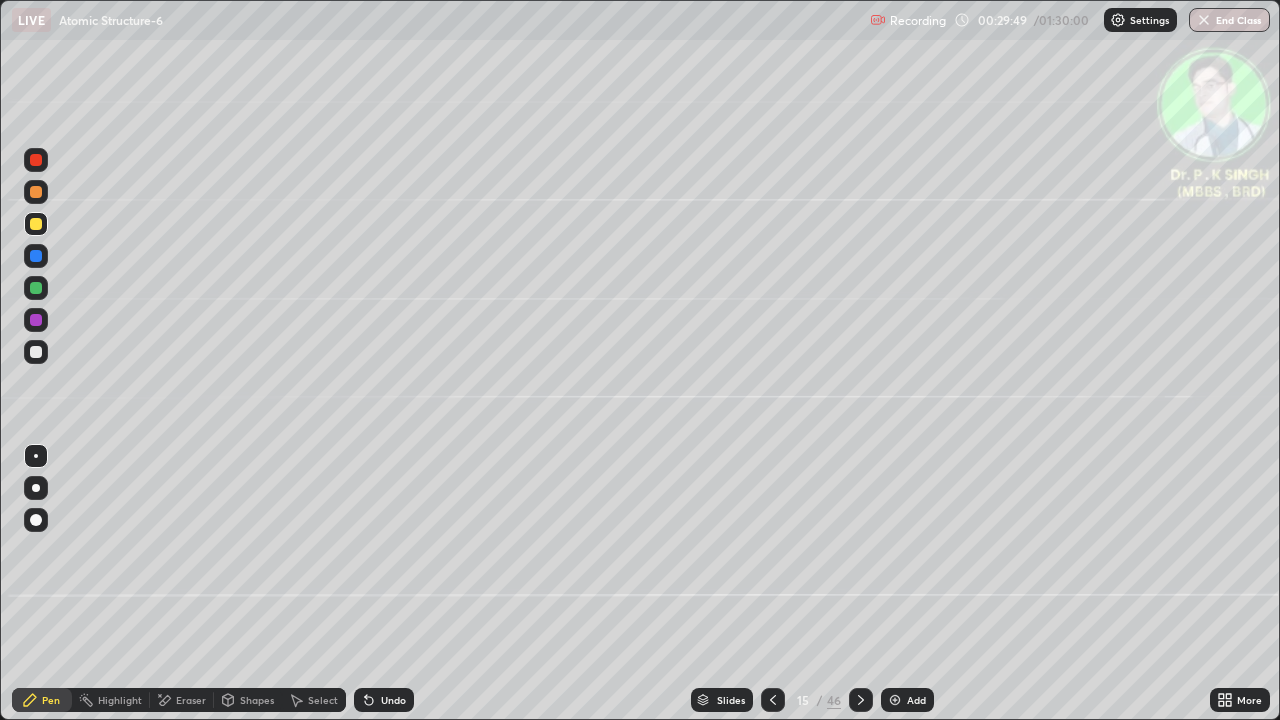click 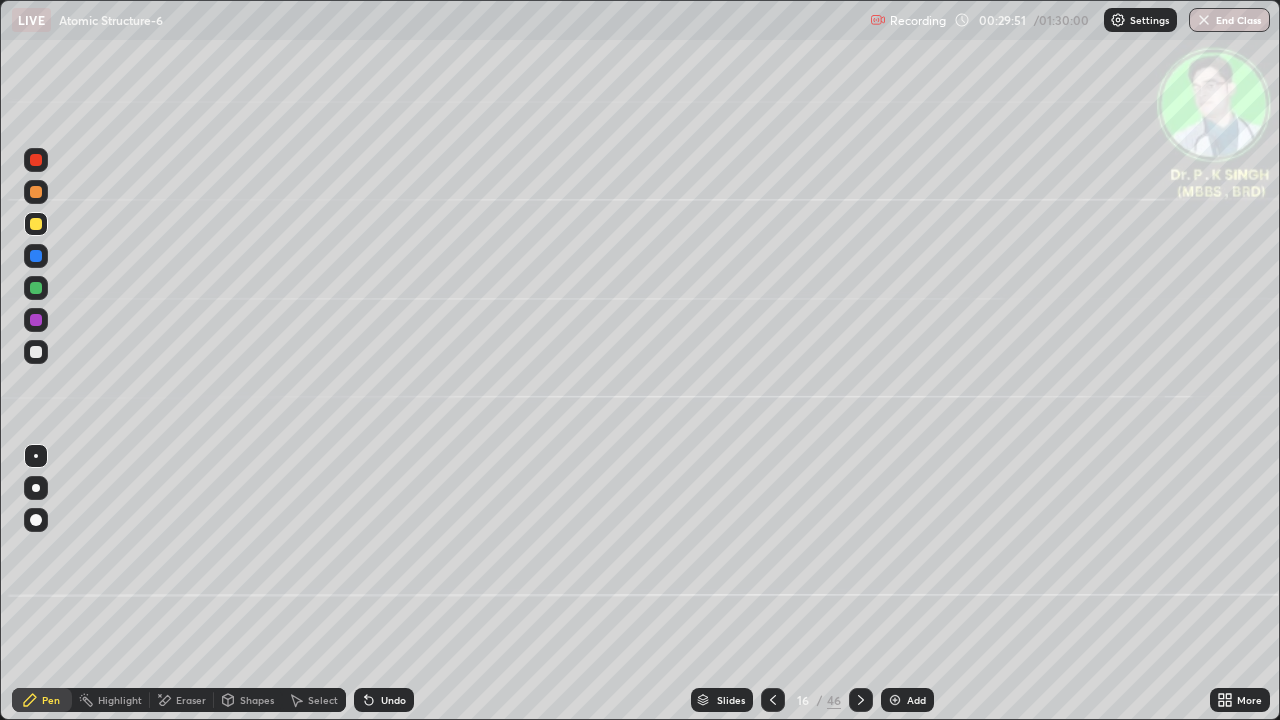 click at bounding box center [36, 288] 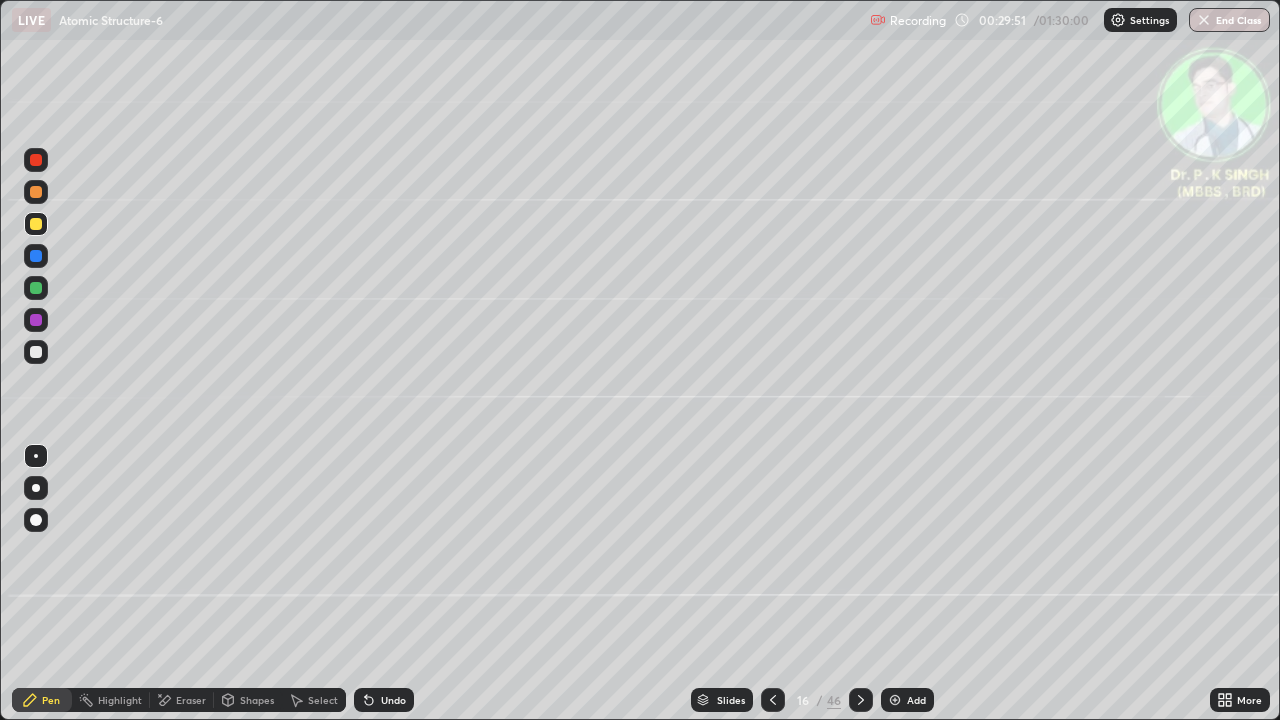 click at bounding box center (36, 288) 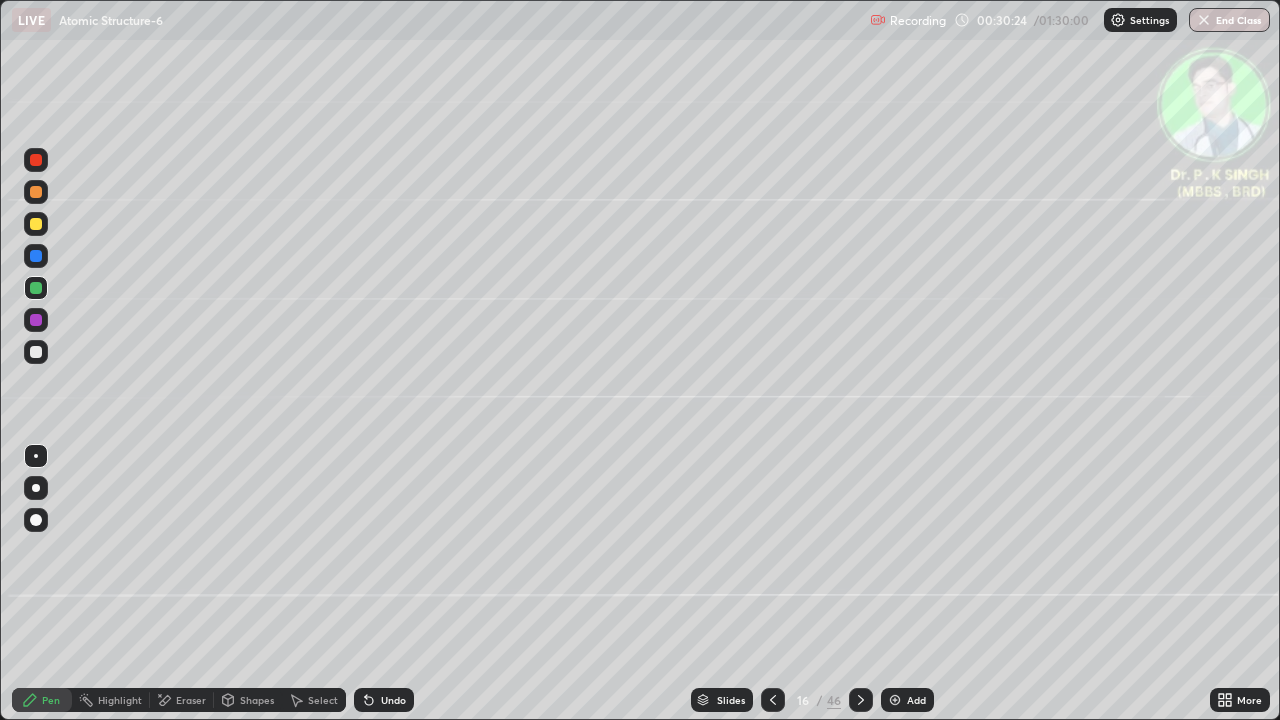 click at bounding box center (36, 224) 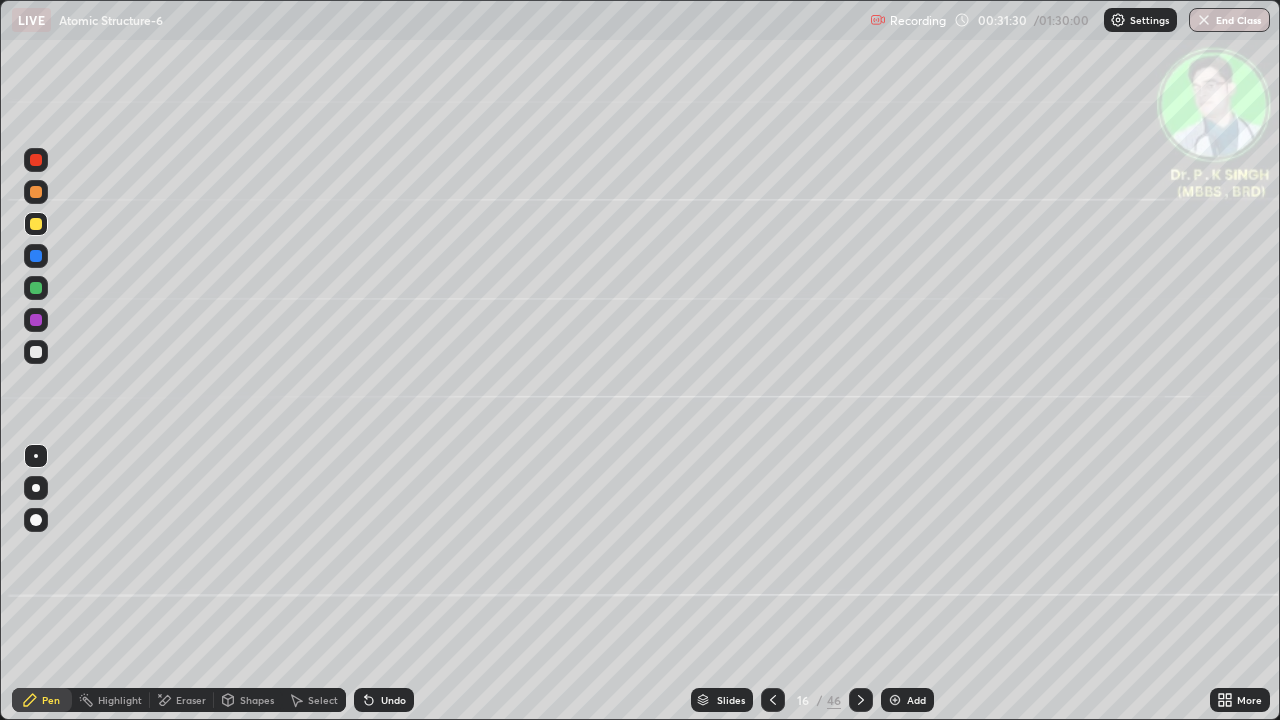 click at bounding box center [36, 224] 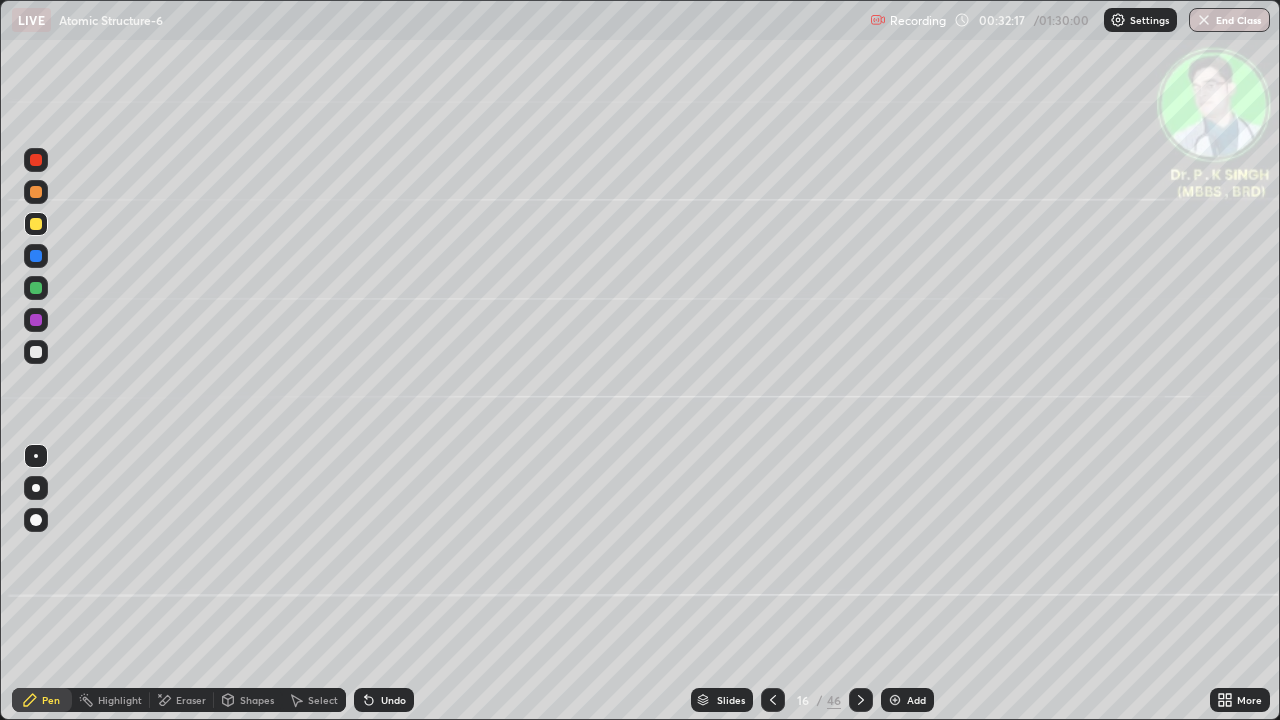 click 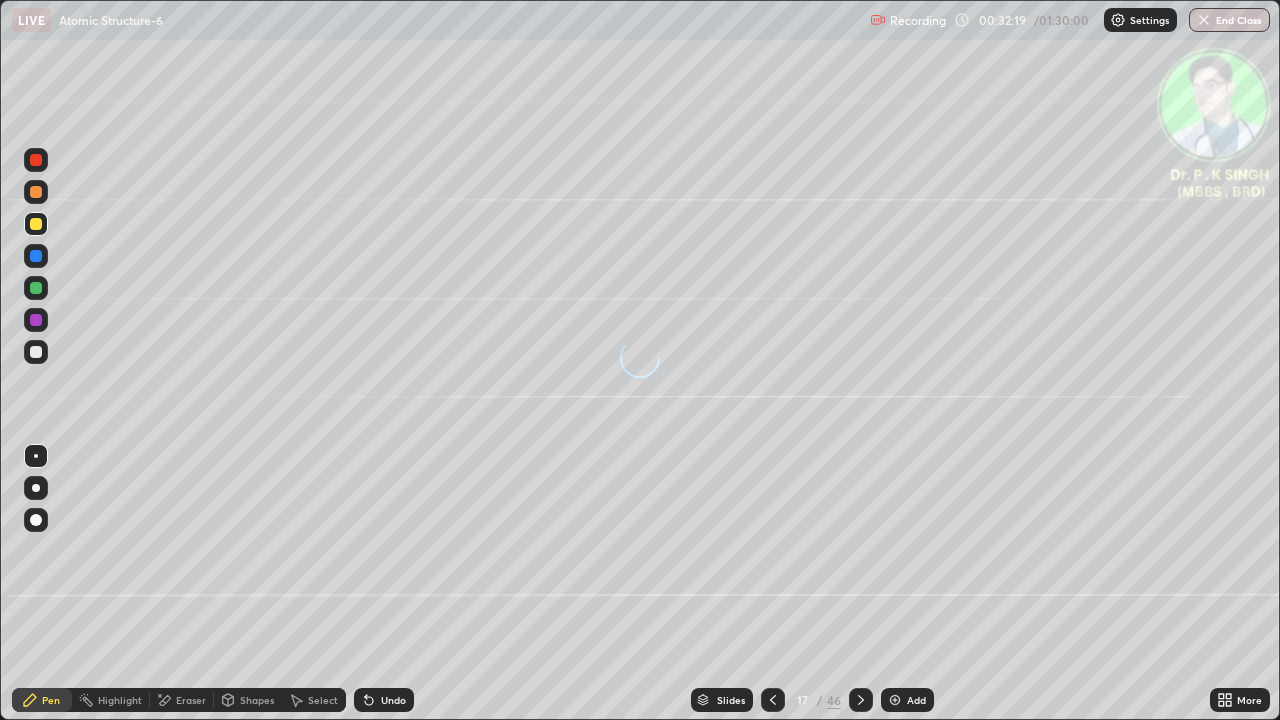 click at bounding box center [36, 256] 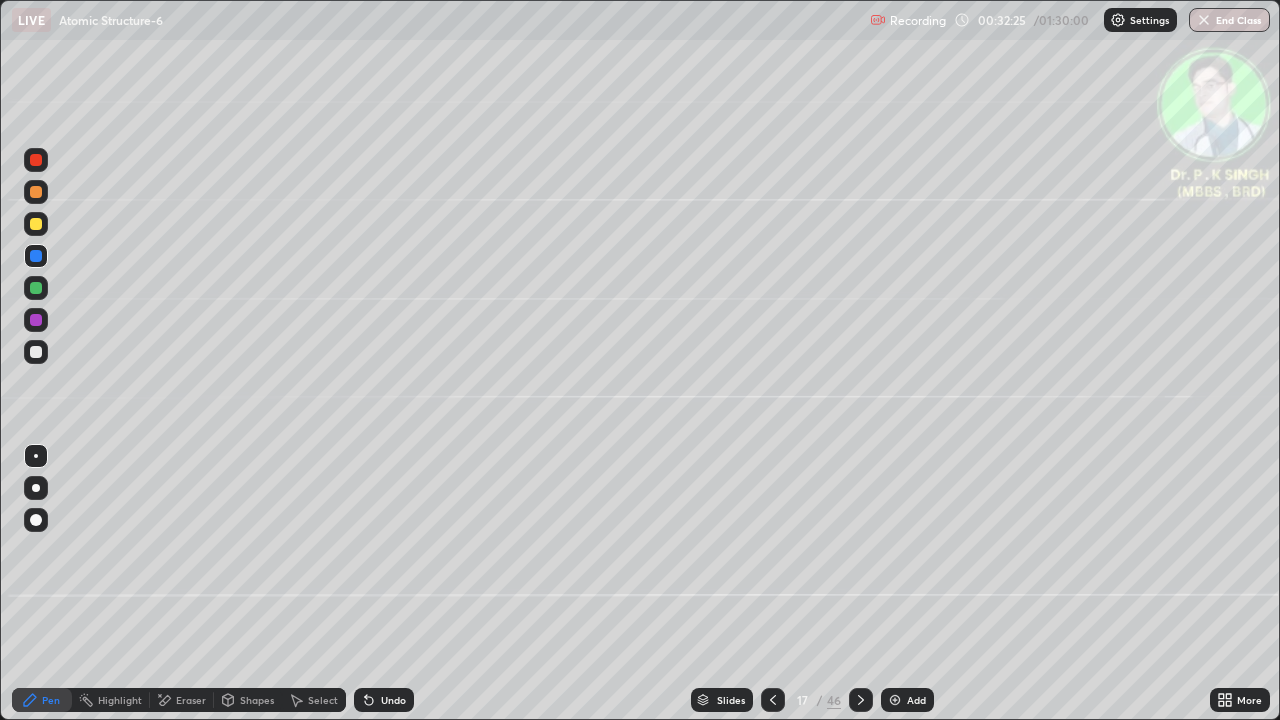 click at bounding box center [36, 224] 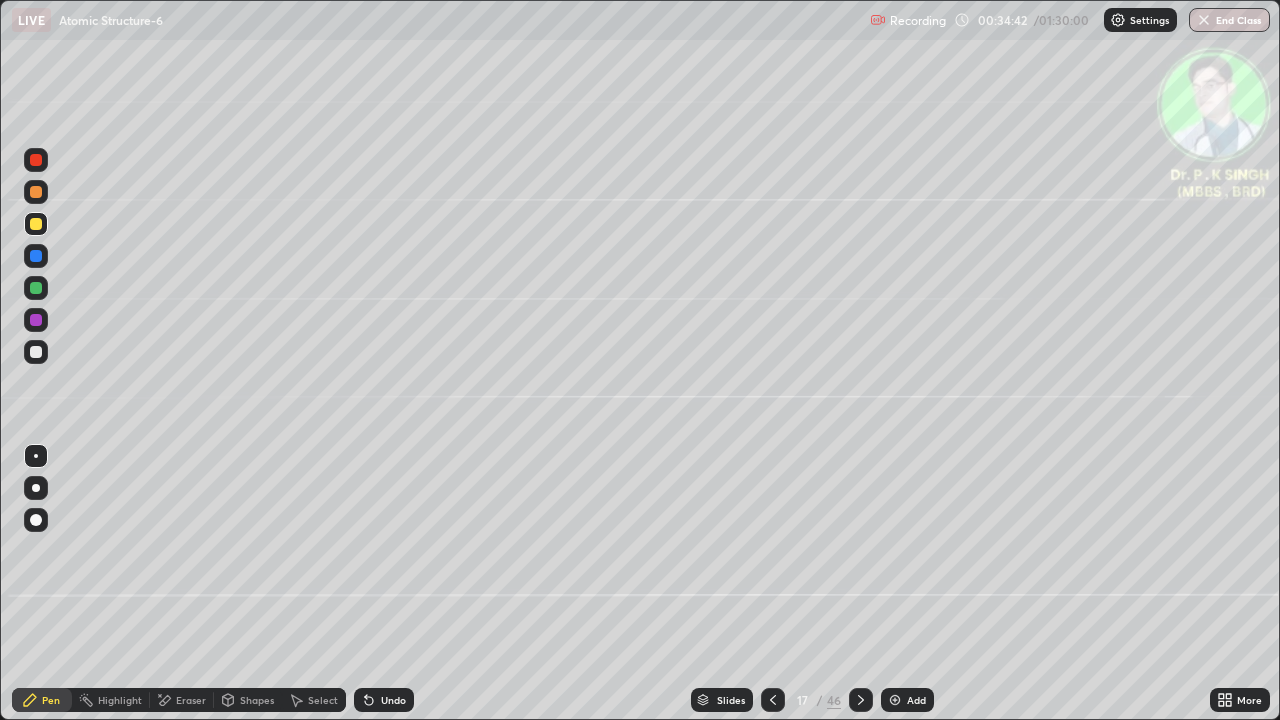 click at bounding box center (861, 700) 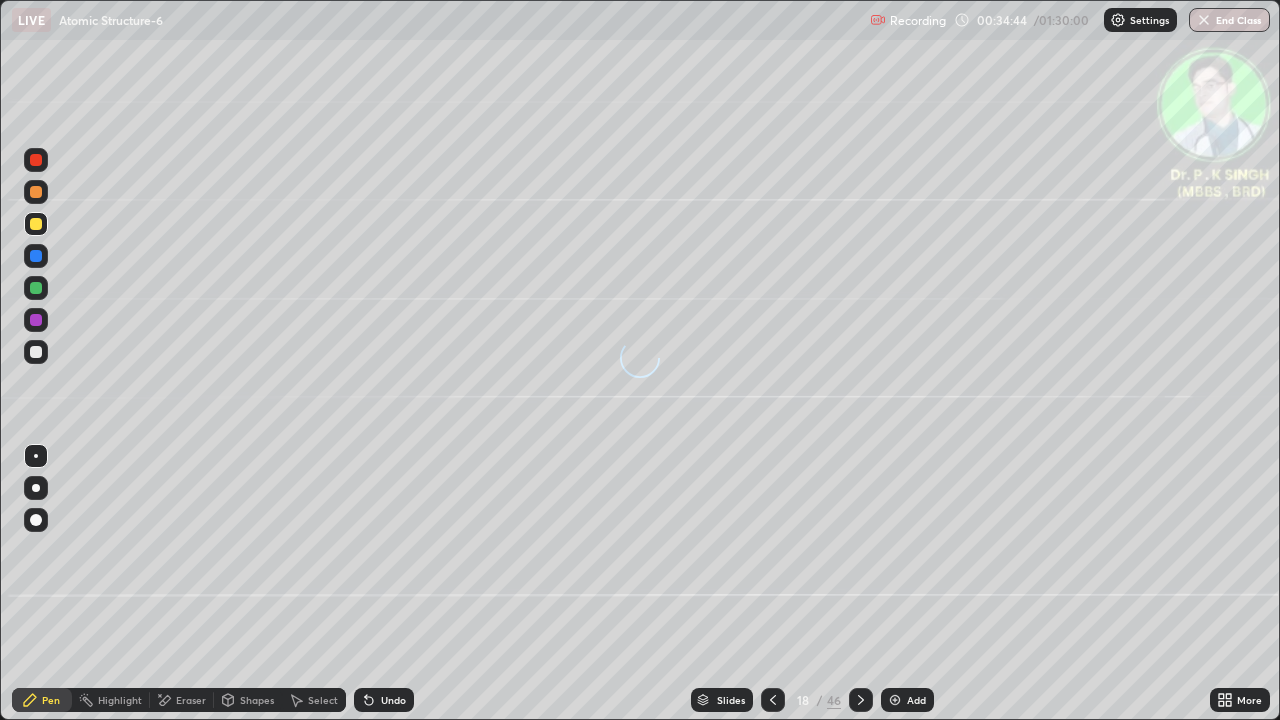 click at bounding box center (36, 256) 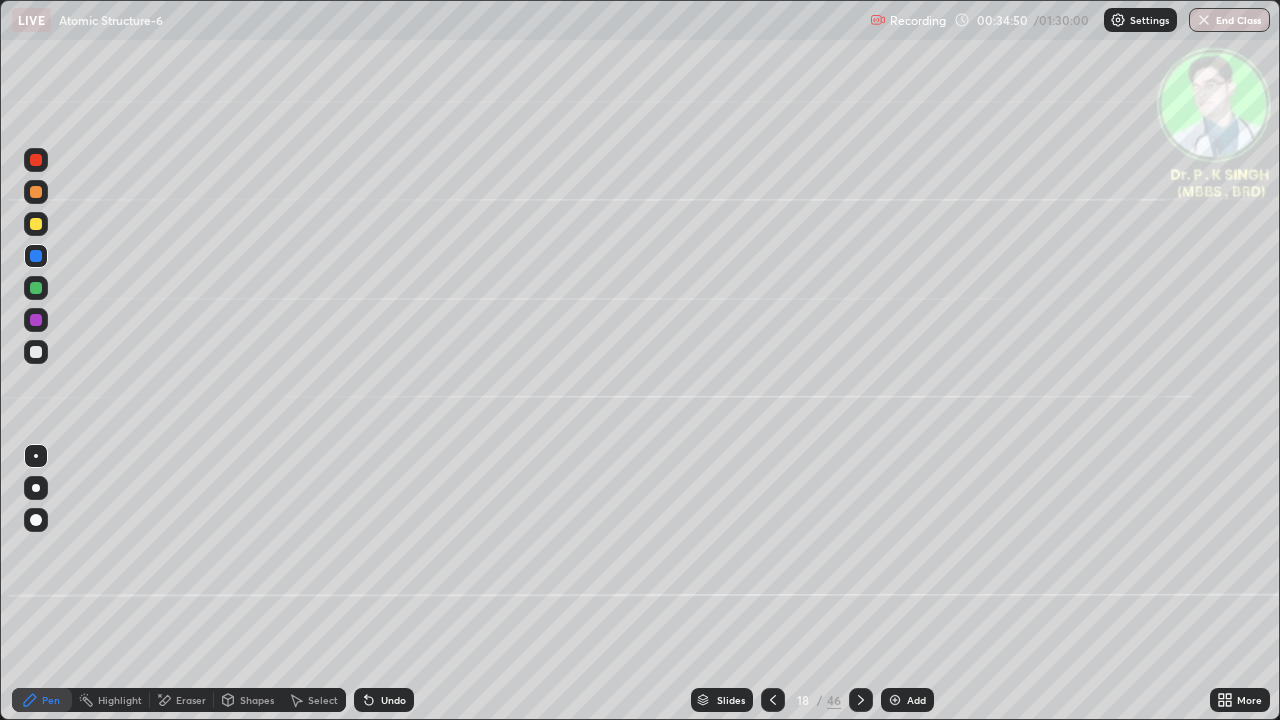 click at bounding box center (36, 224) 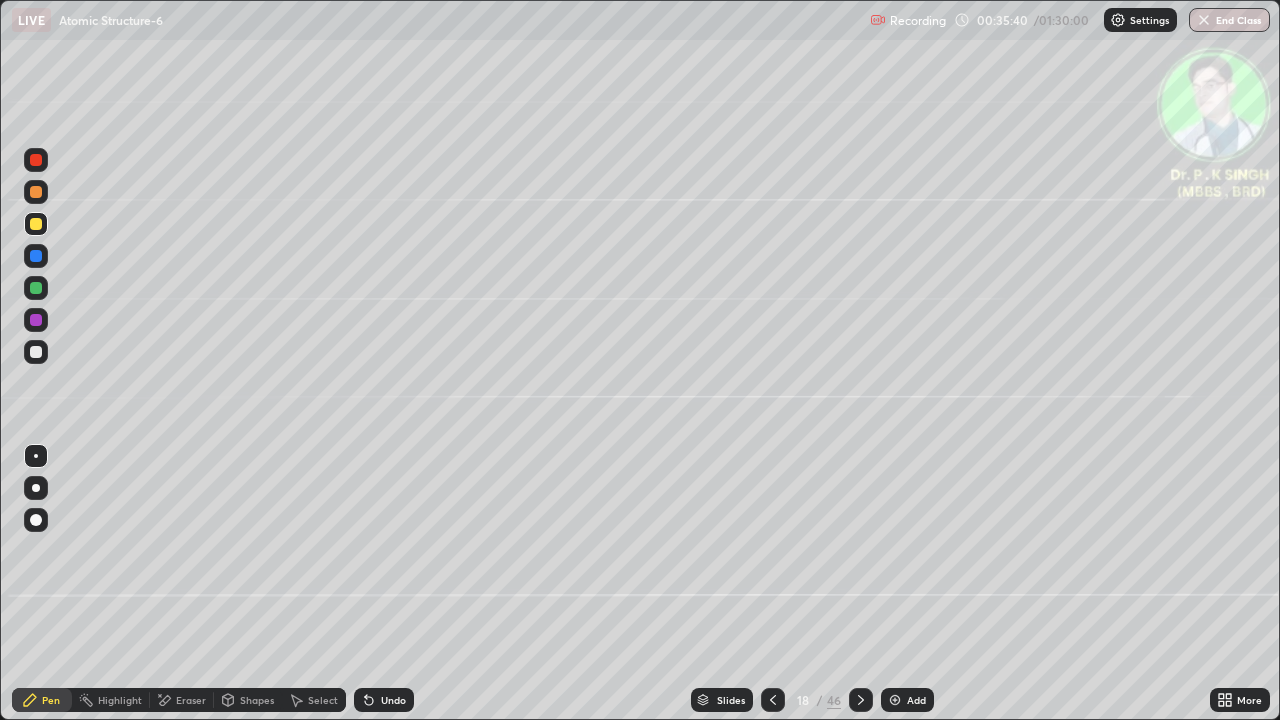 click at bounding box center [36, 224] 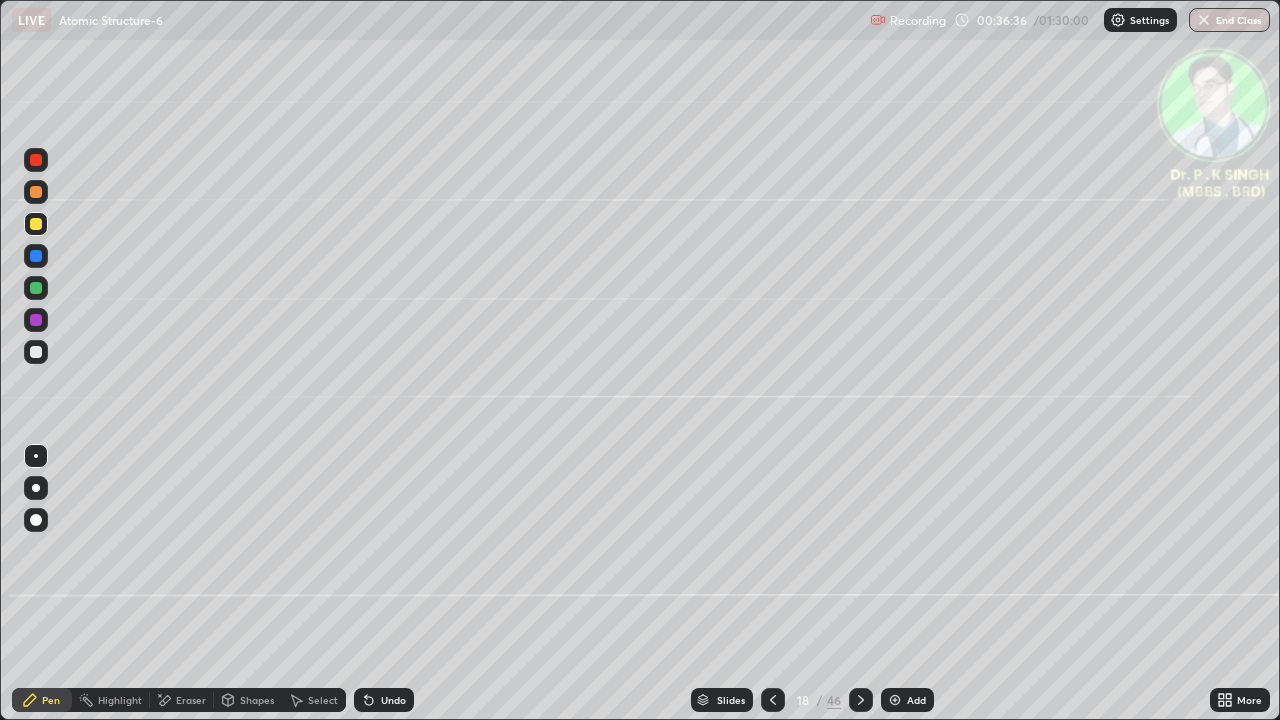 click 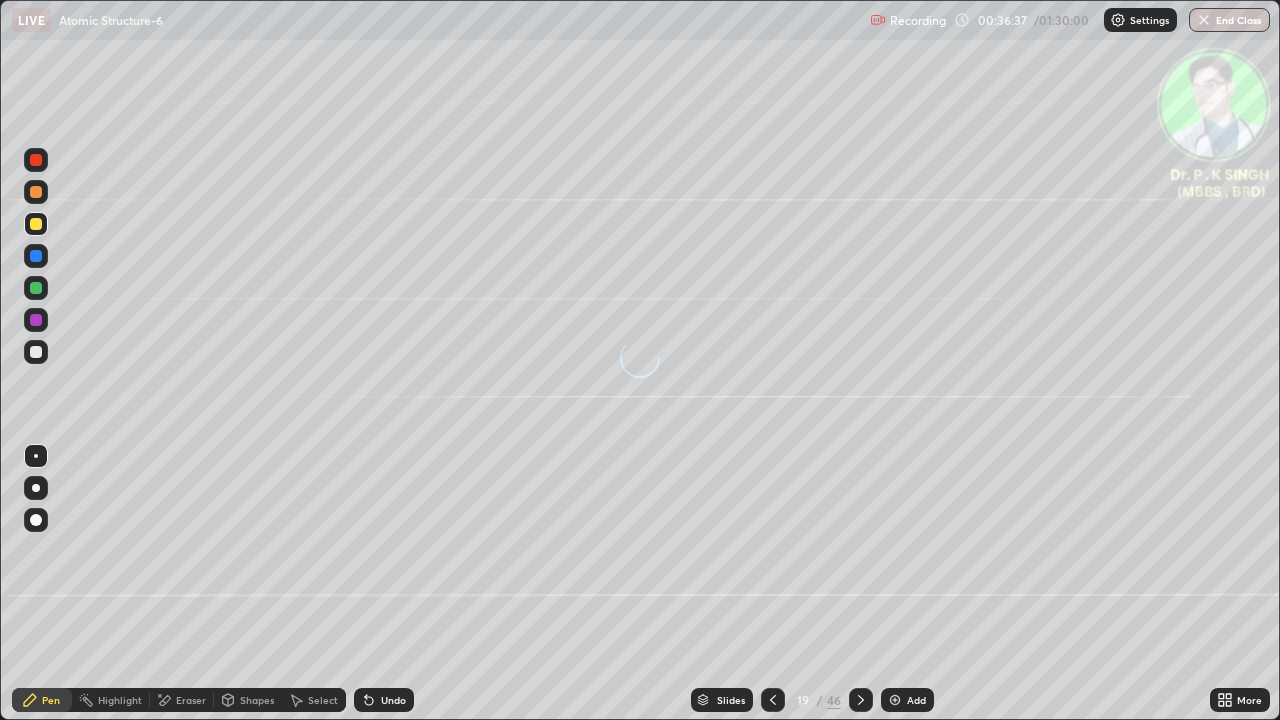 click at bounding box center [36, 224] 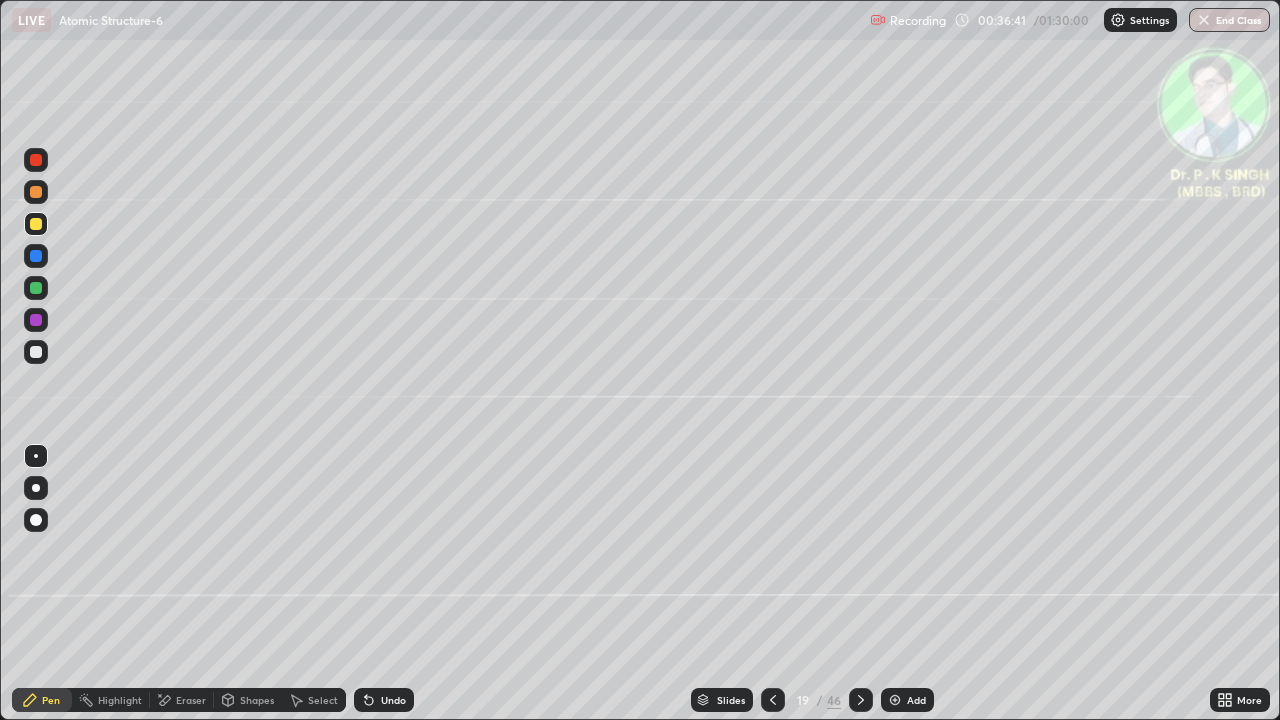 click at bounding box center (36, 224) 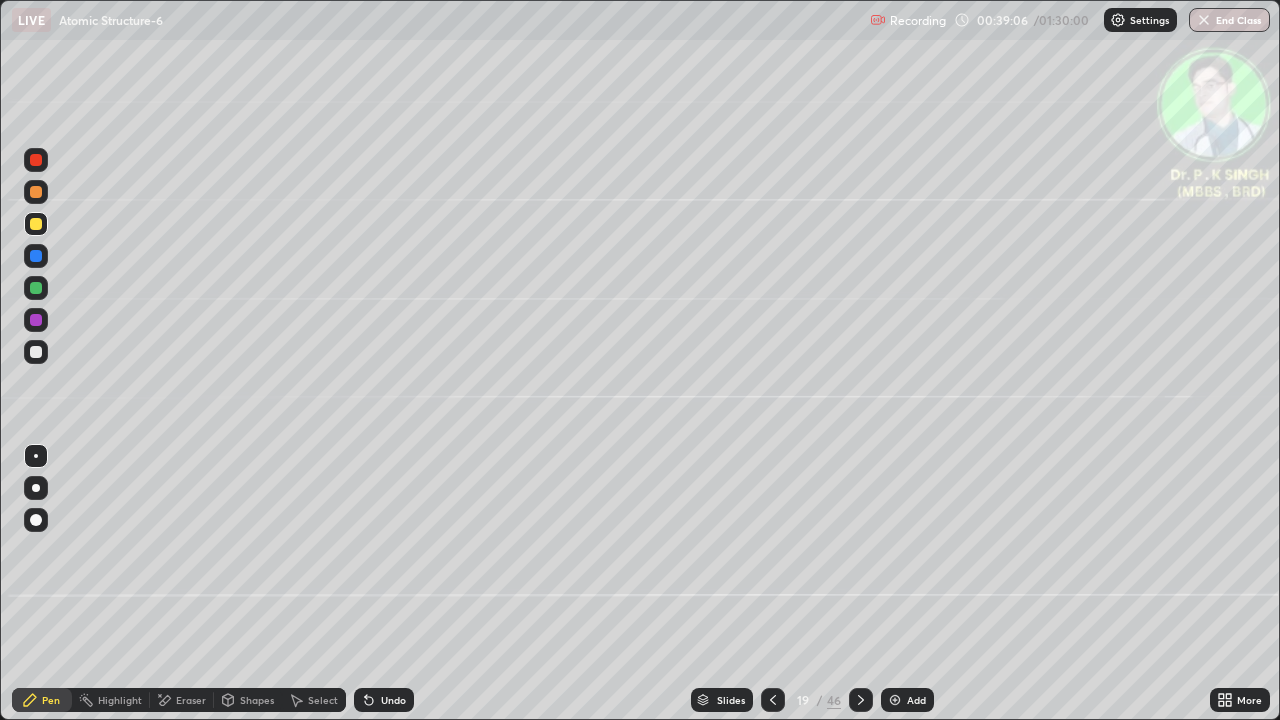 click 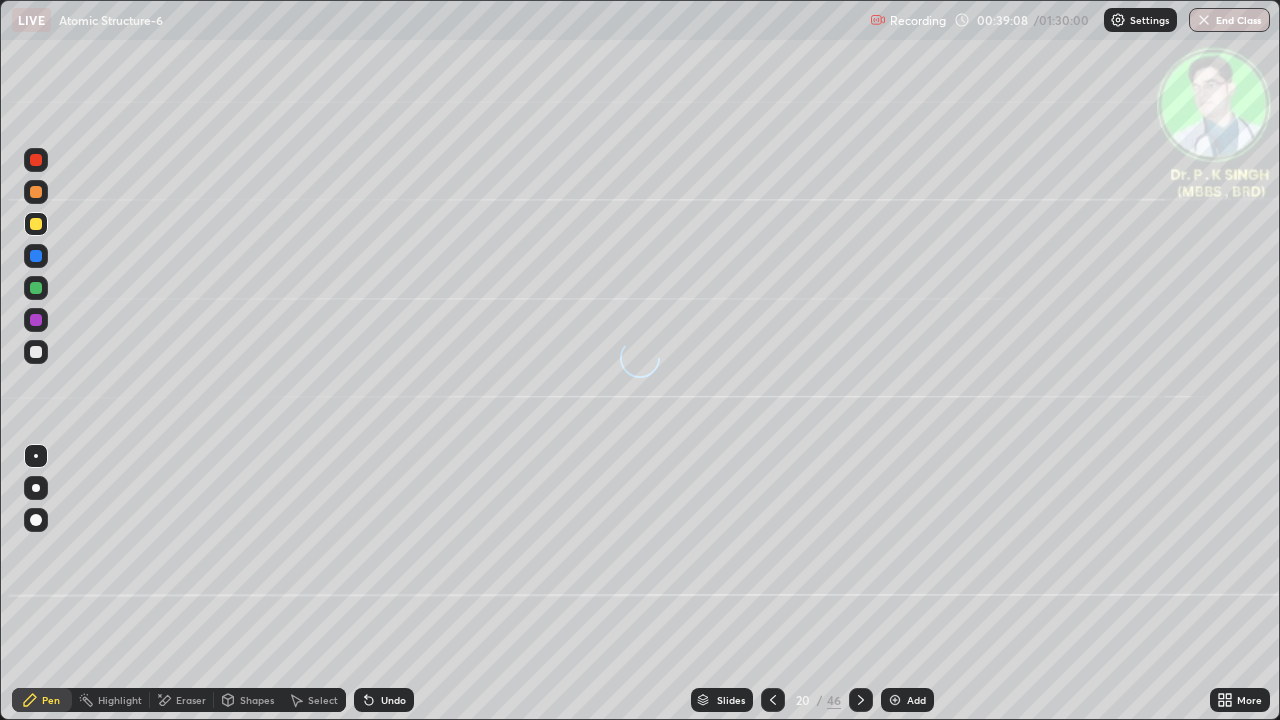 click at bounding box center (36, 288) 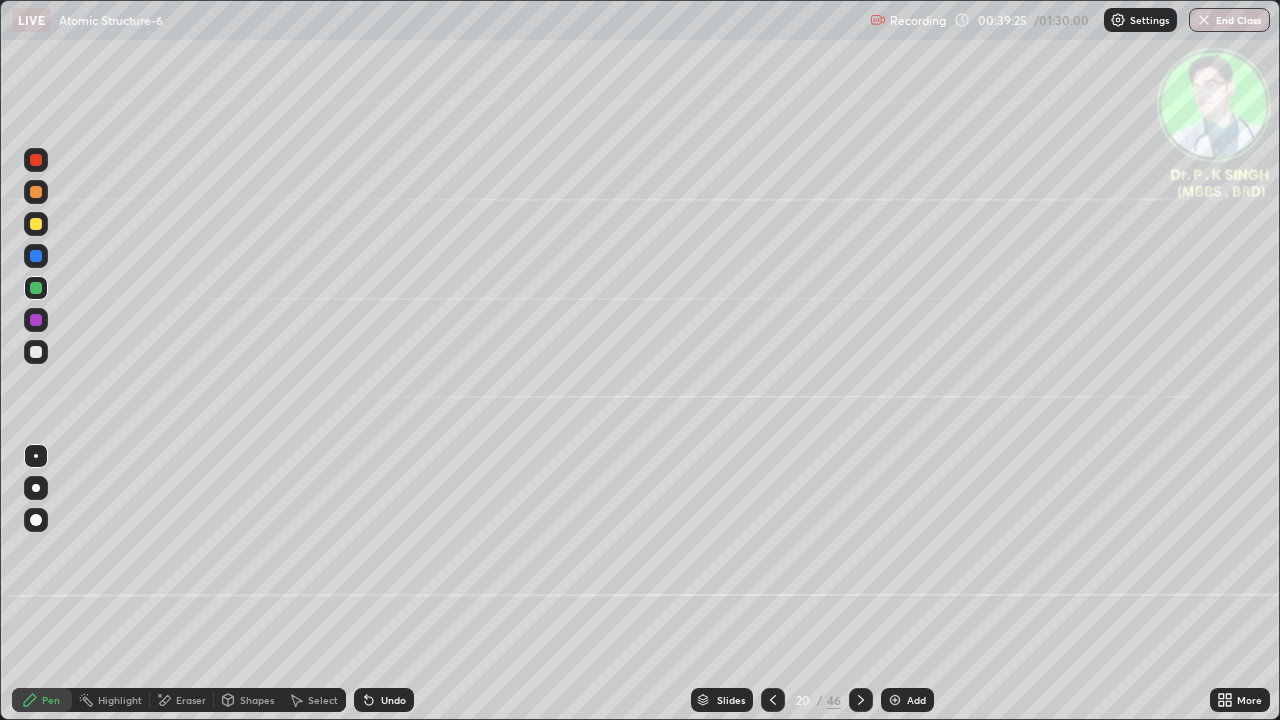 click at bounding box center [36, 256] 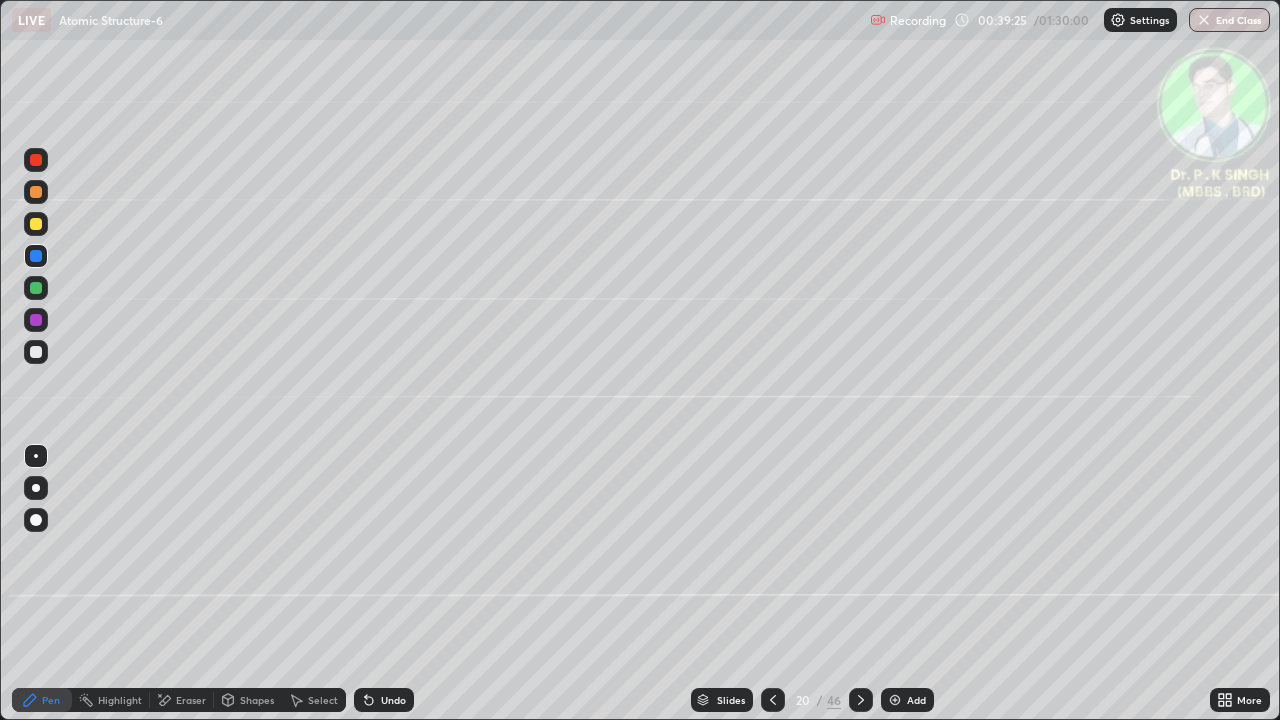 click at bounding box center [36, 224] 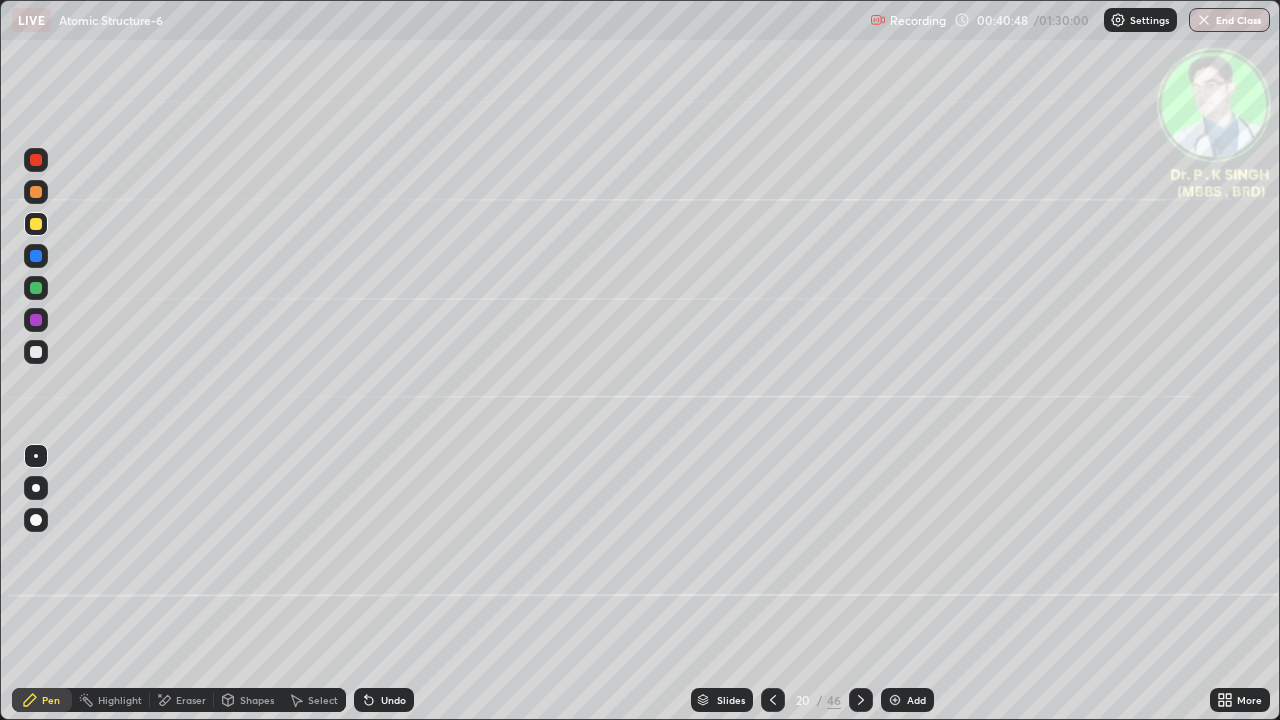 click 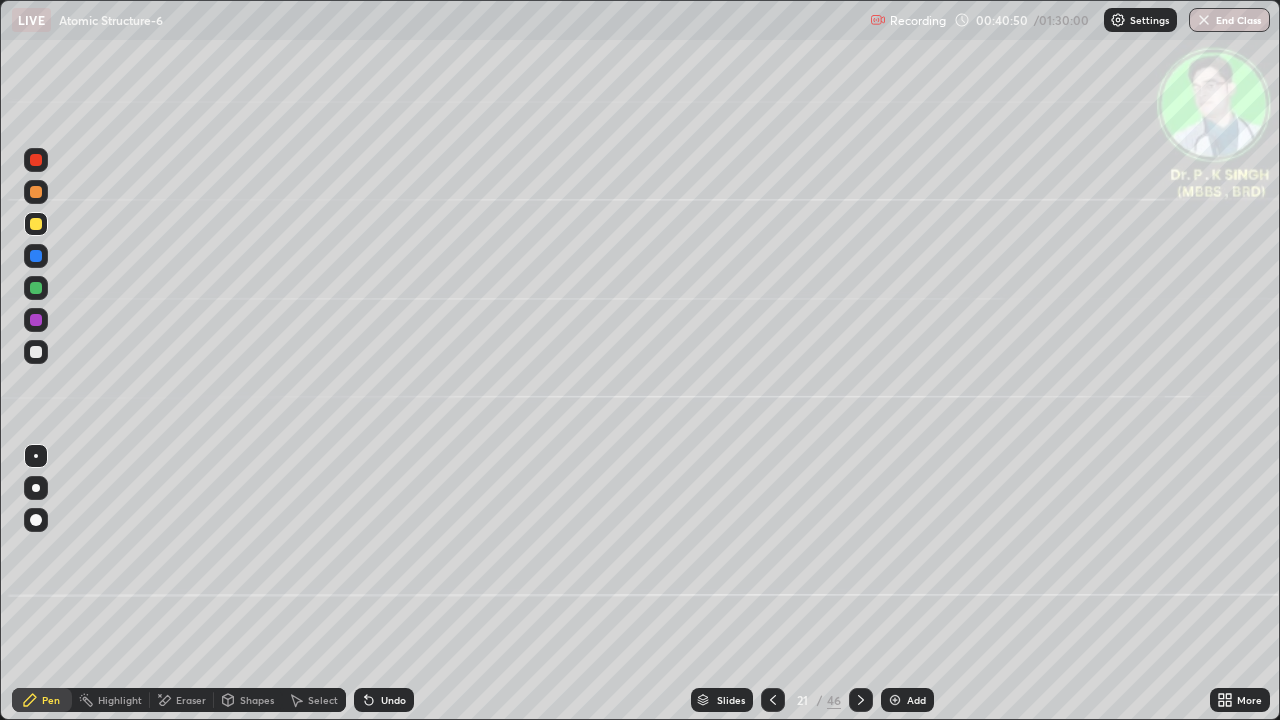 click at bounding box center (36, 224) 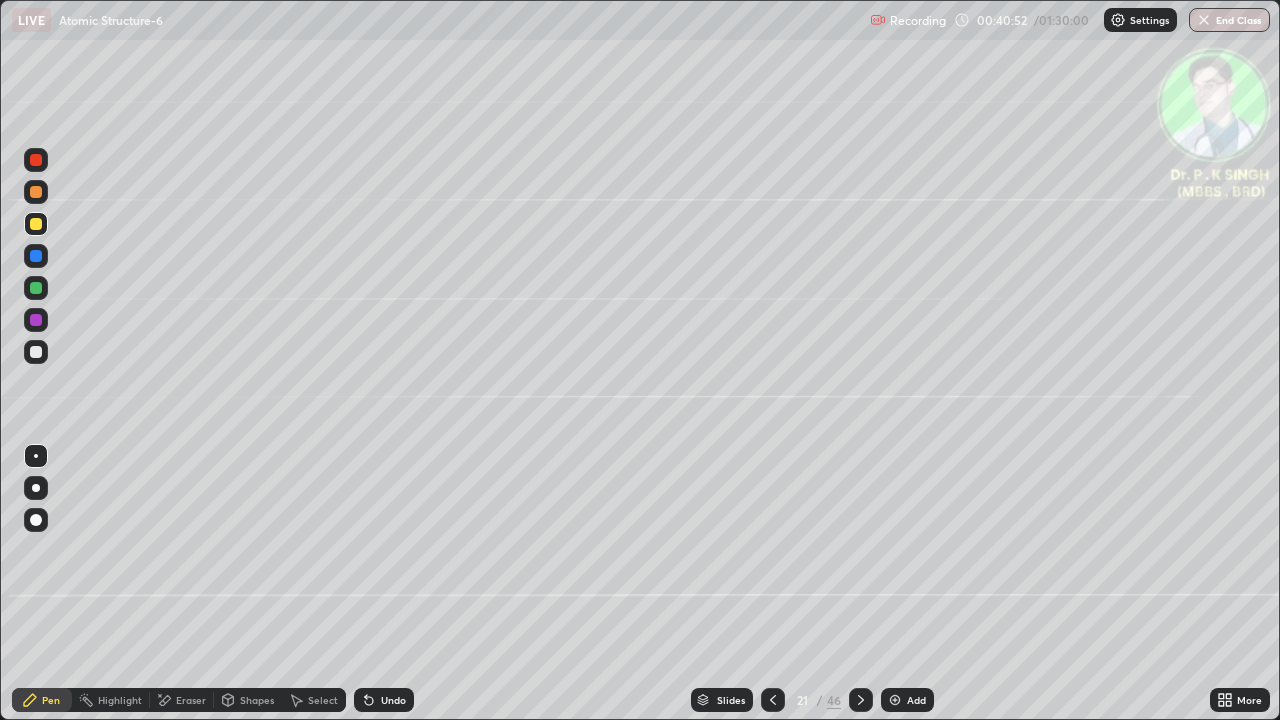 click at bounding box center (36, 256) 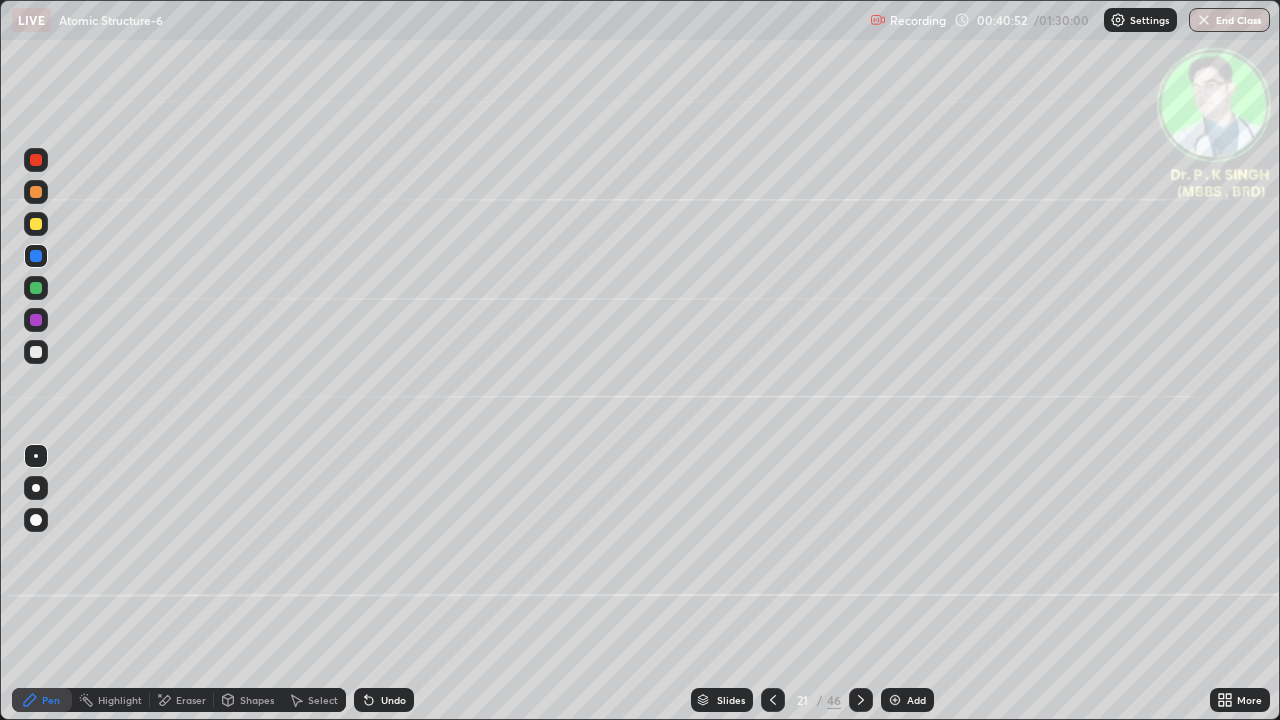 click at bounding box center (36, 224) 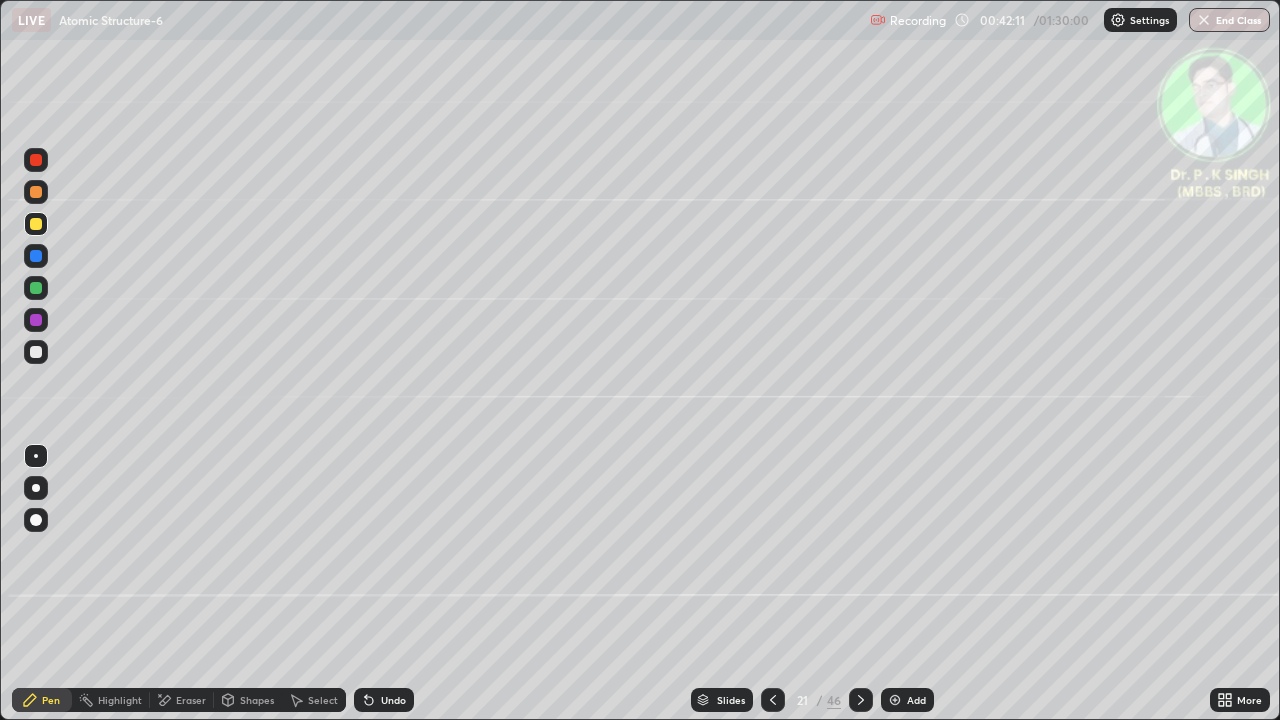 click at bounding box center (36, 288) 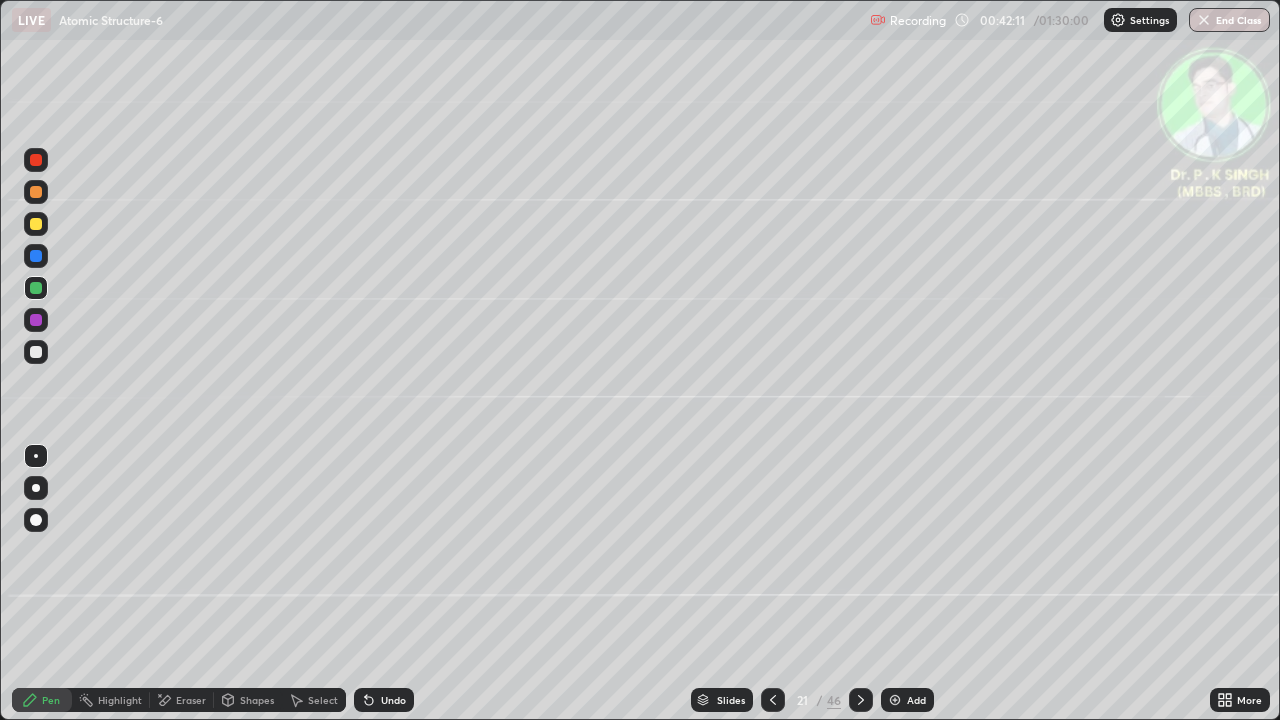 click at bounding box center [36, 288] 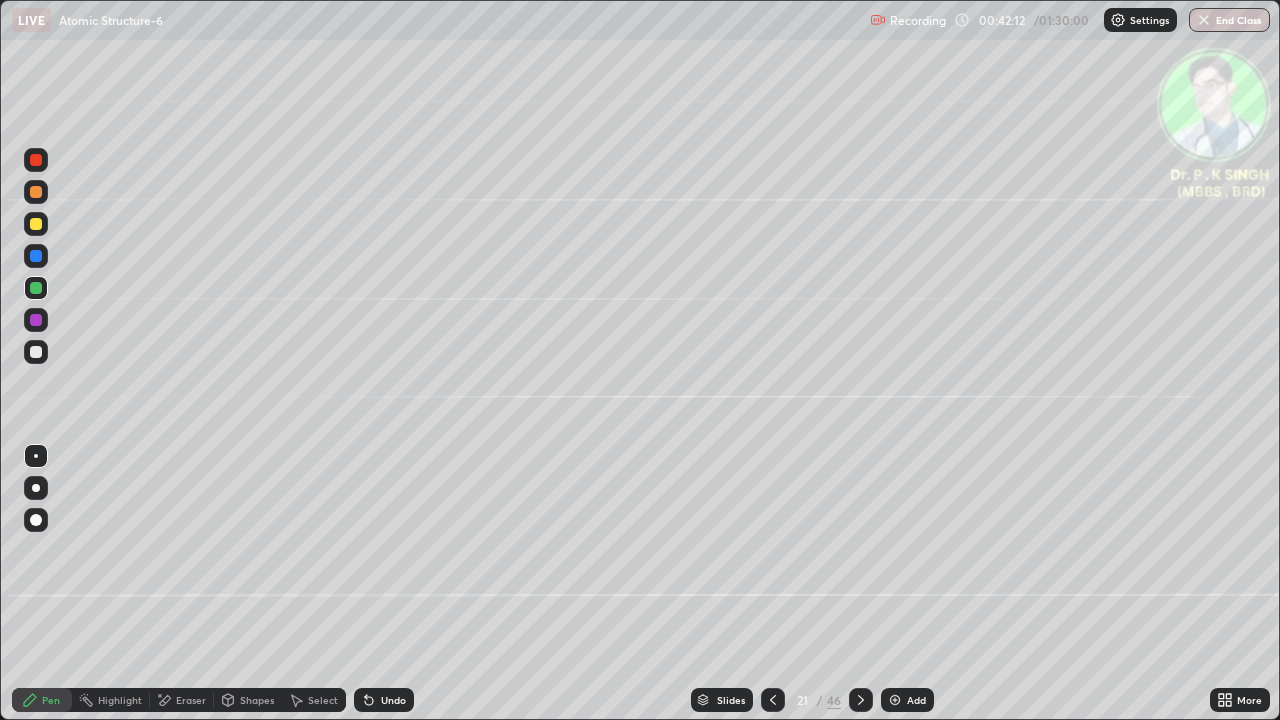 click 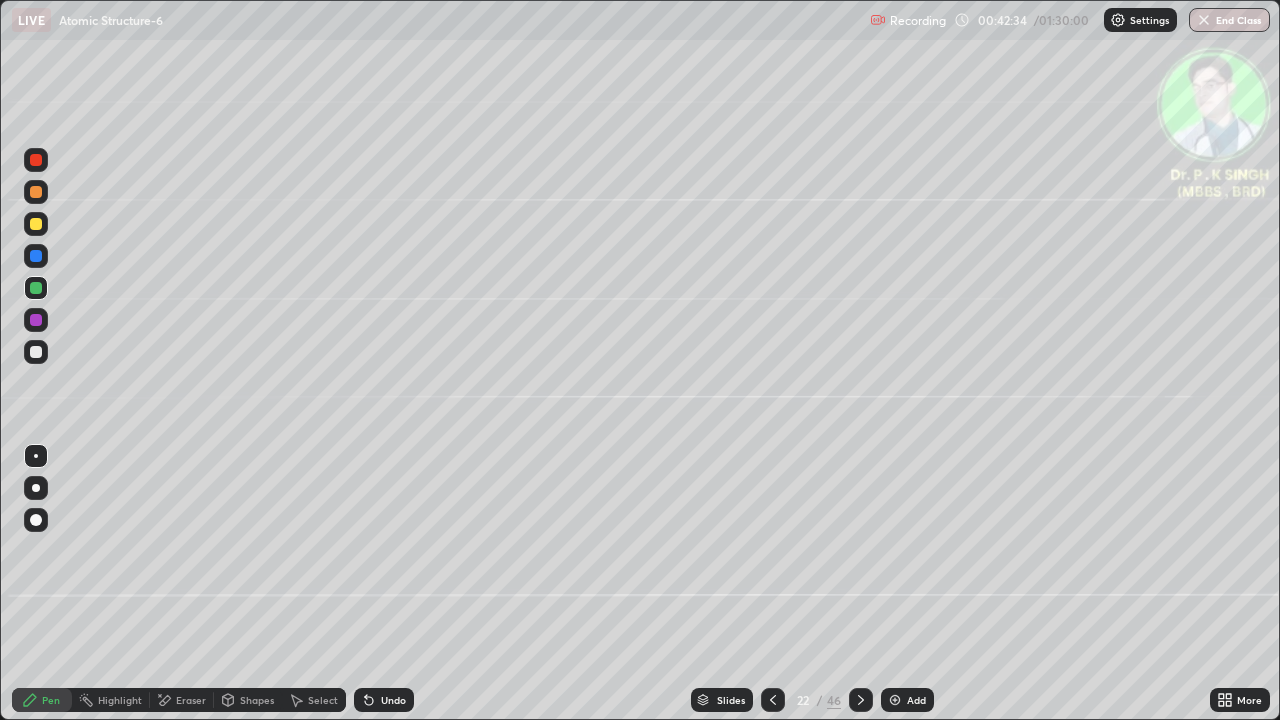 click at bounding box center (36, 224) 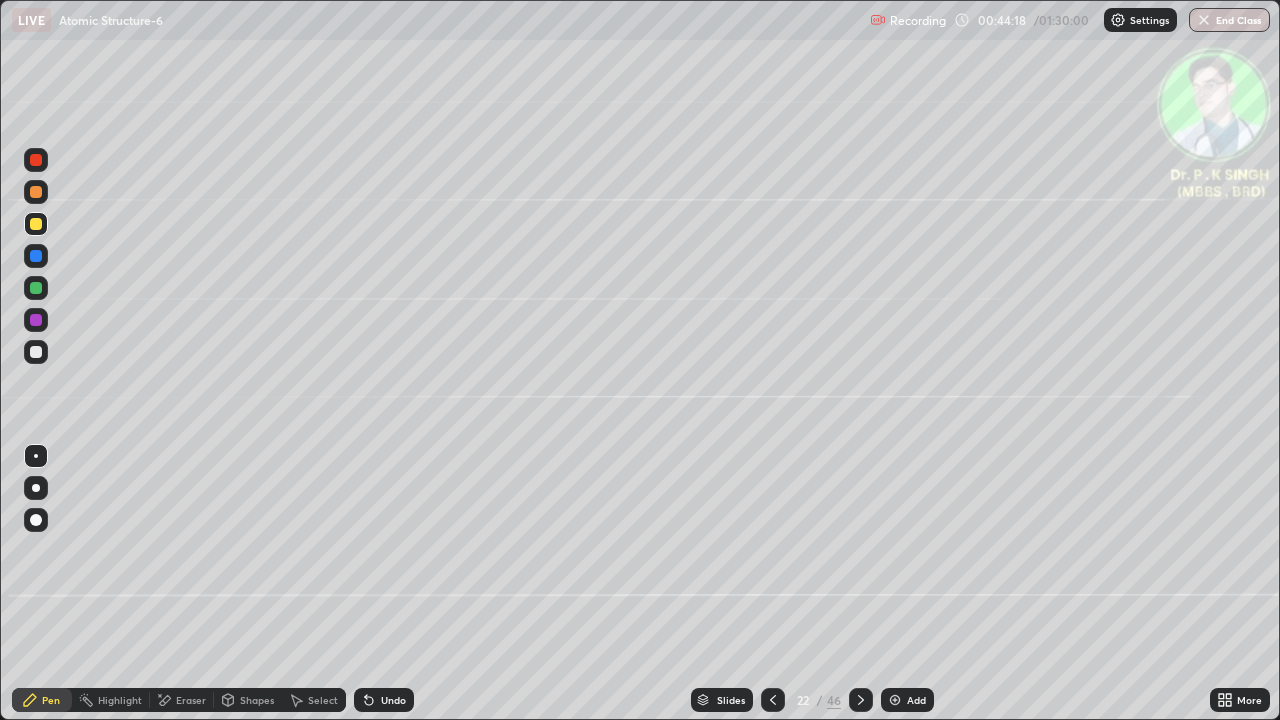click at bounding box center (36, 224) 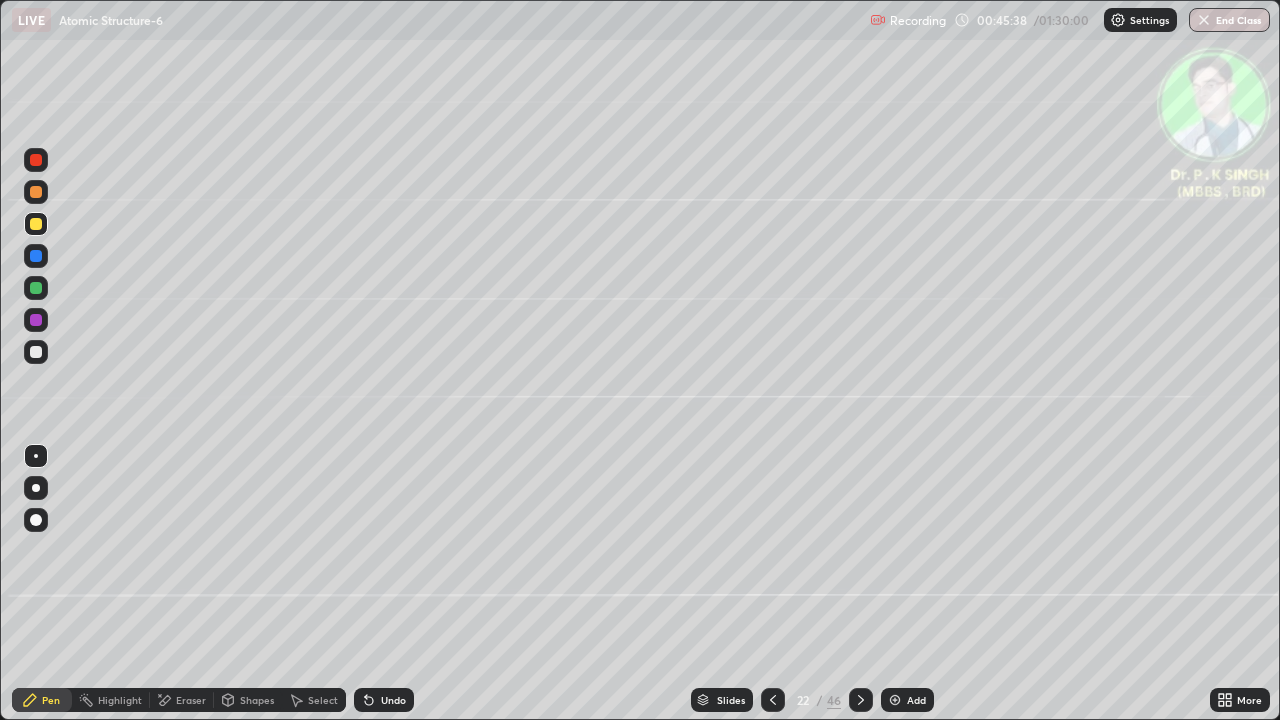 click at bounding box center (861, 700) 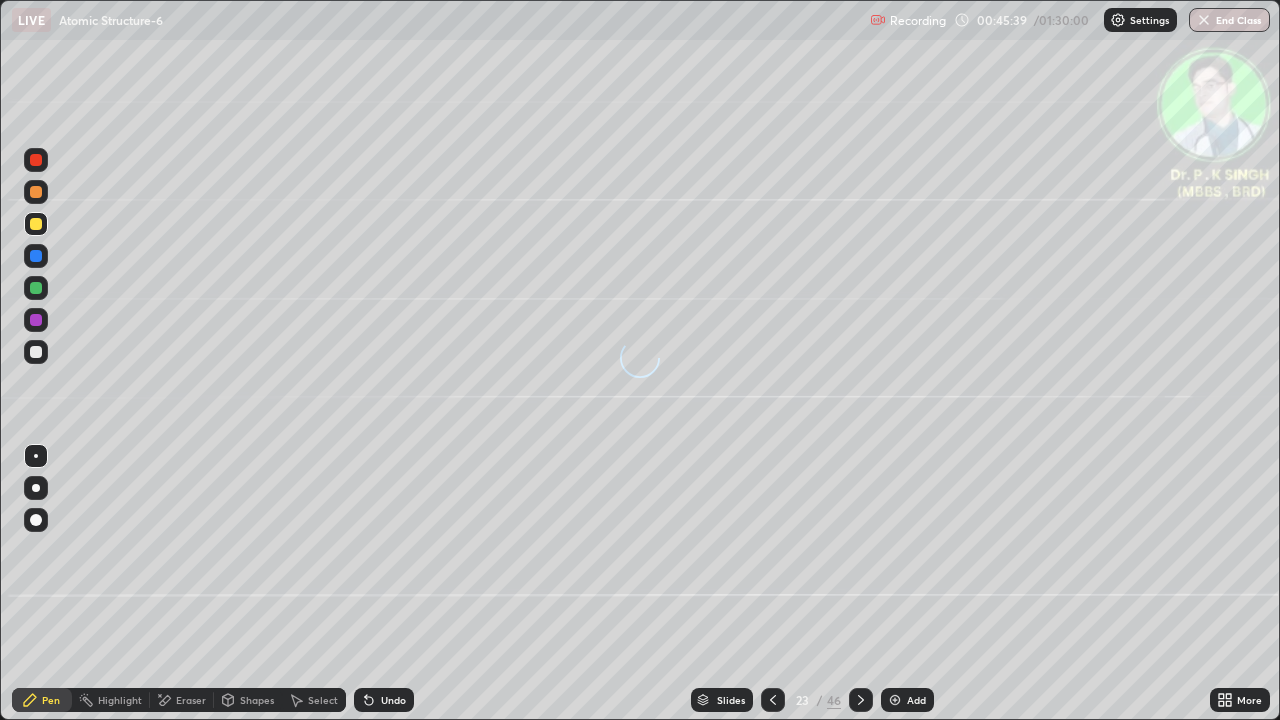 click at bounding box center (36, 224) 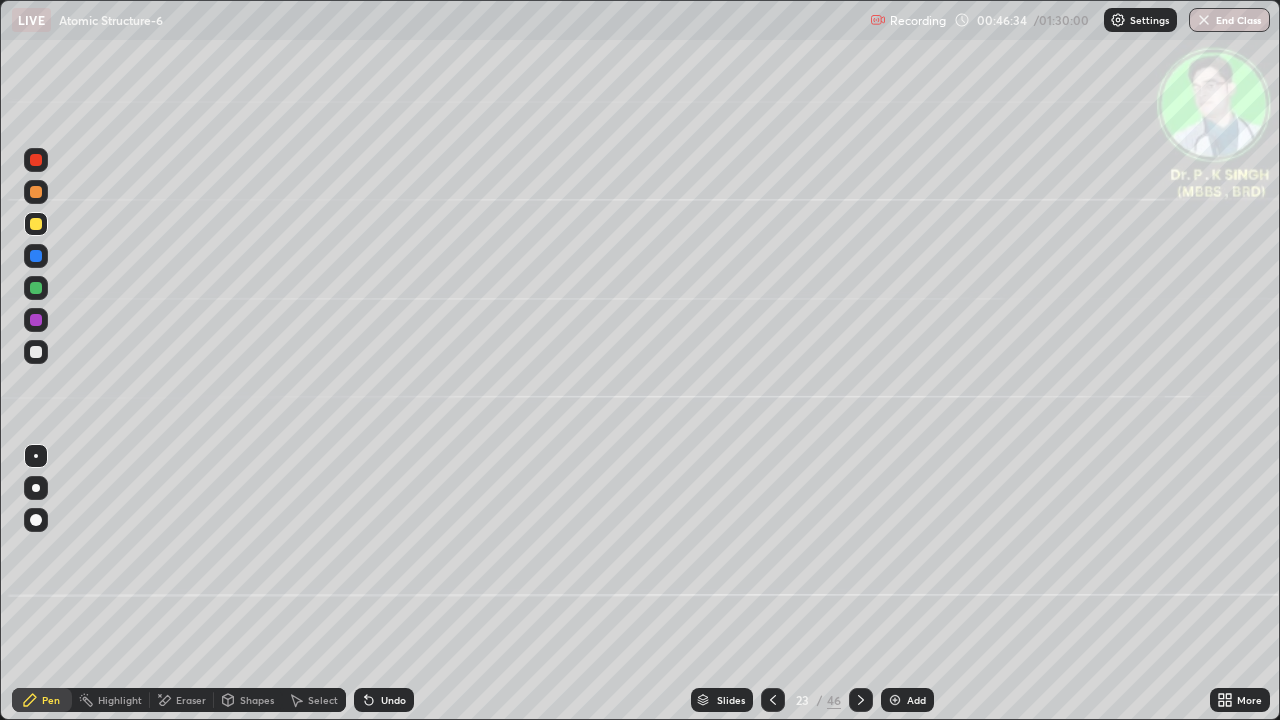 click 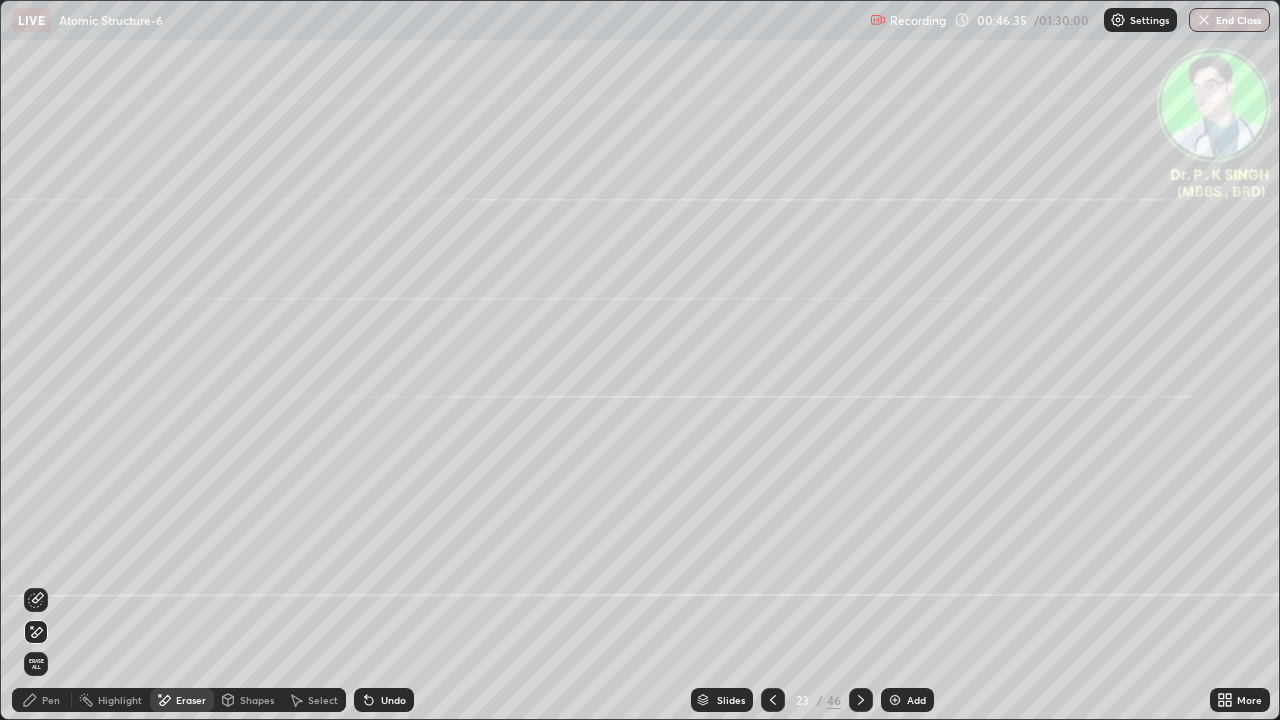 click 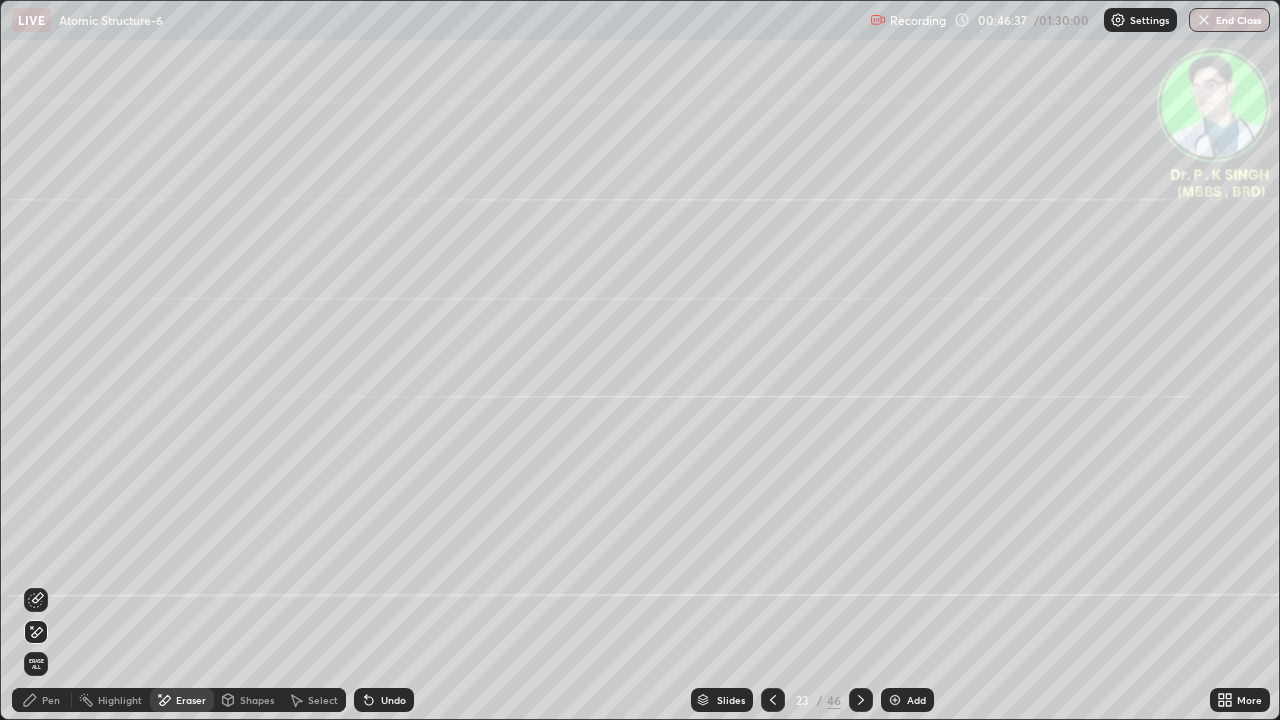 click on "Pen" at bounding box center [51, 700] 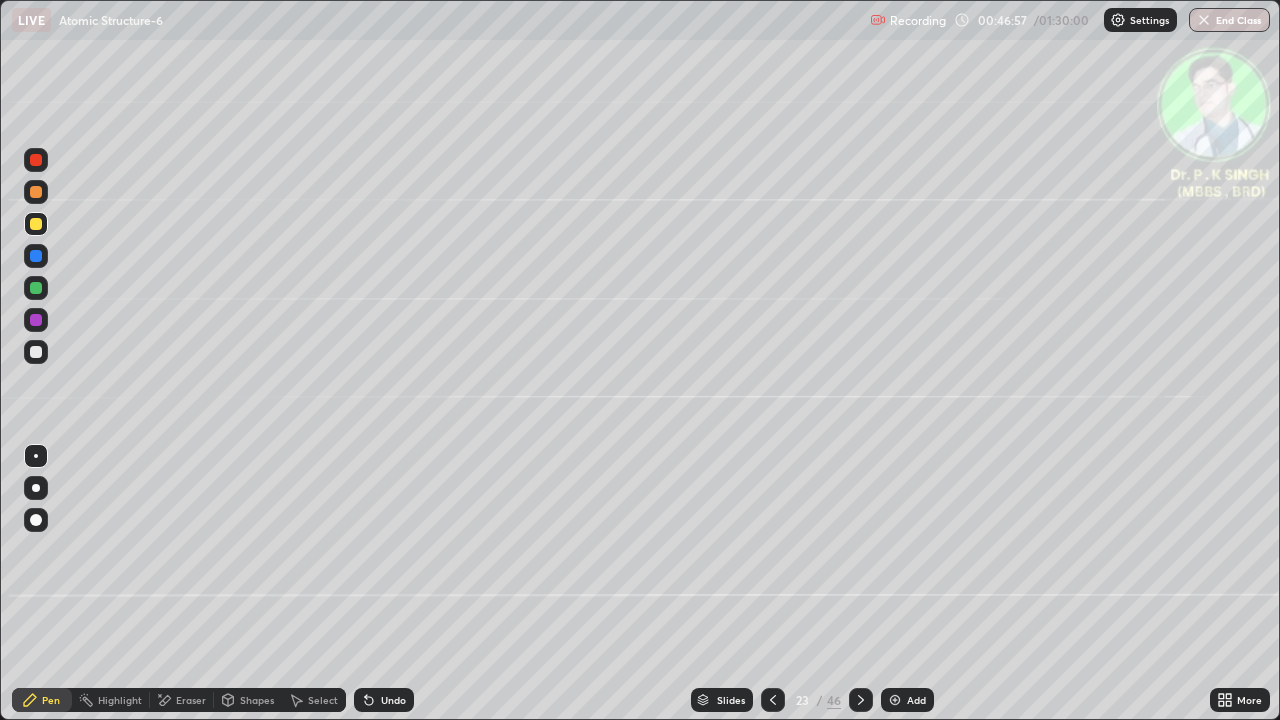 click on "Eraser" at bounding box center (182, 700) 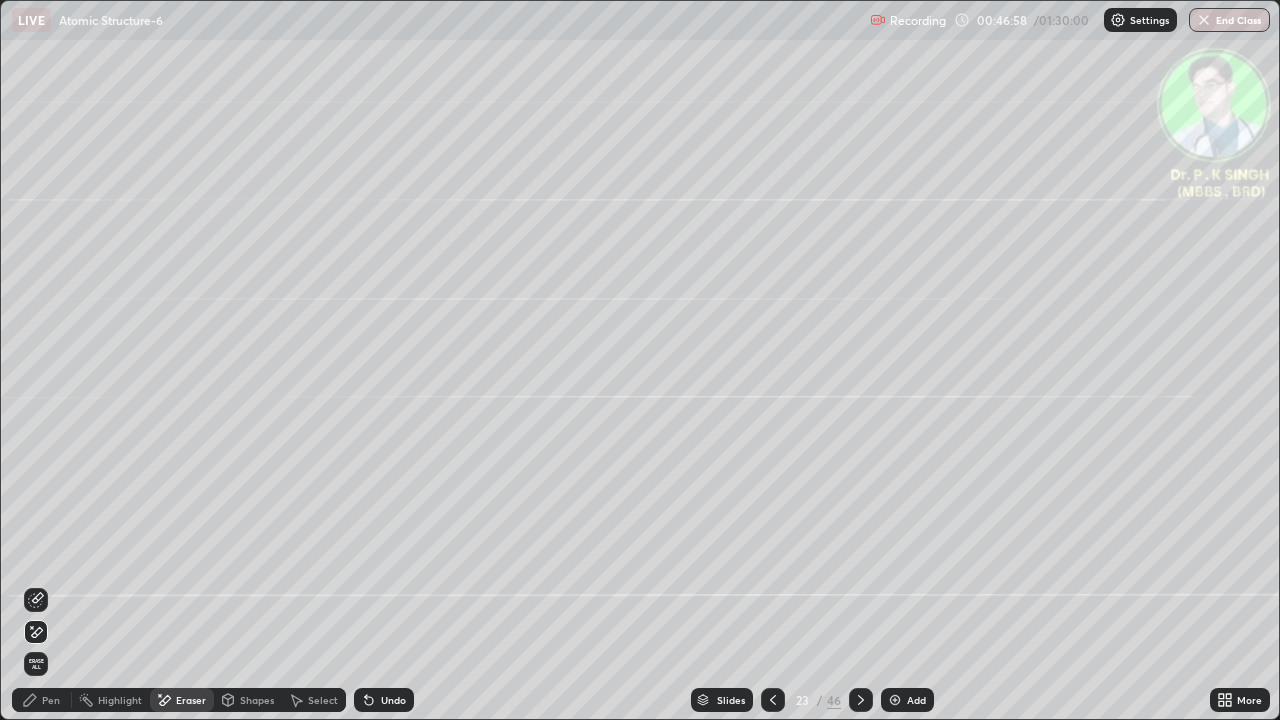 click 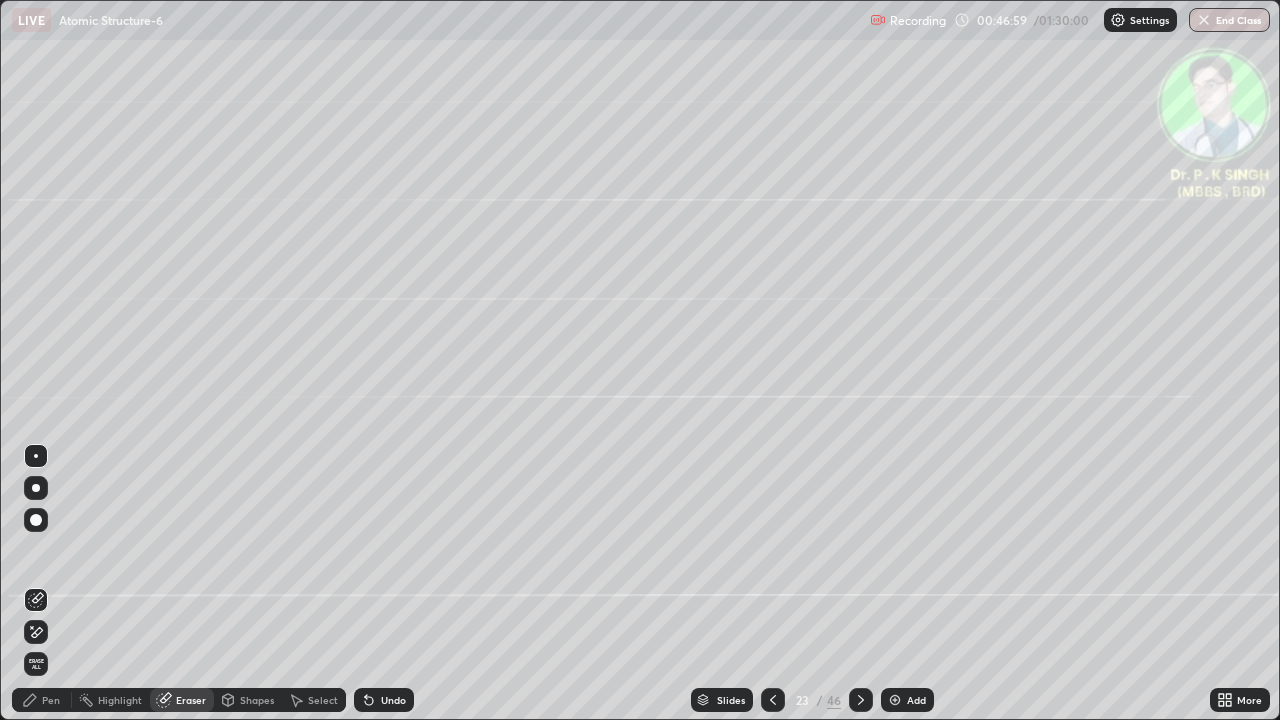 click on "Pen" at bounding box center [51, 700] 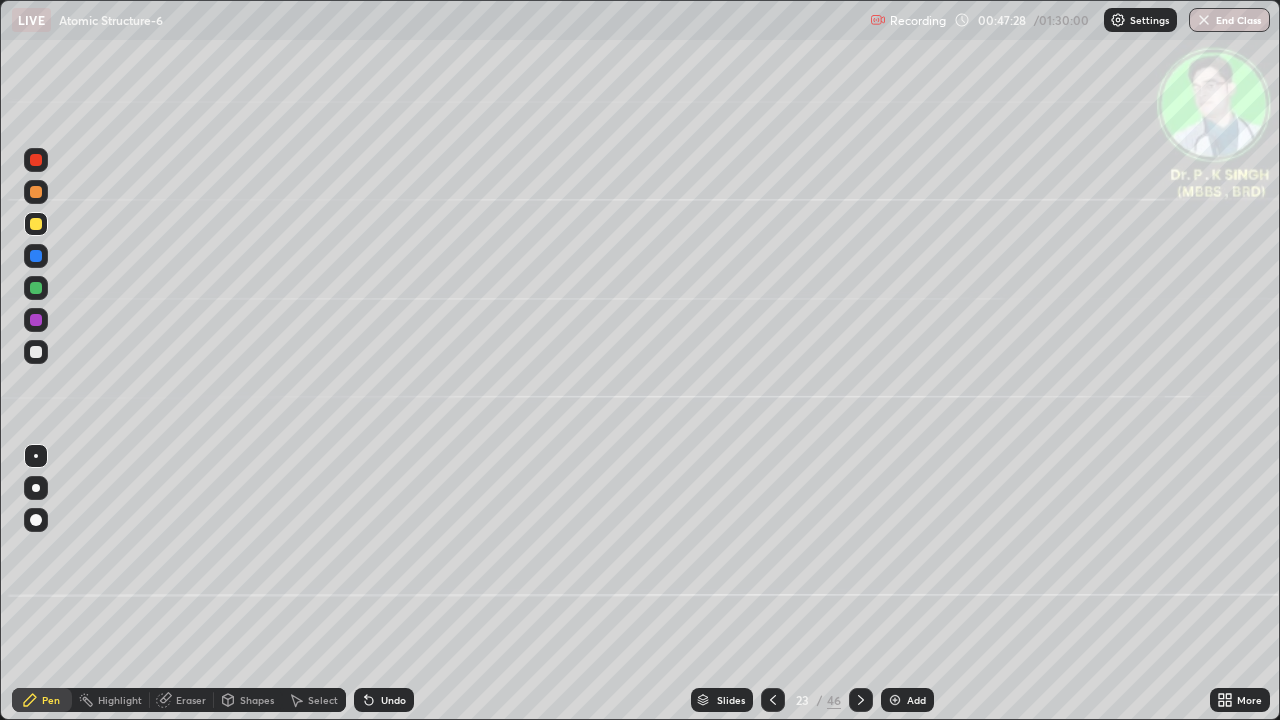 click 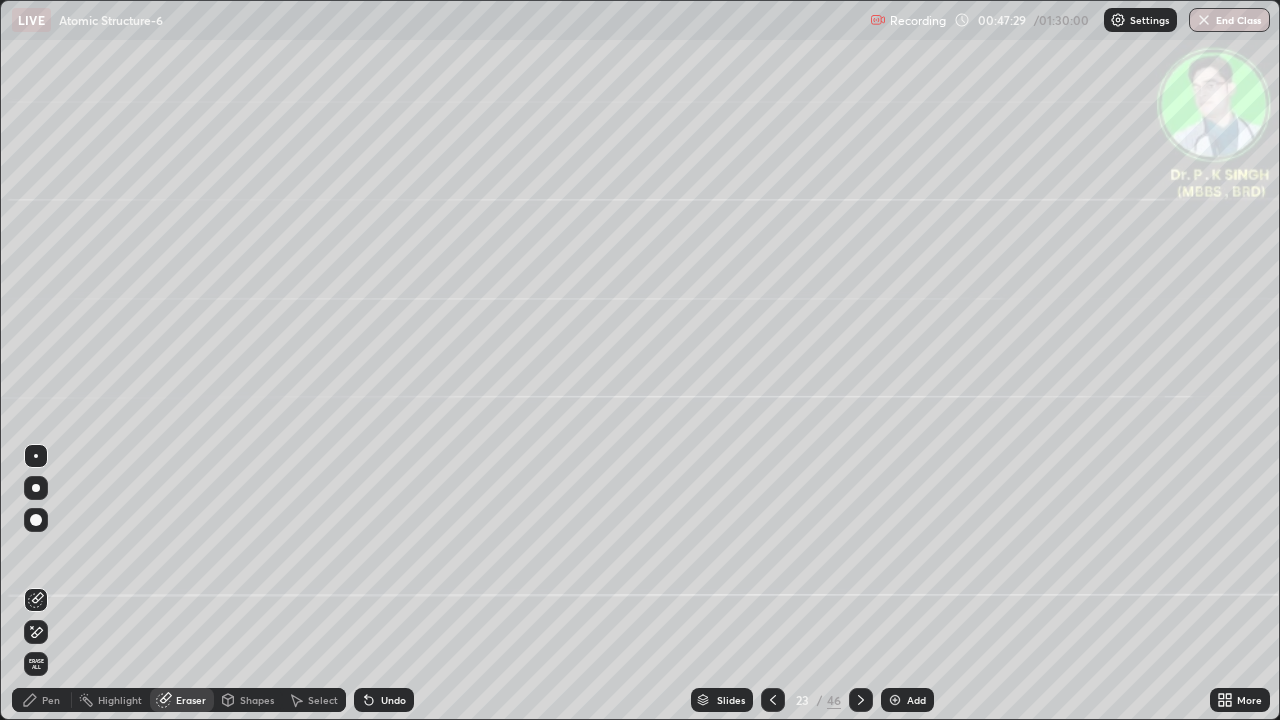 click 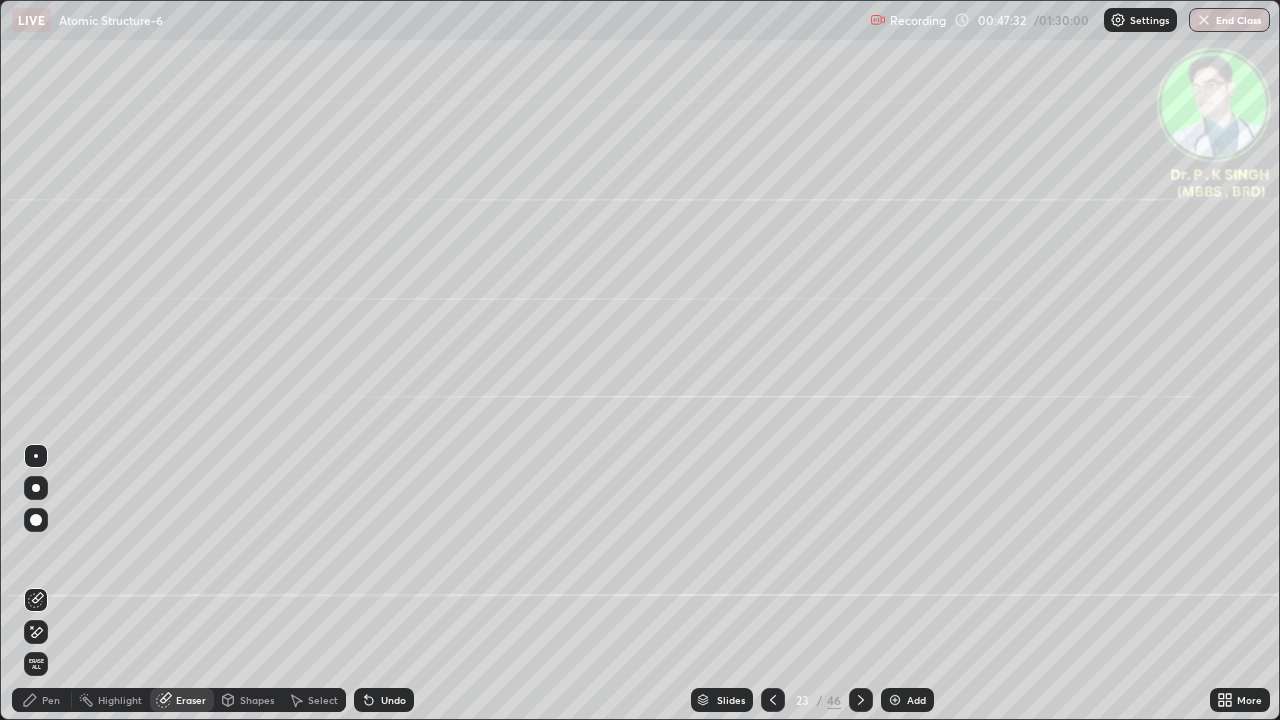 click on "Pen" at bounding box center (51, 700) 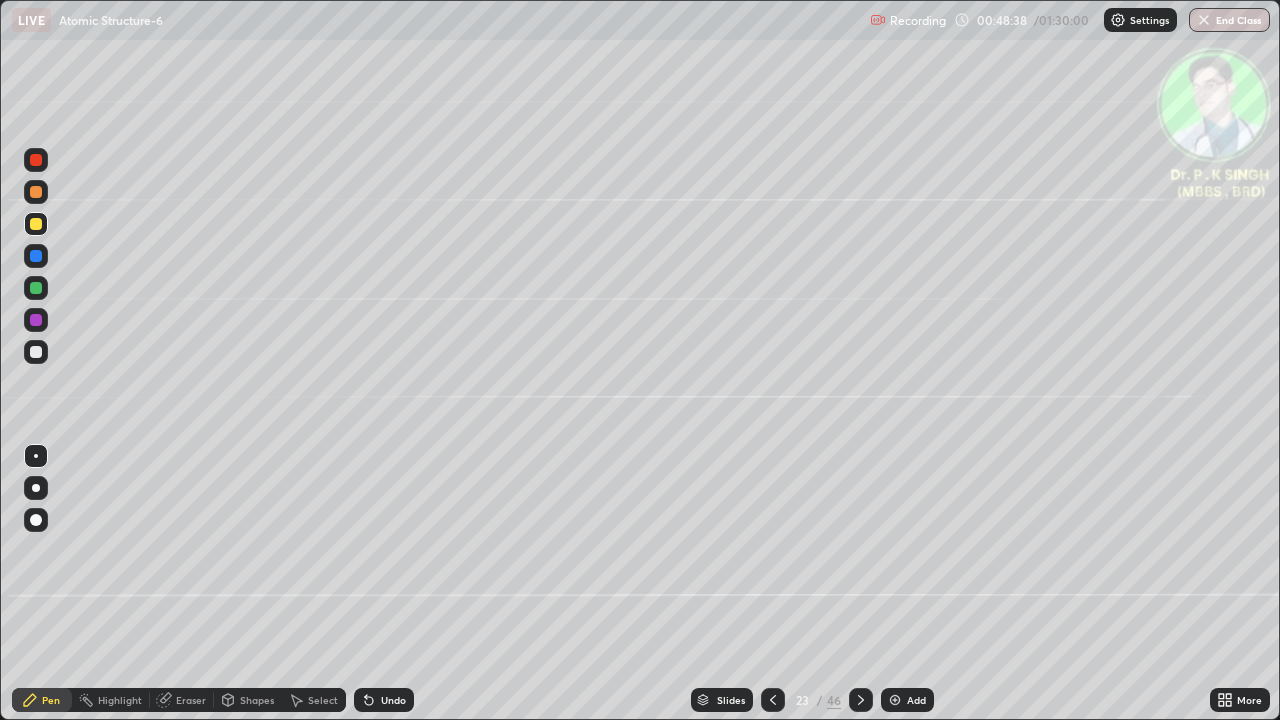 click 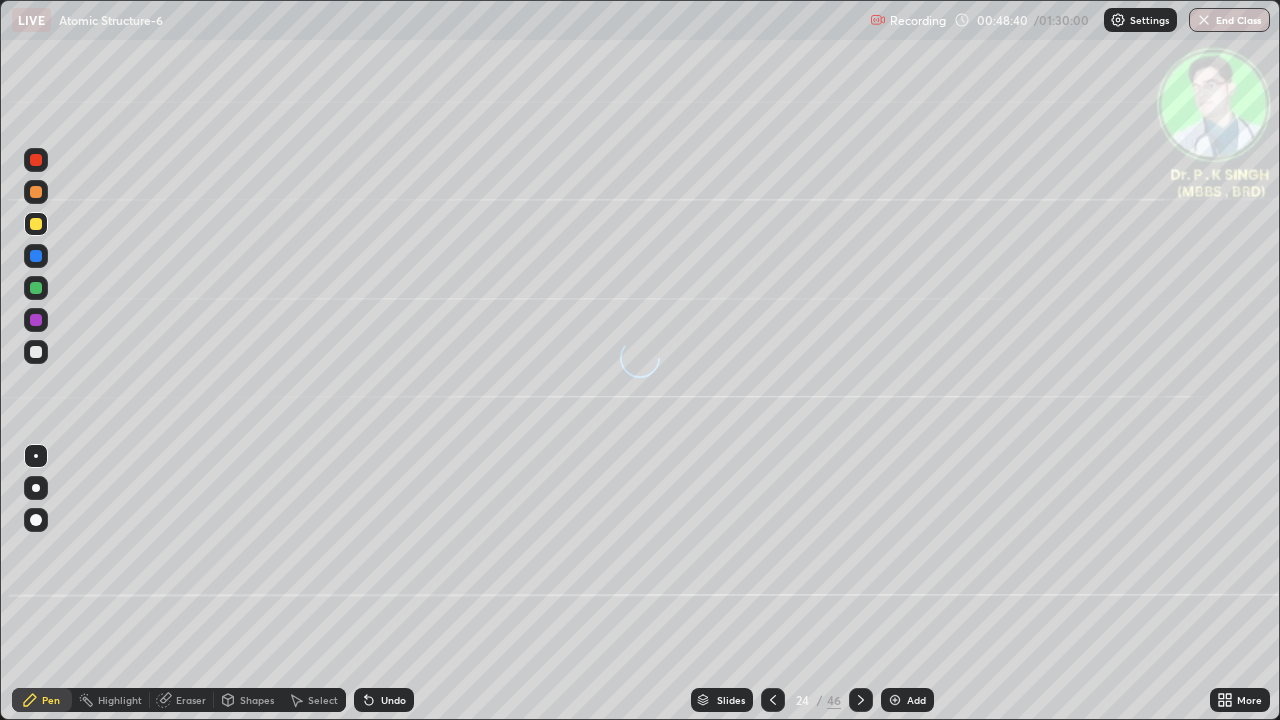 click at bounding box center [36, 256] 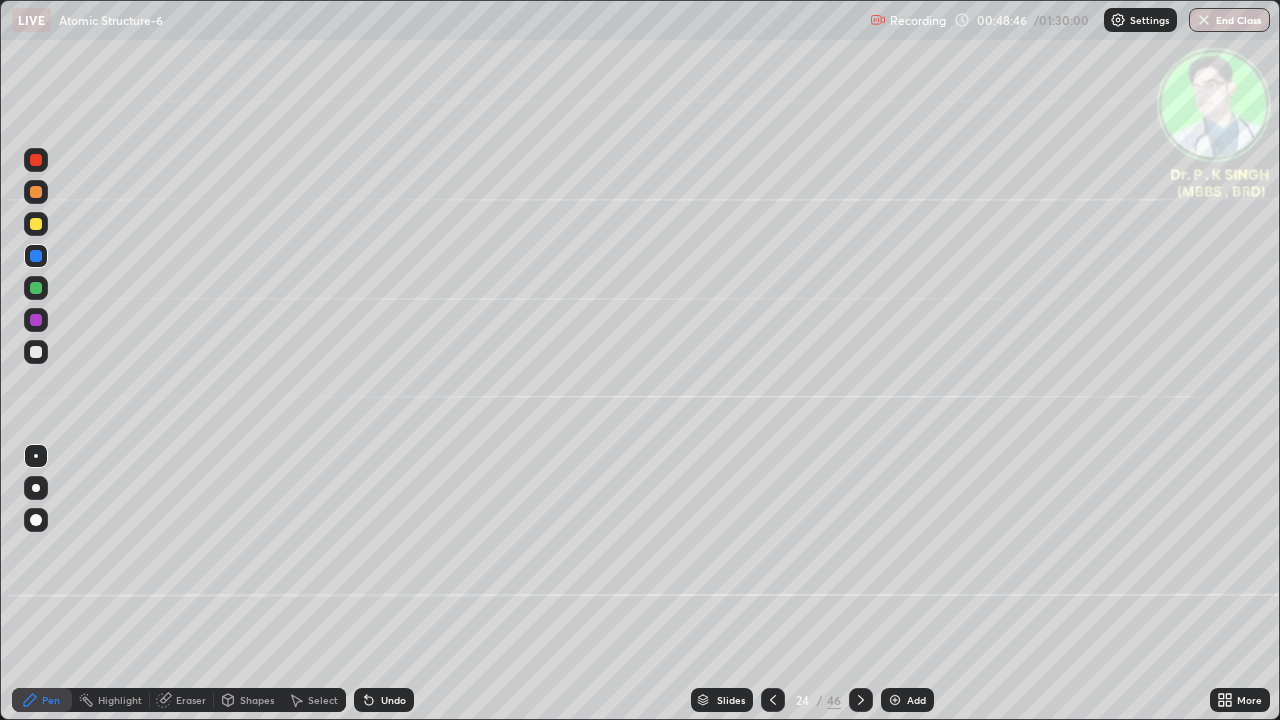click at bounding box center [36, 224] 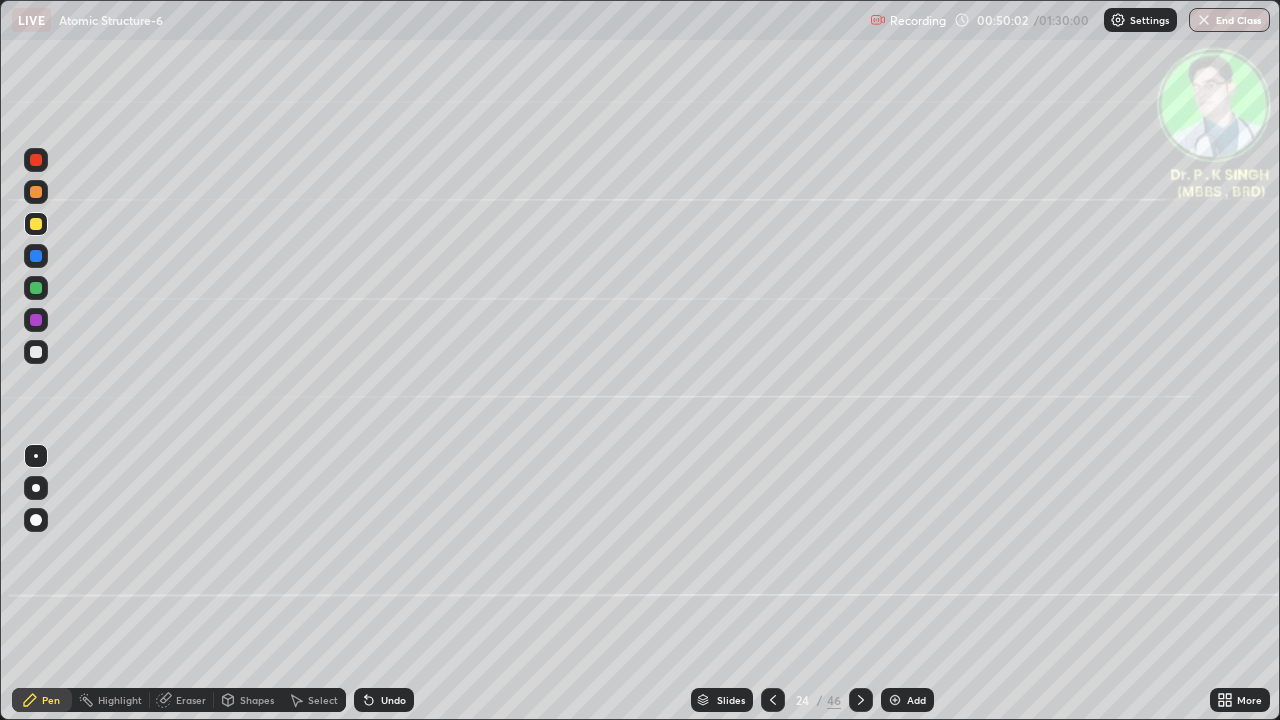 click at bounding box center [861, 700] 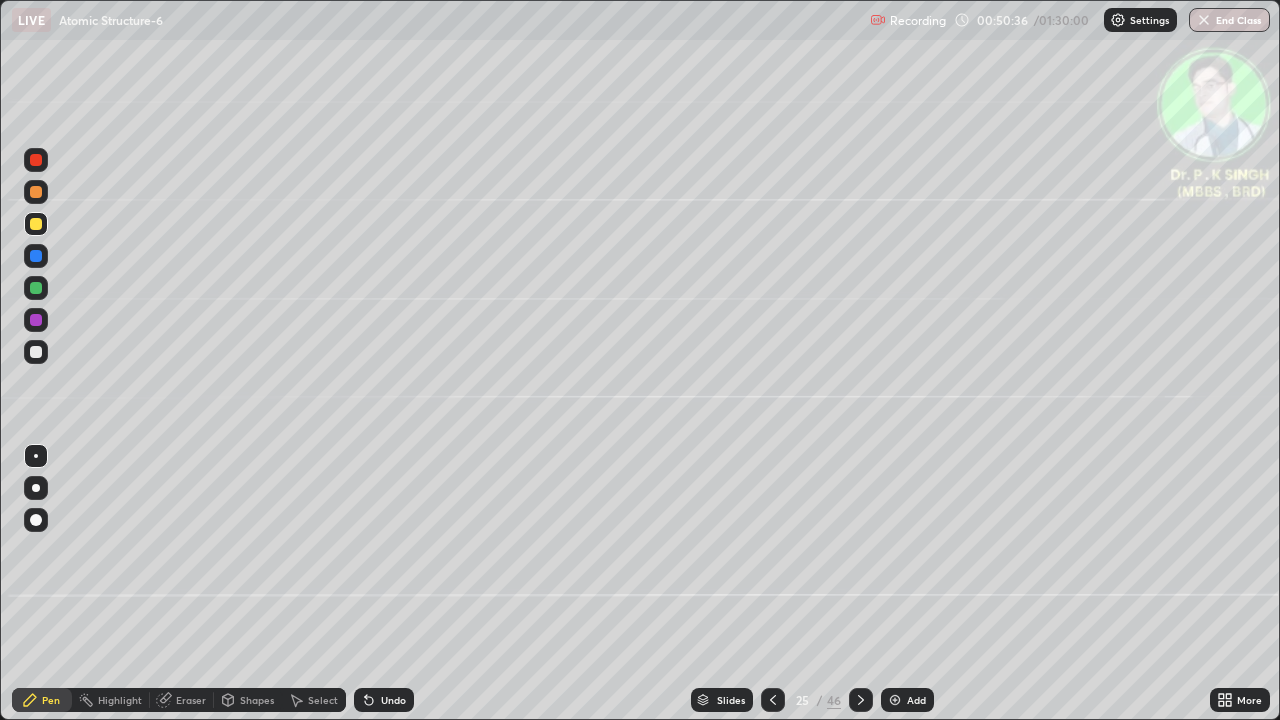 click at bounding box center [36, 224] 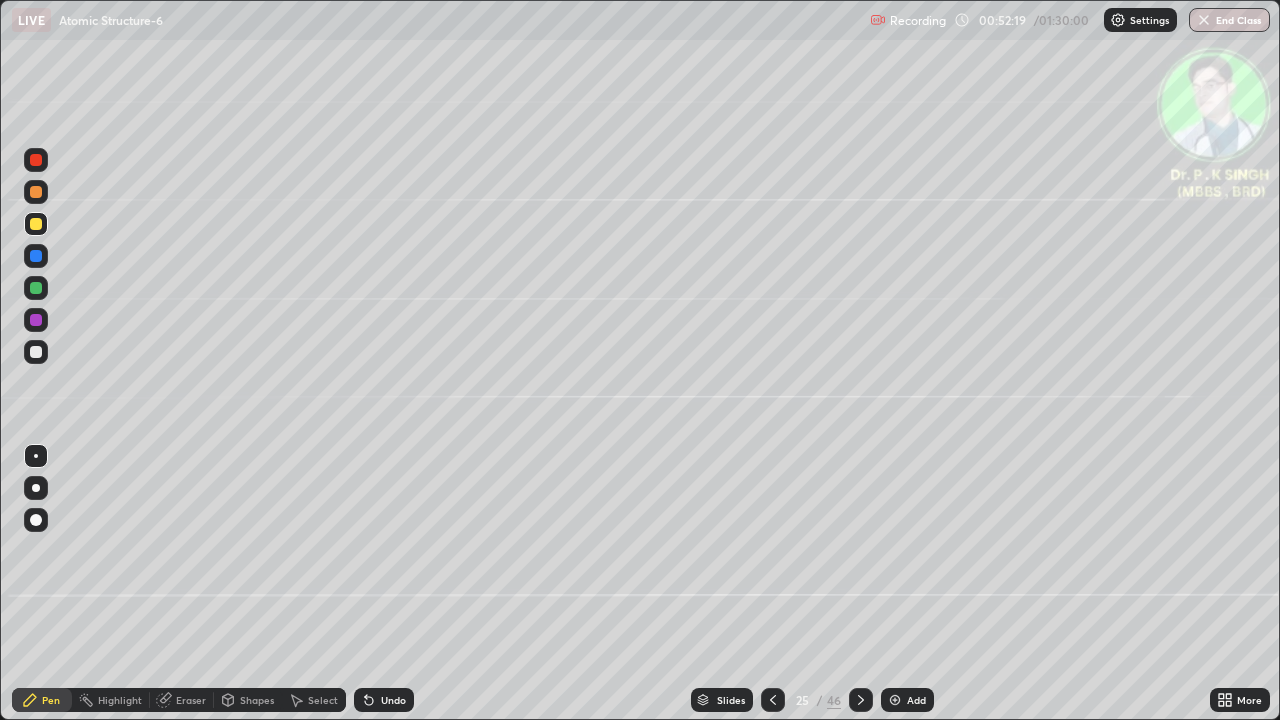 click at bounding box center [36, 224] 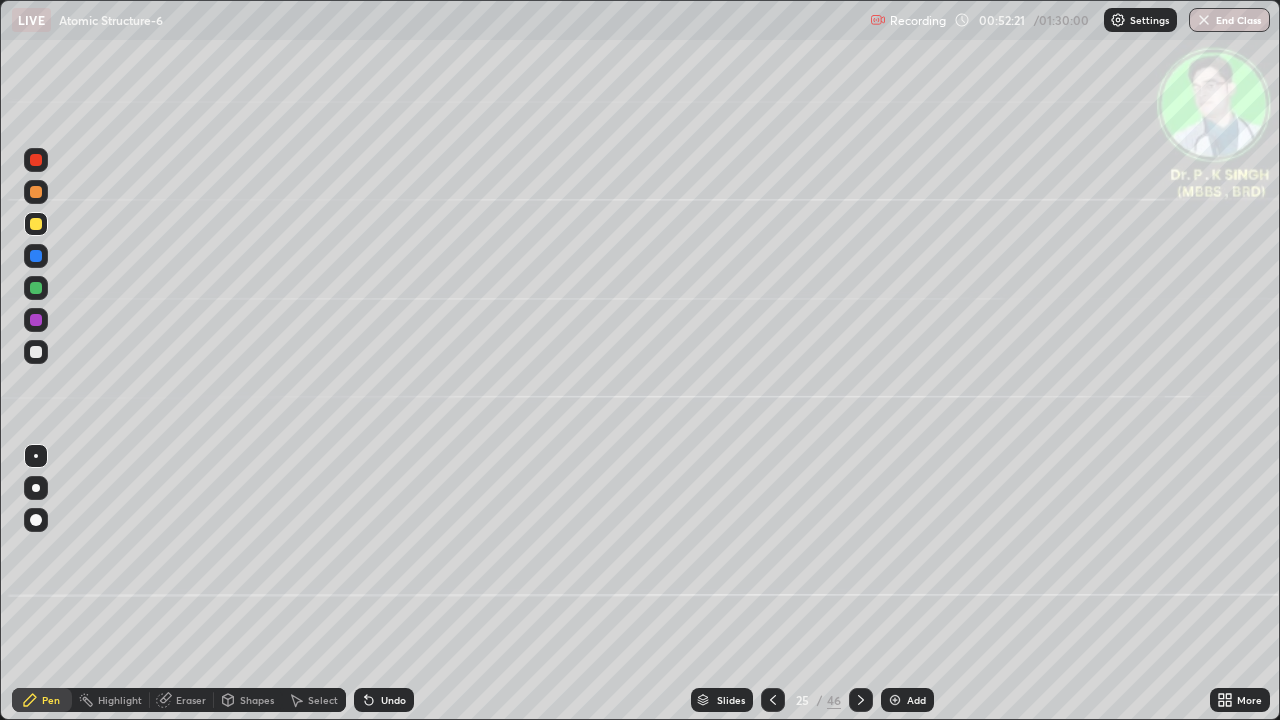 click at bounding box center [861, 700] 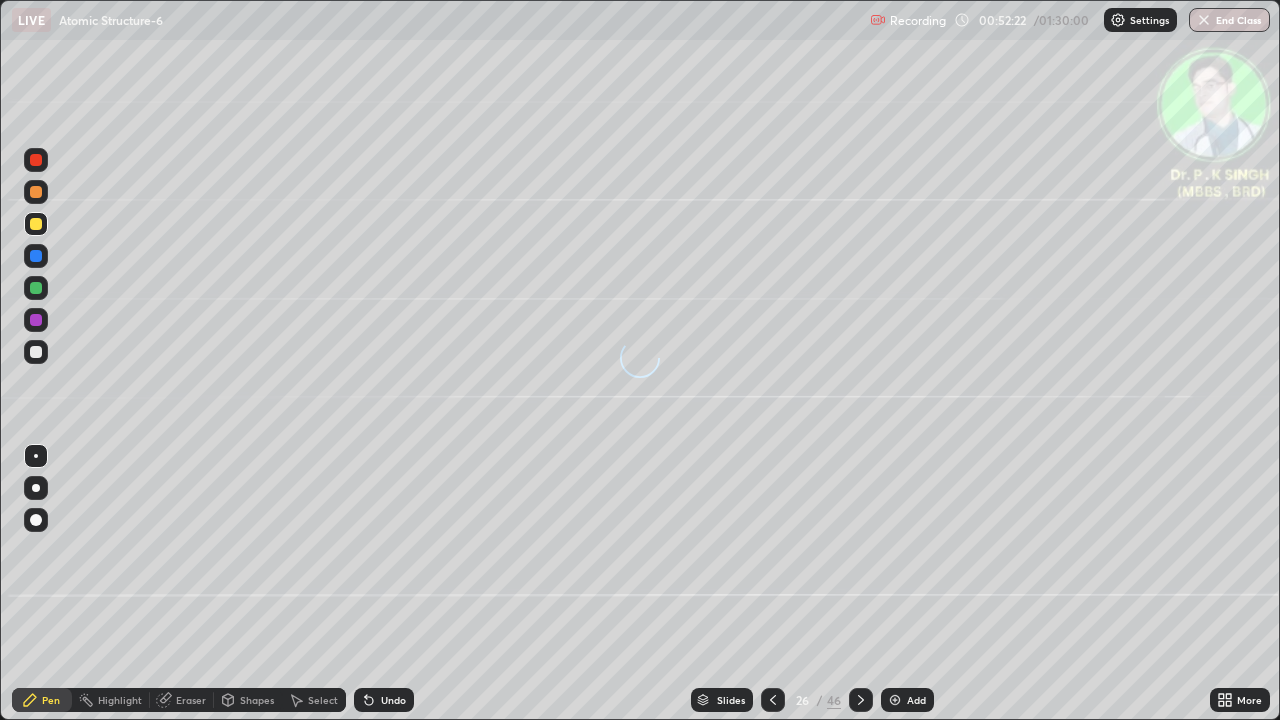 click at bounding box center [36, 224] 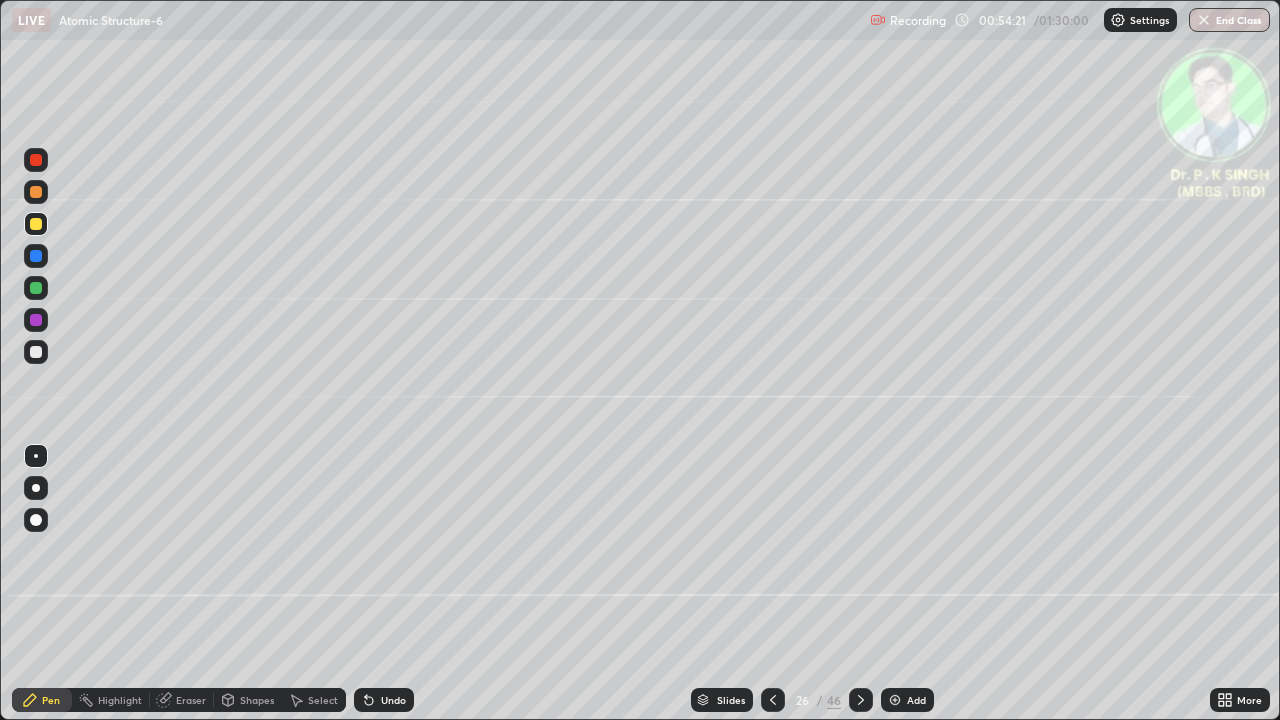 click 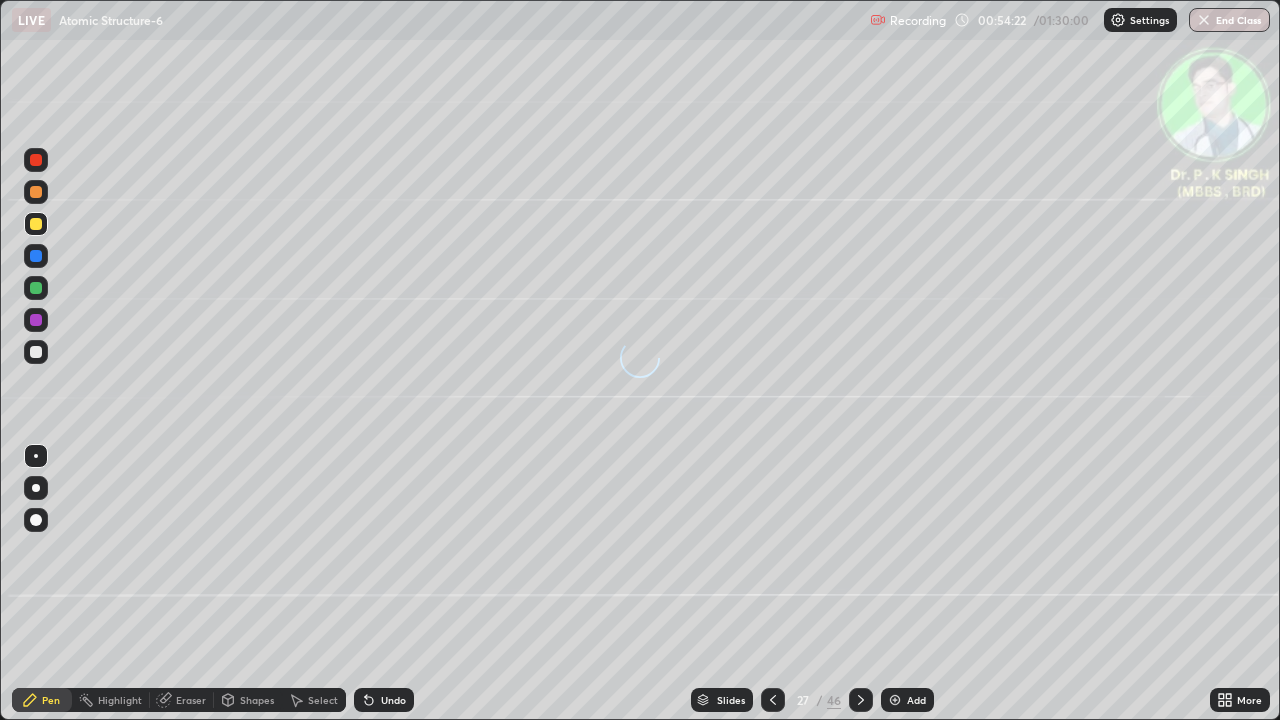click at bounding box center [36, 288] 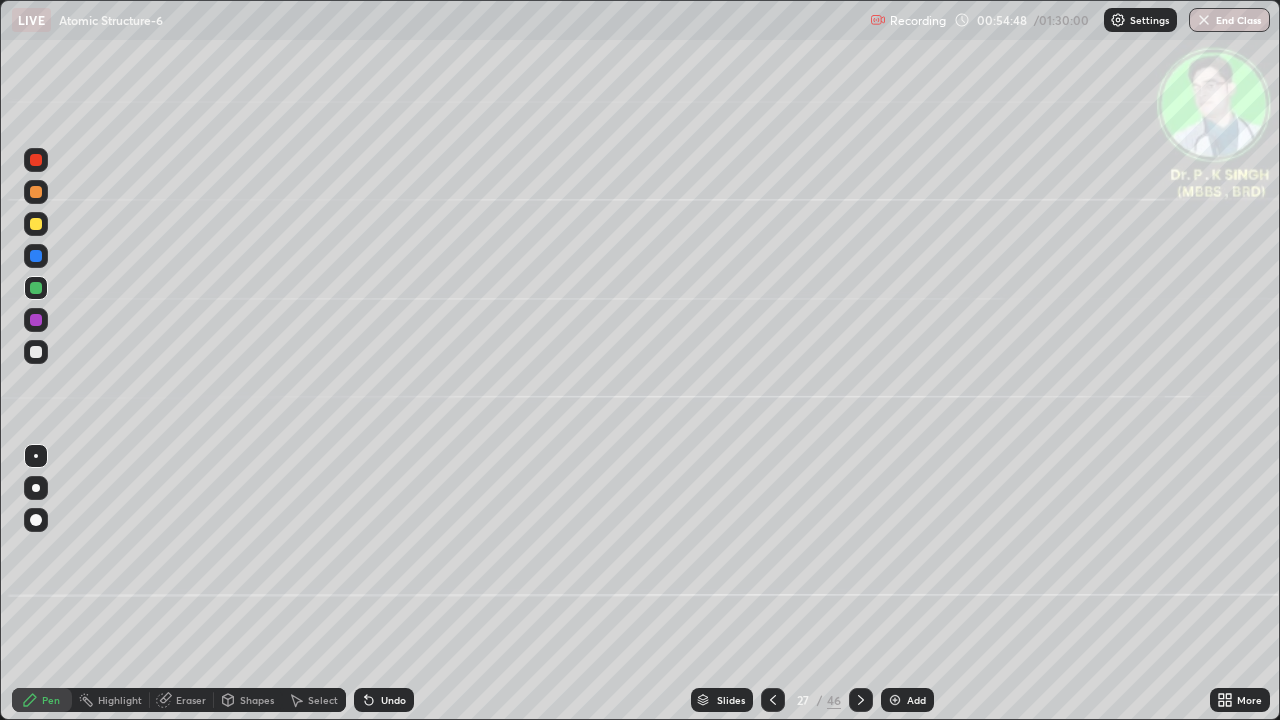 click at bounding box center [36, 256] 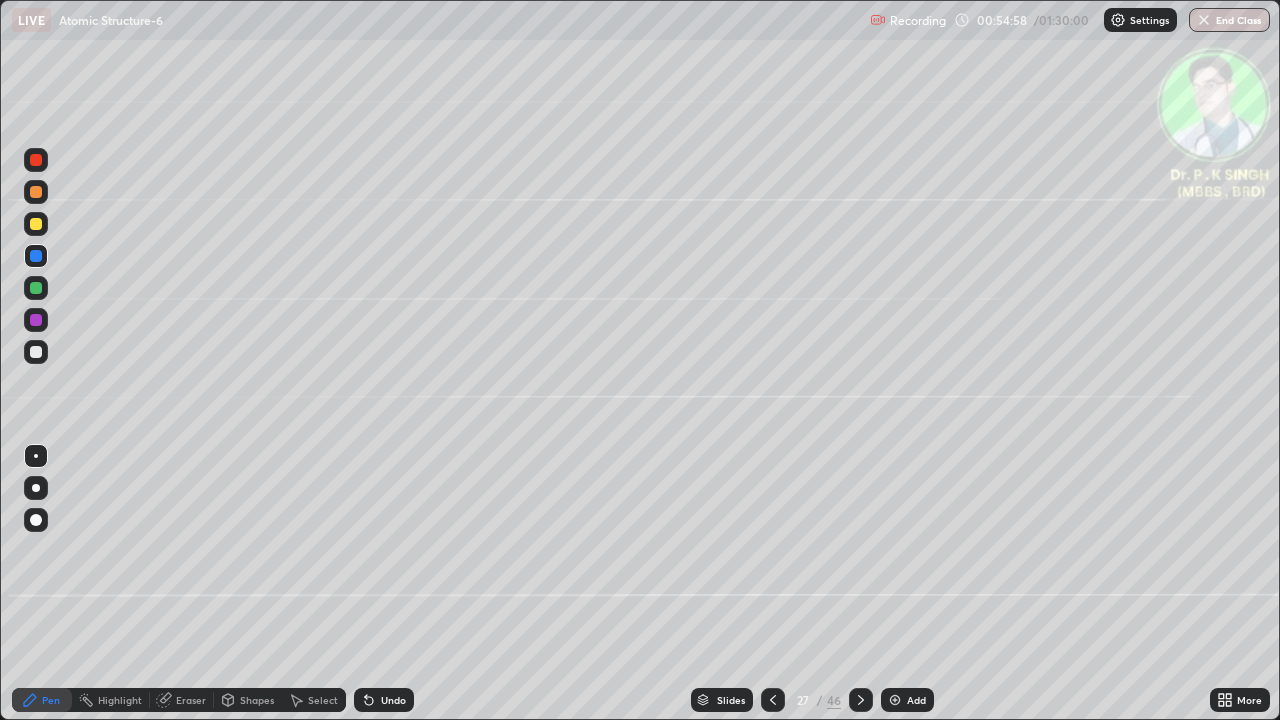 click on "Eraser" at bounding box center [182, 700] 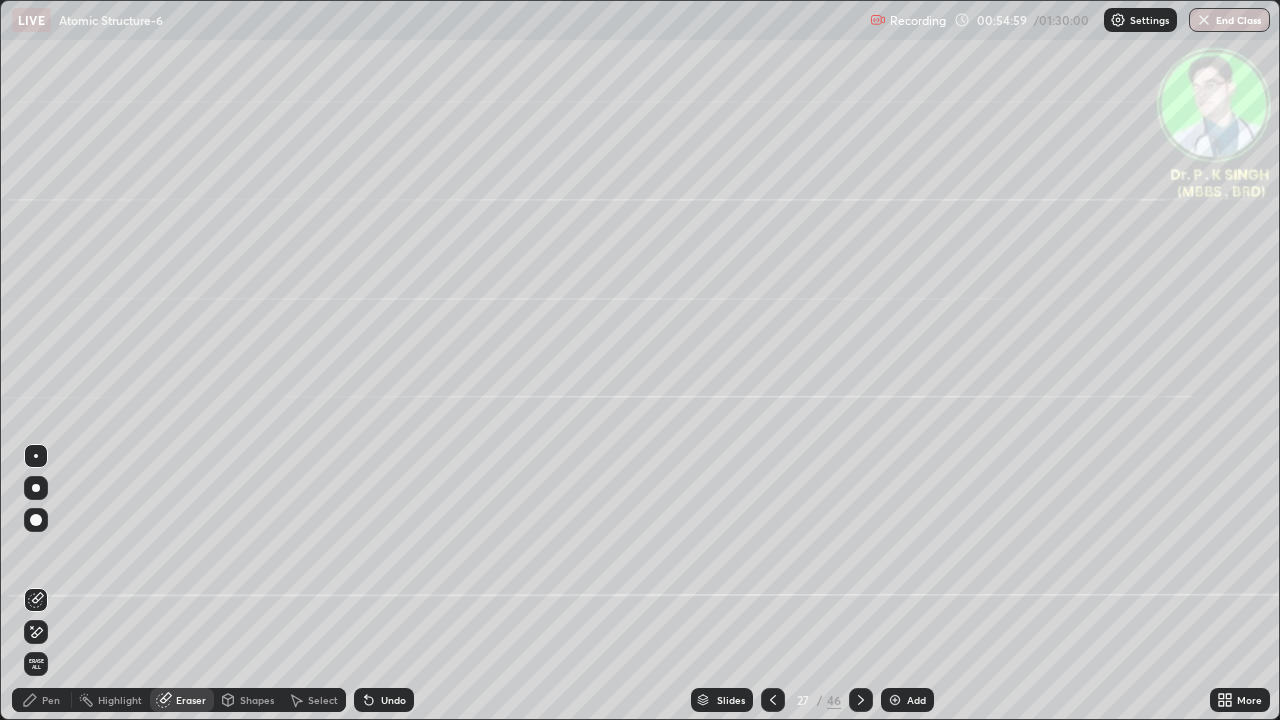 click 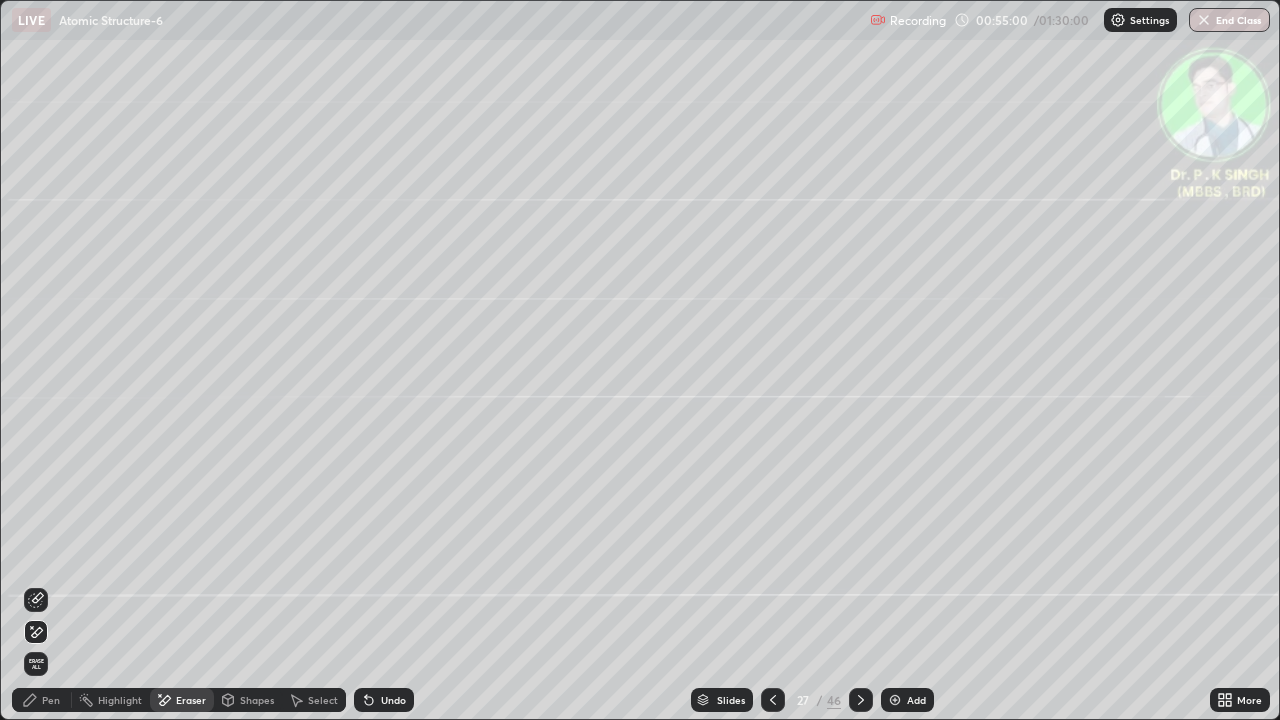 click on "Pen" at bounding box center [51, 700] 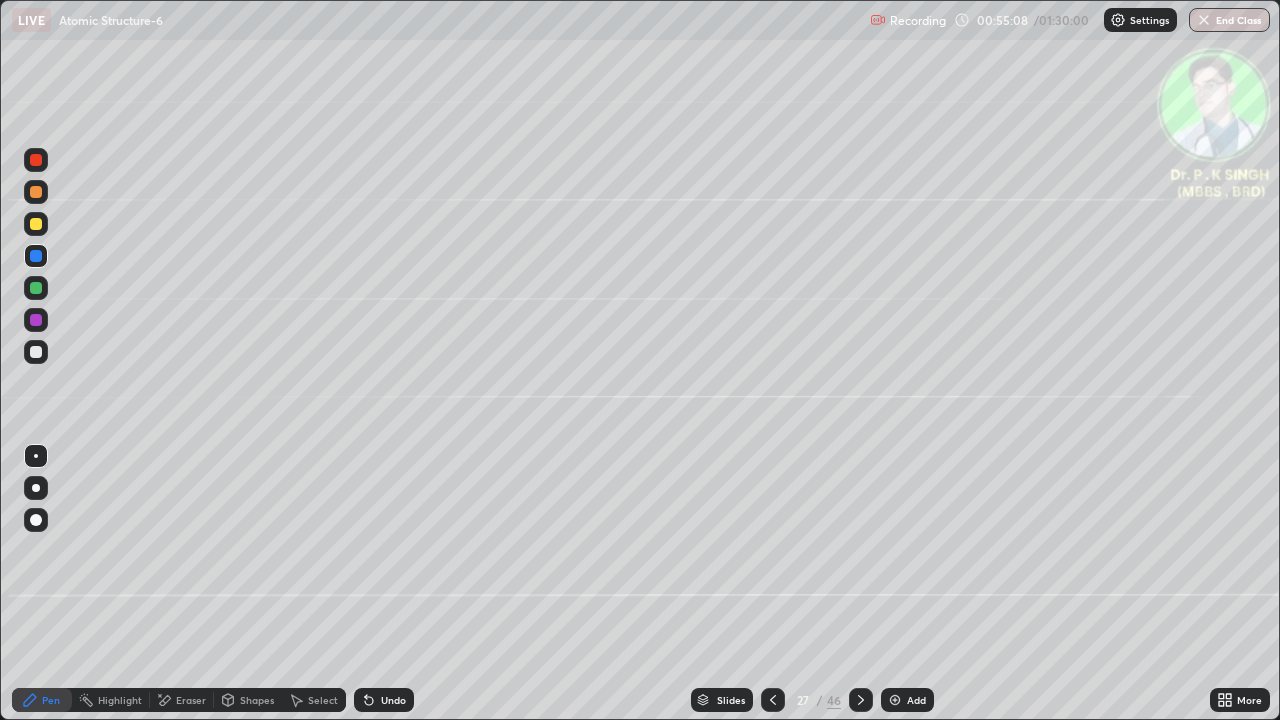 click at bounding box center (36, 224) 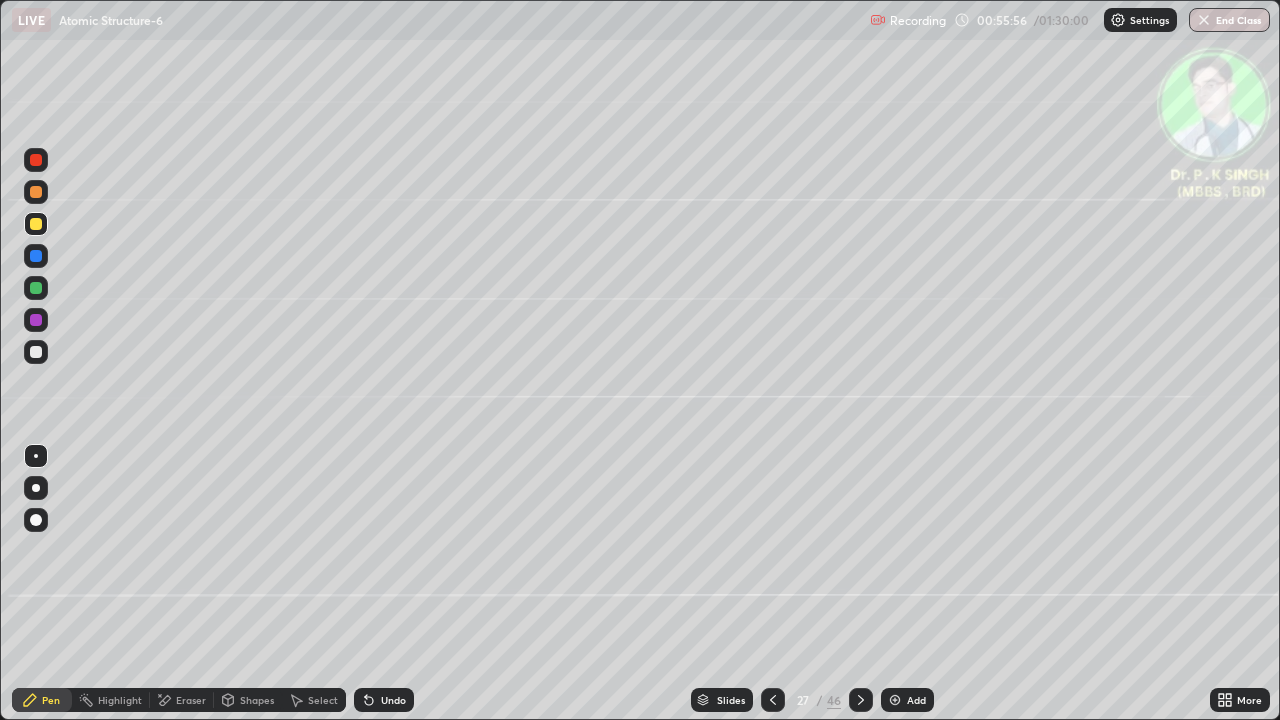 click 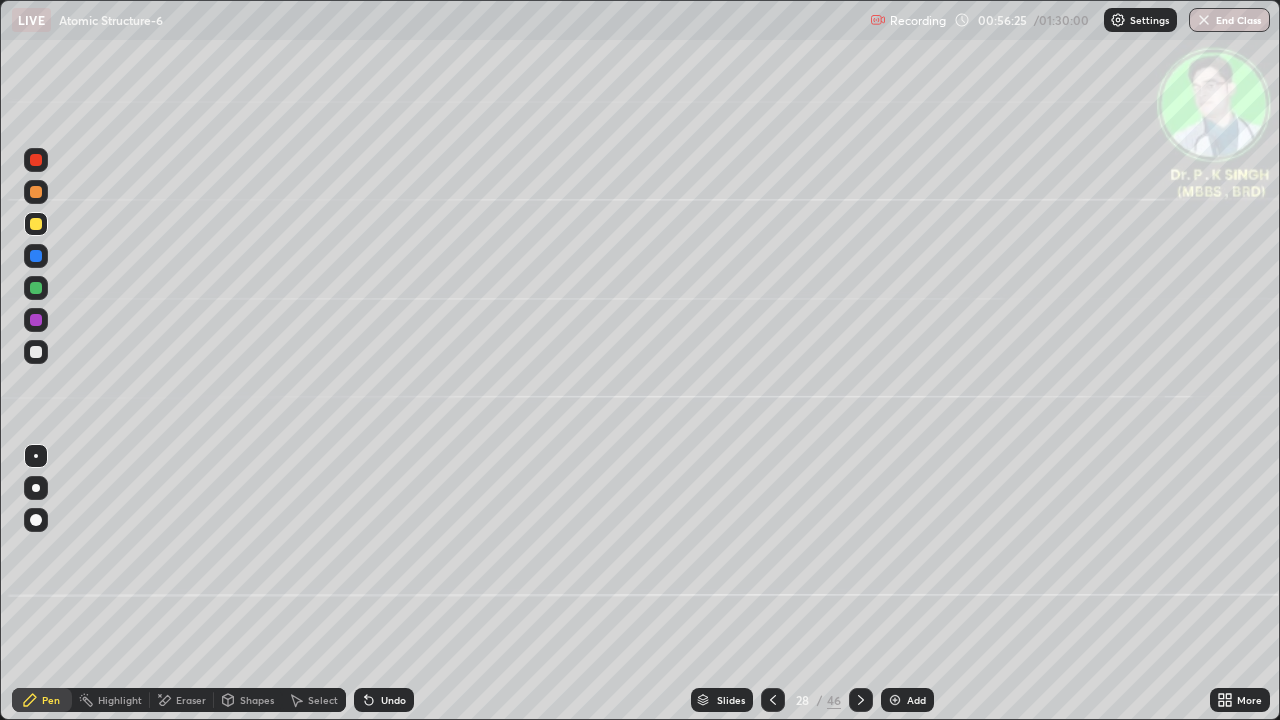 click 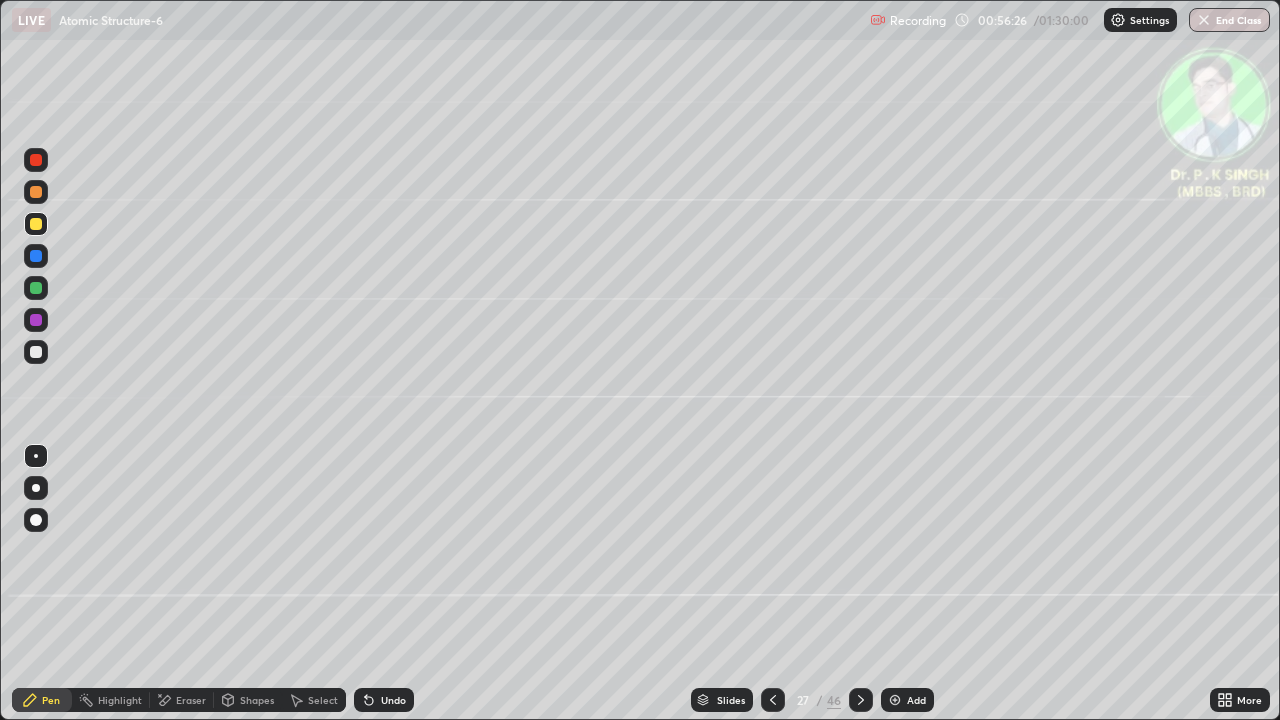 click at bounding box center [773, 700] 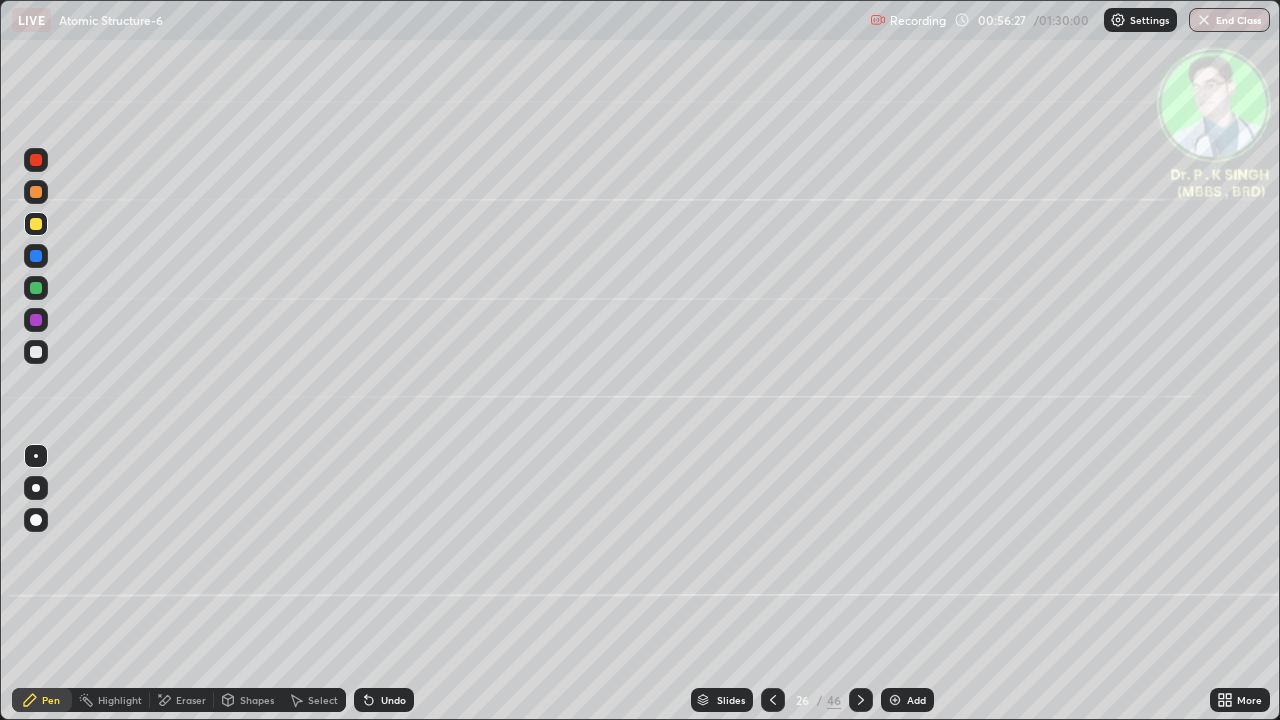 click 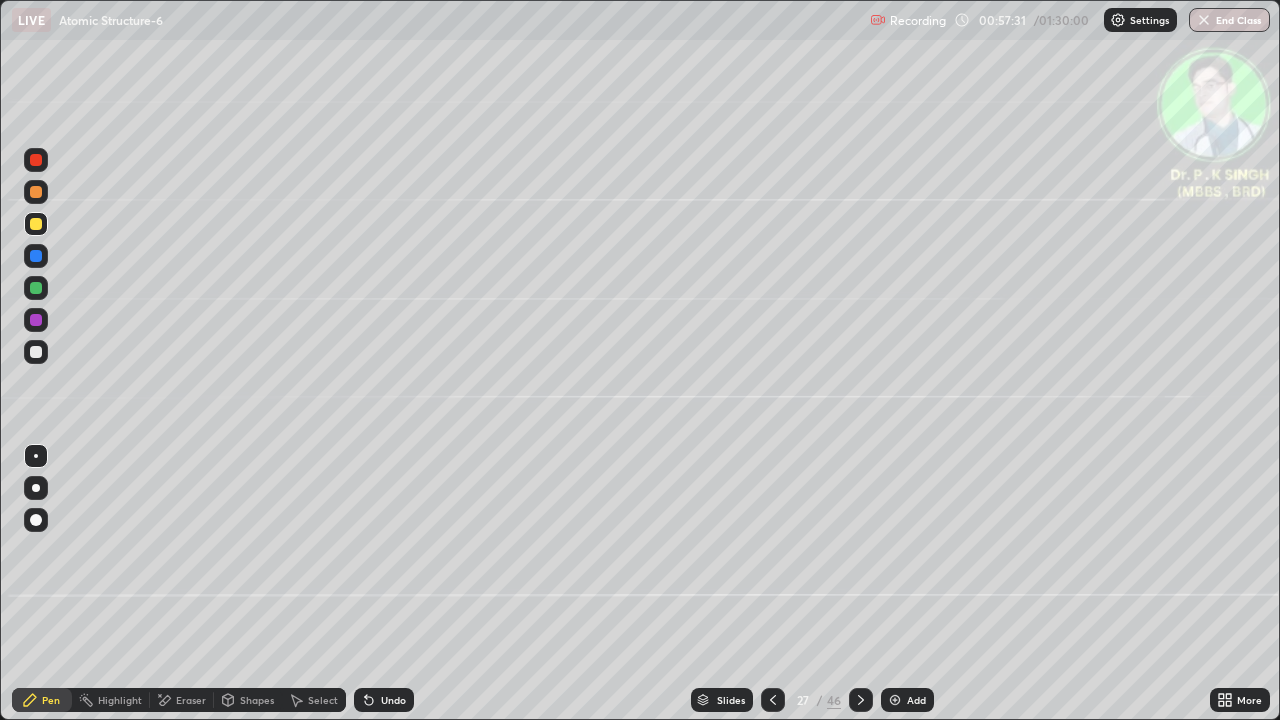 click 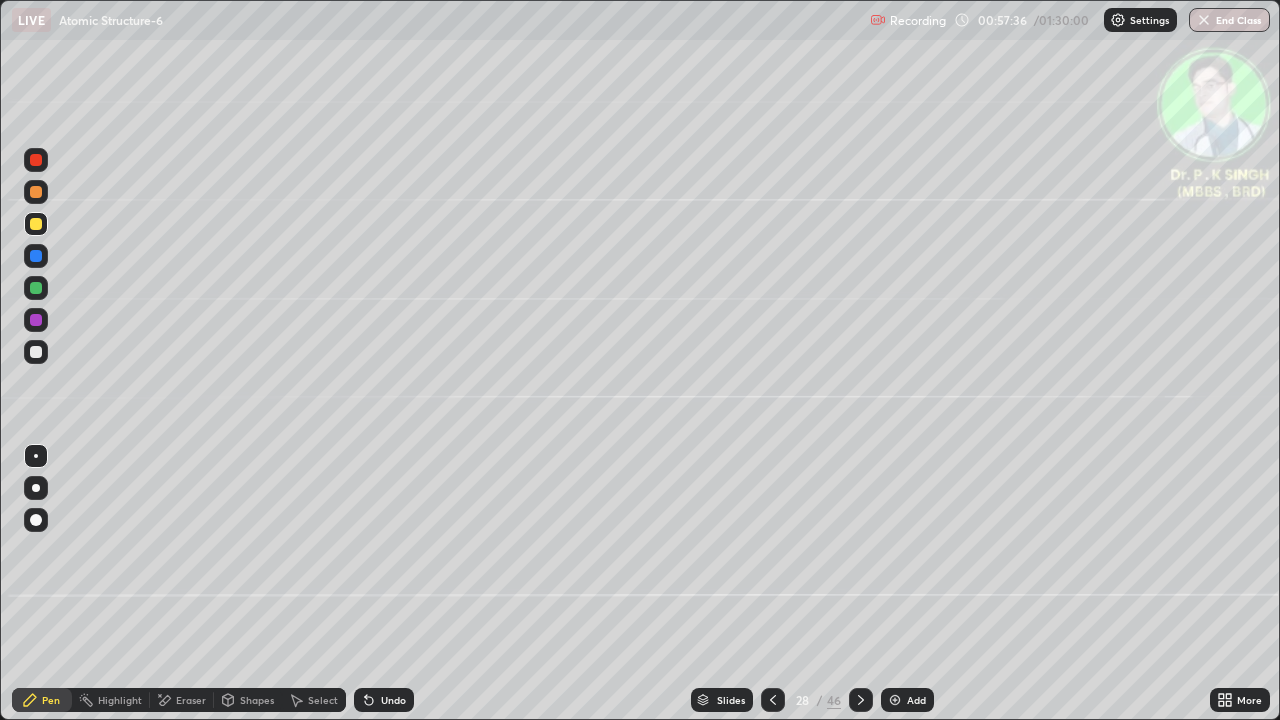 click 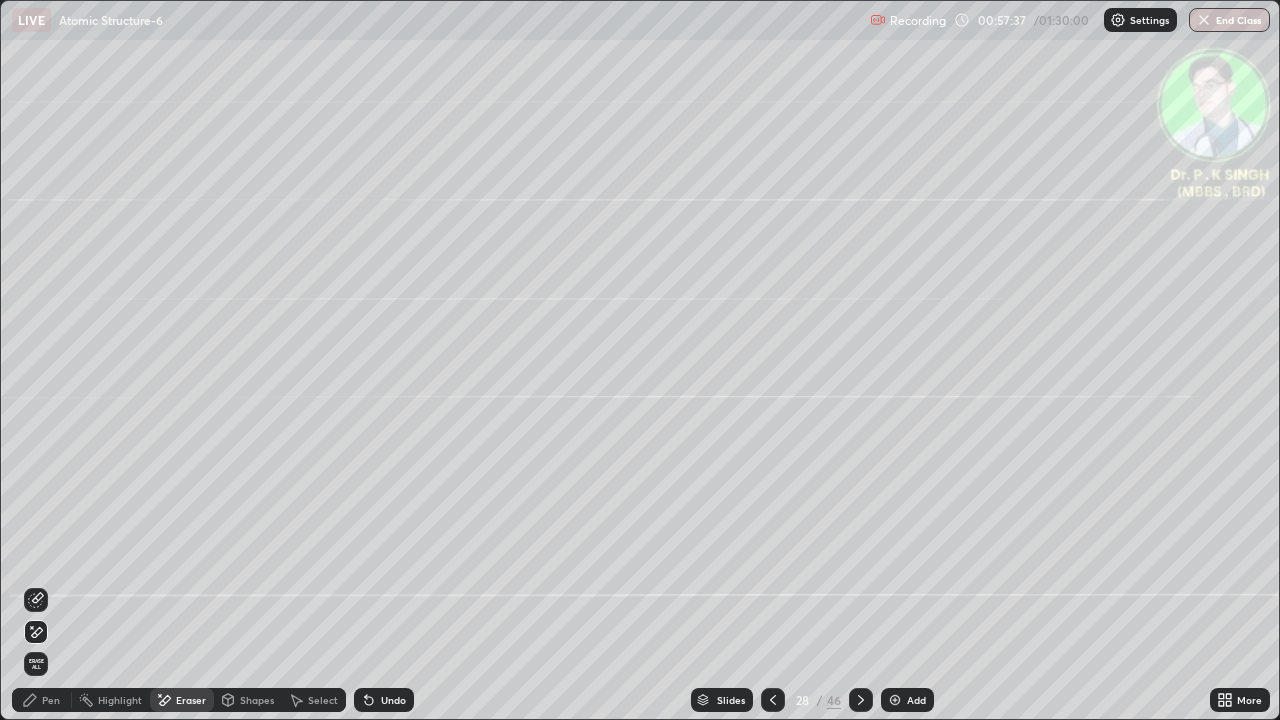 click 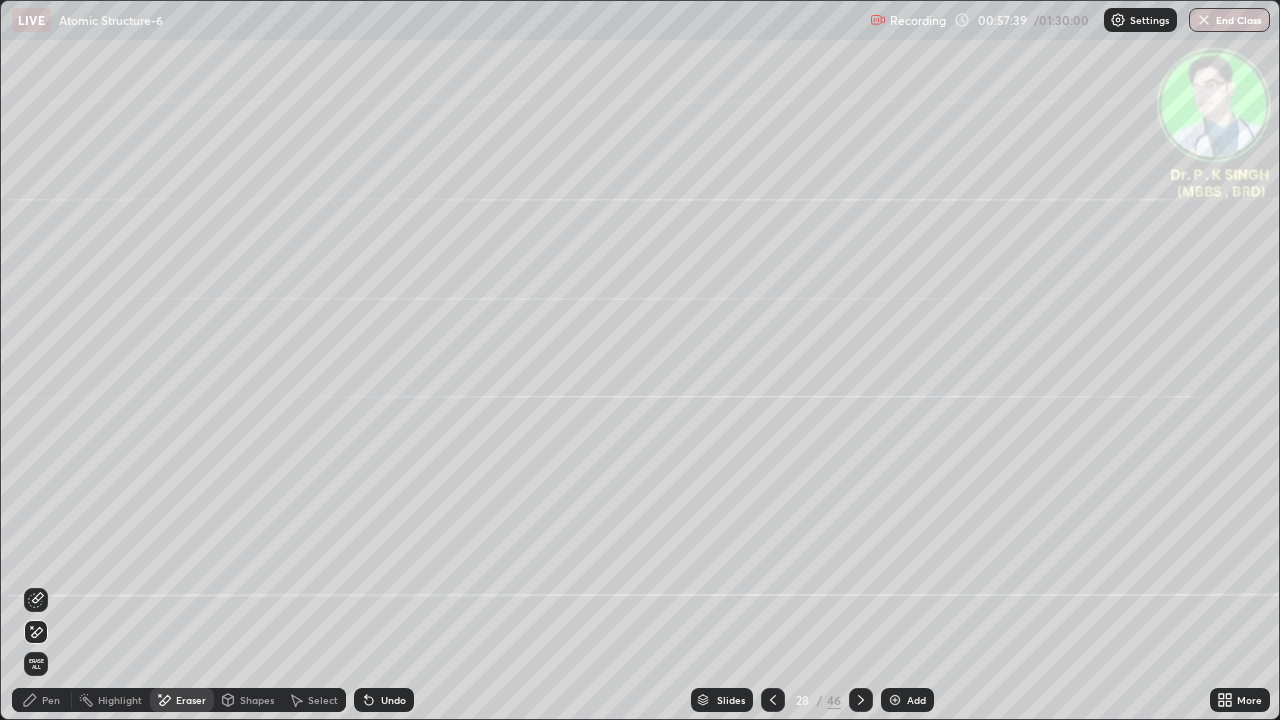 click on "Eraser" at bounding box center [182, 700] 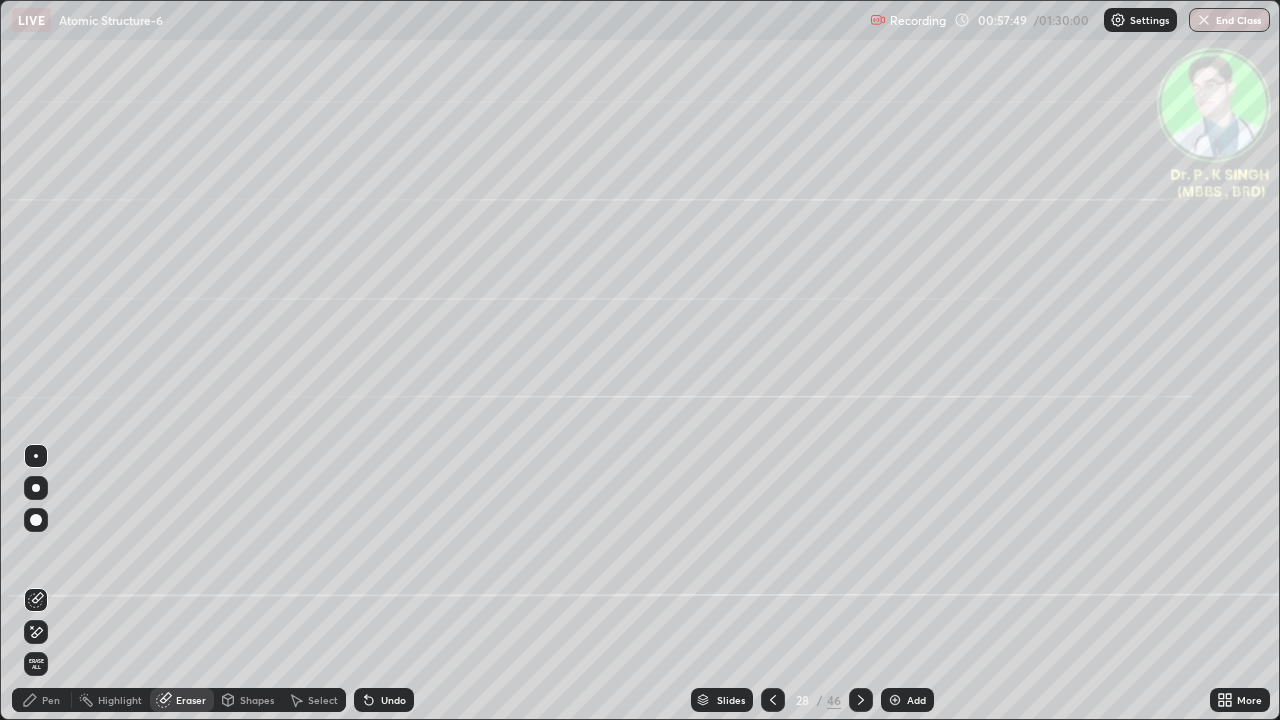 click on "/" at bounding box center (820, 700) 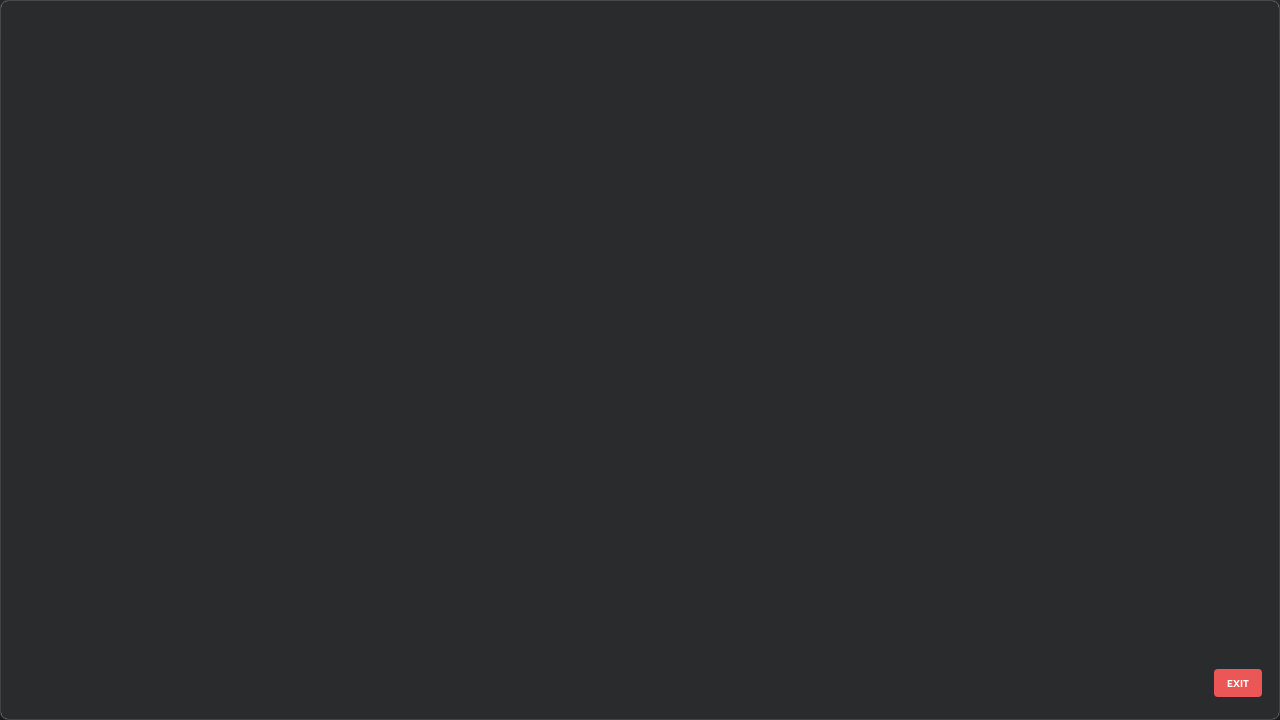 scroll, scrollTop: 1528, scrollLeft: 0, axis: vertical 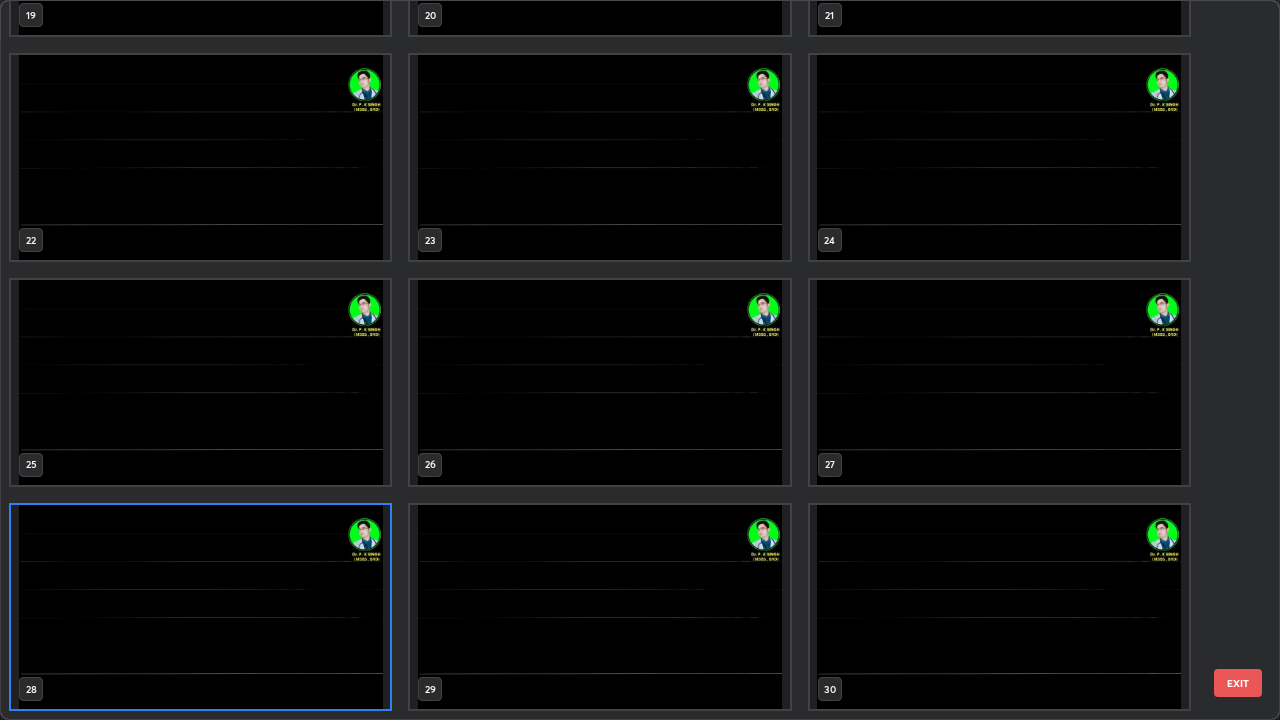 click at bounding box center (200, 607) 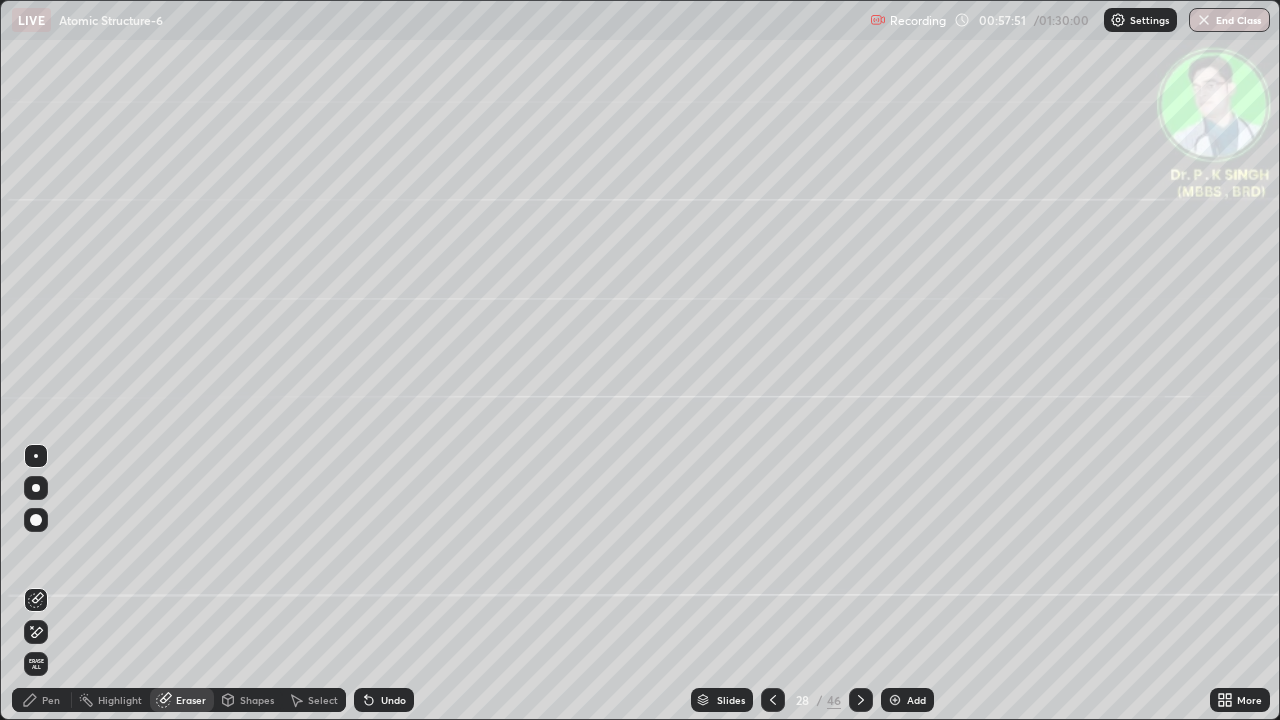 click at bounding box center (200, 607) 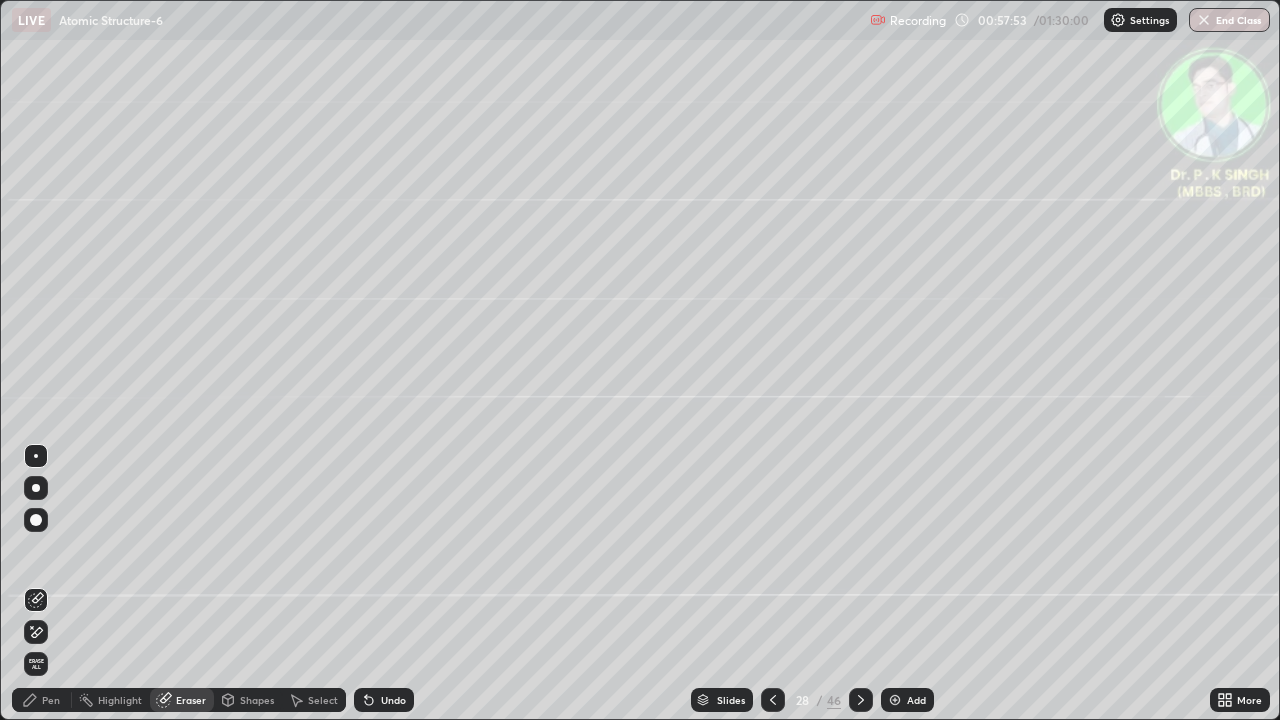 click 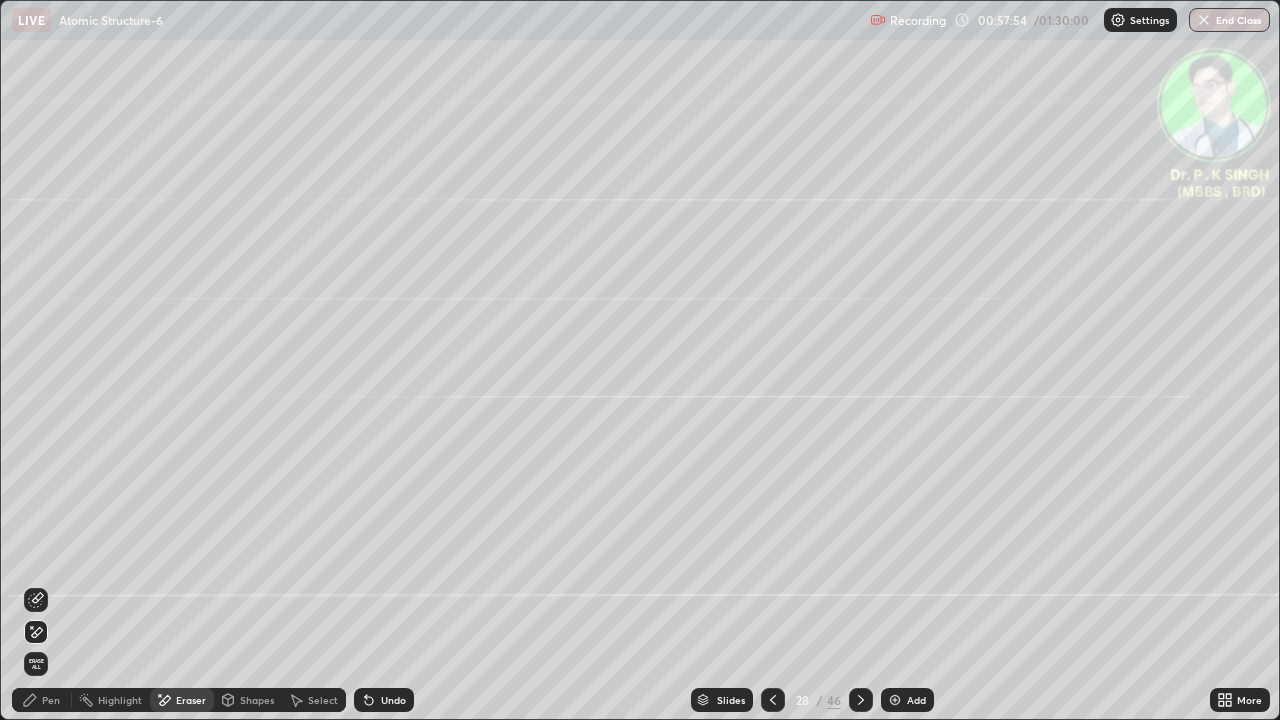 click 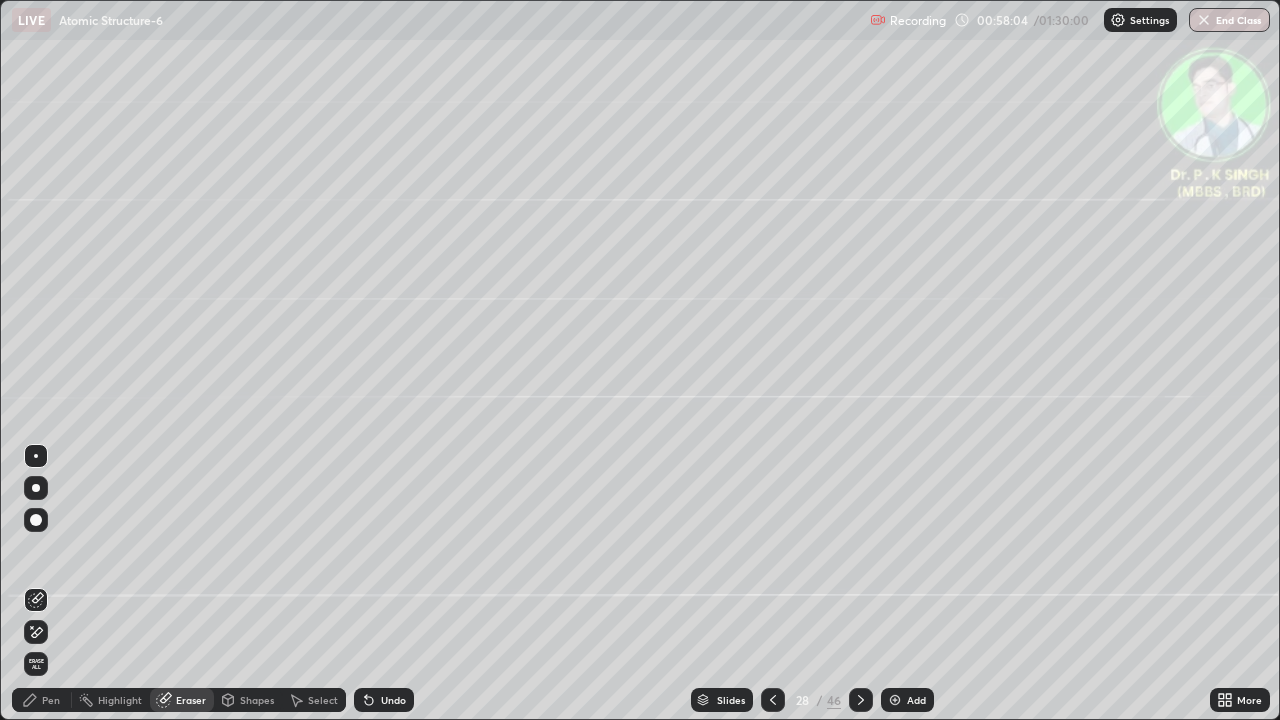 click on "Pen" at bounding box center (42, 700) 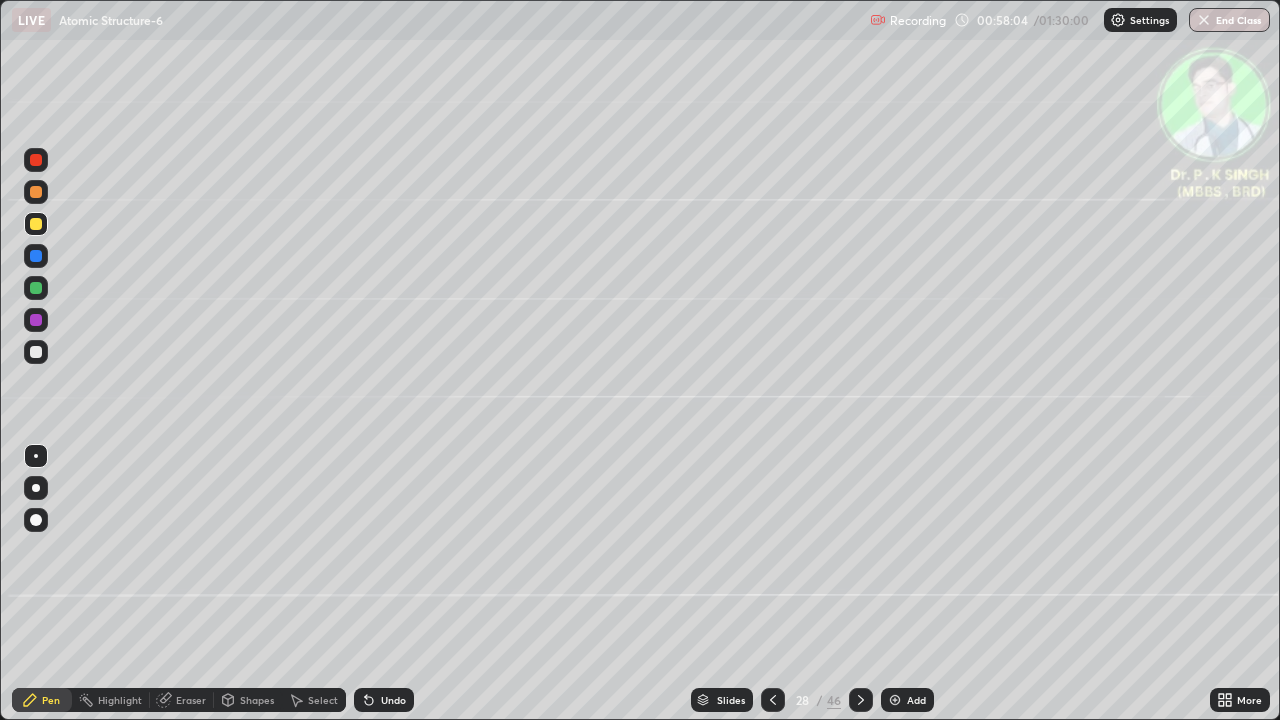 click 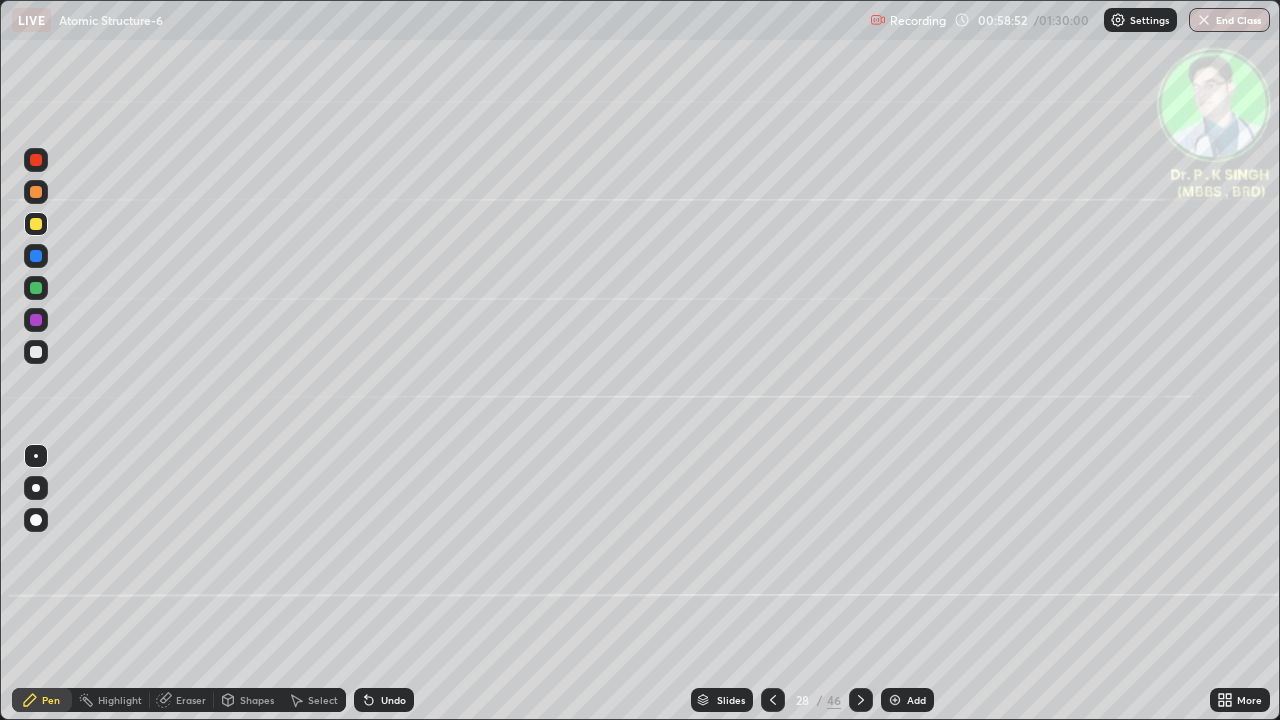 click 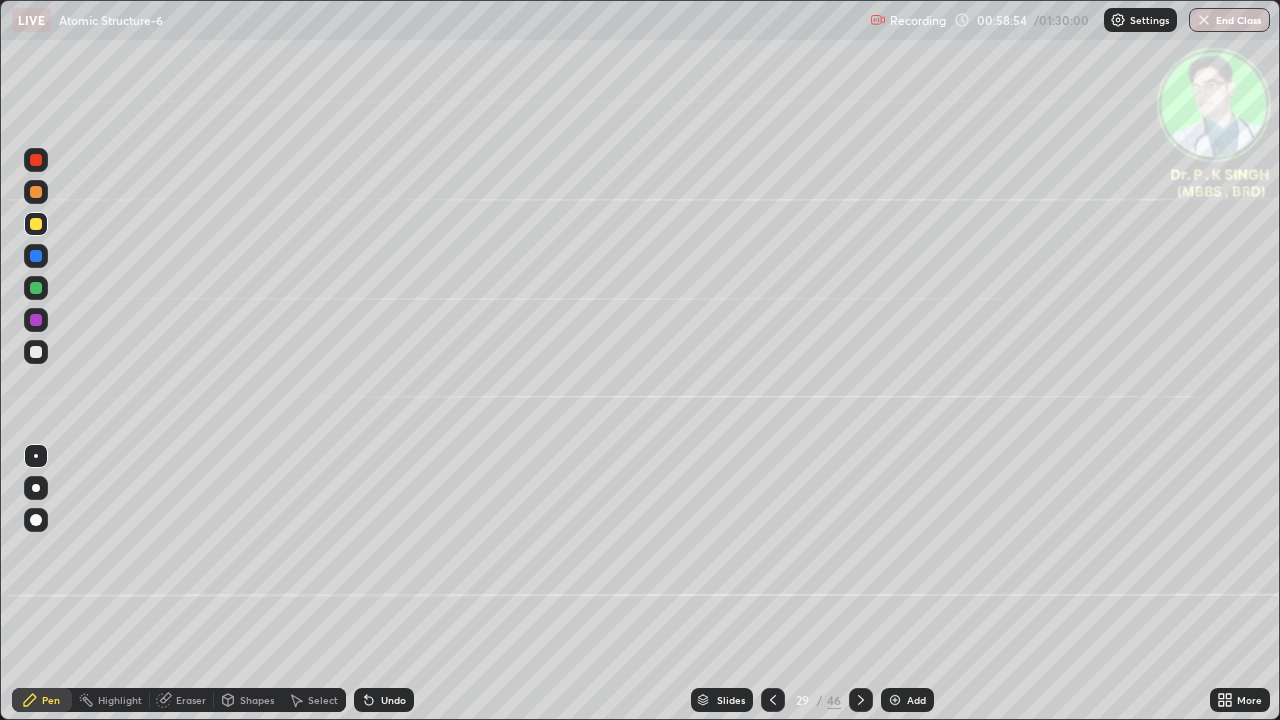 click at bounding box center (36, 256) 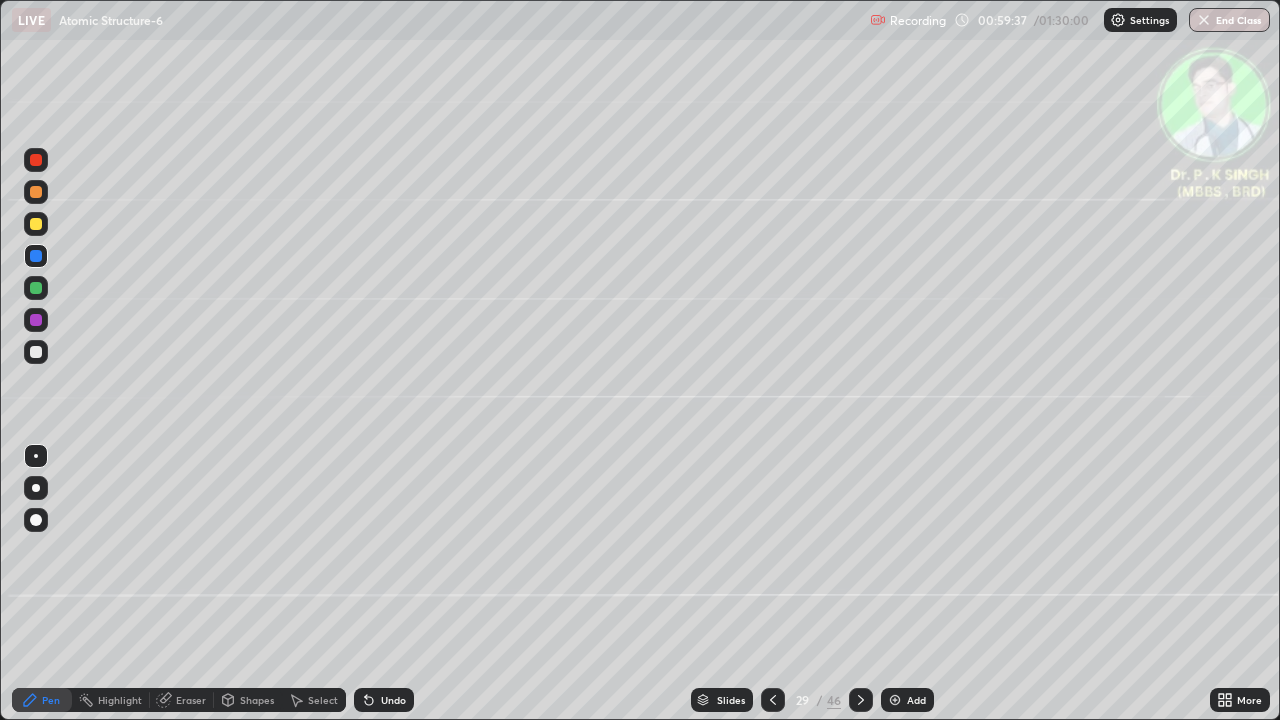 click at bounding box center (36, 224) 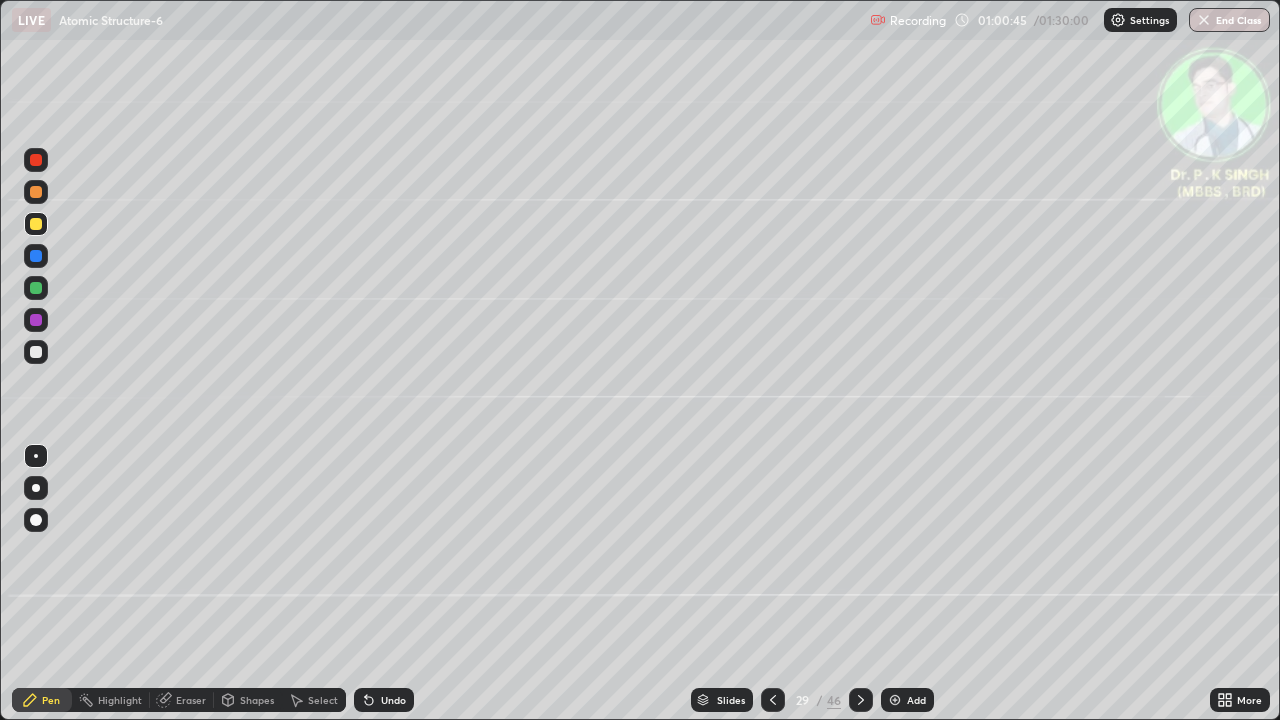 click at bounding box center [861, 700] 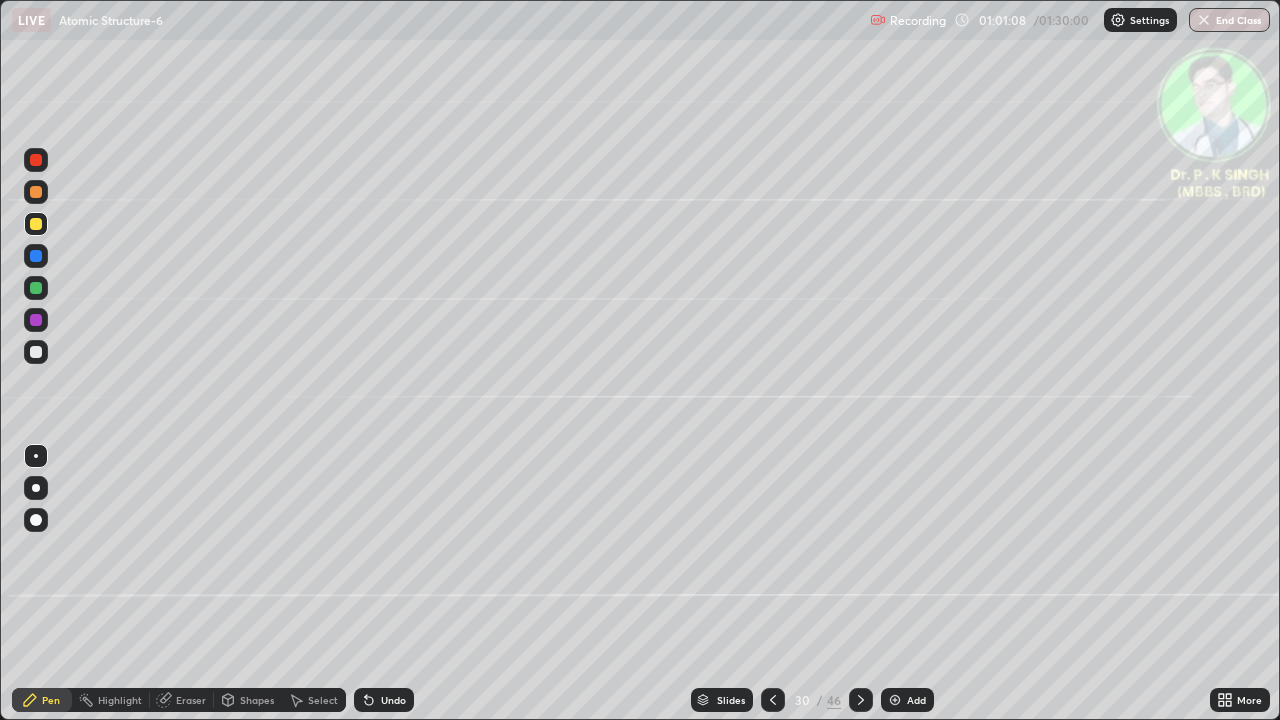 click 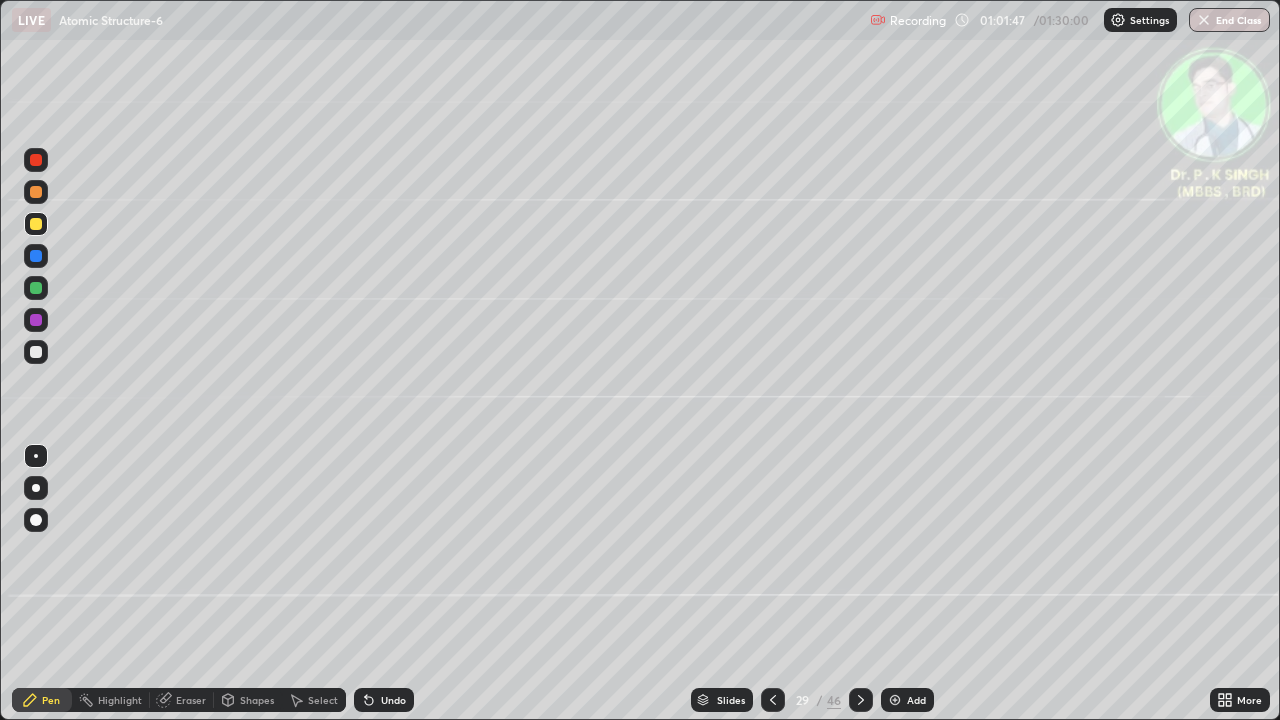 click 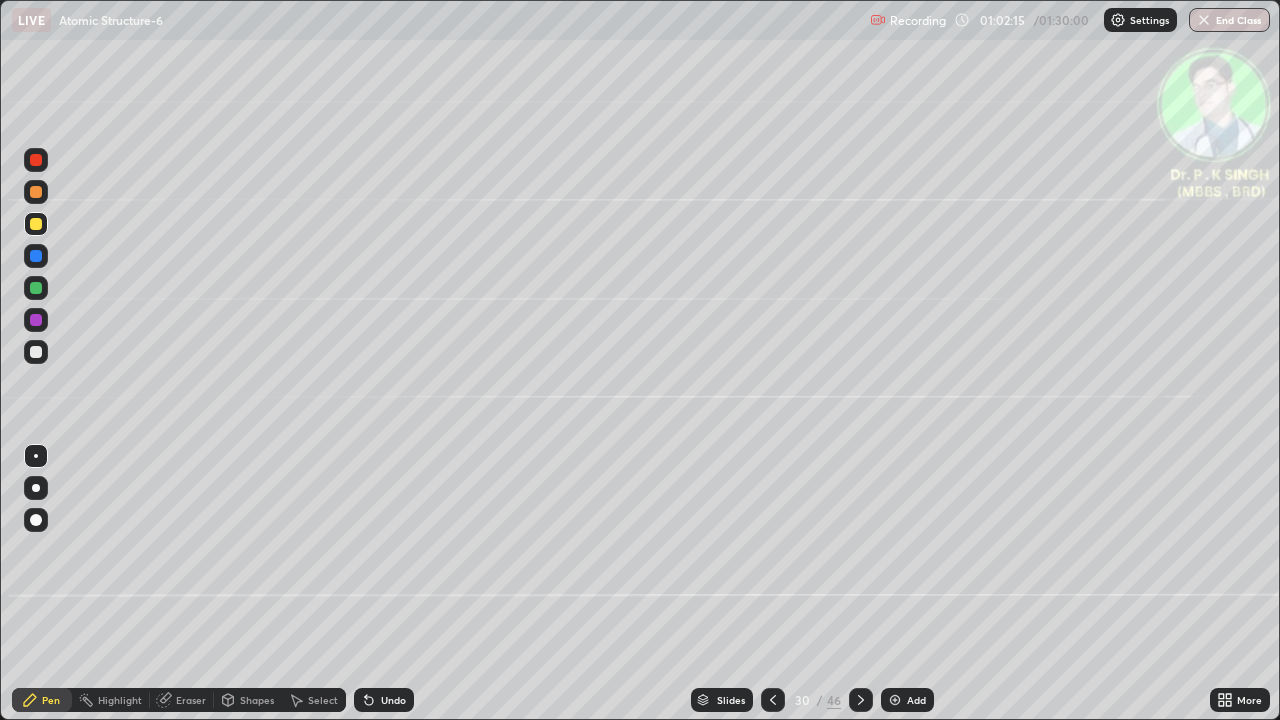click 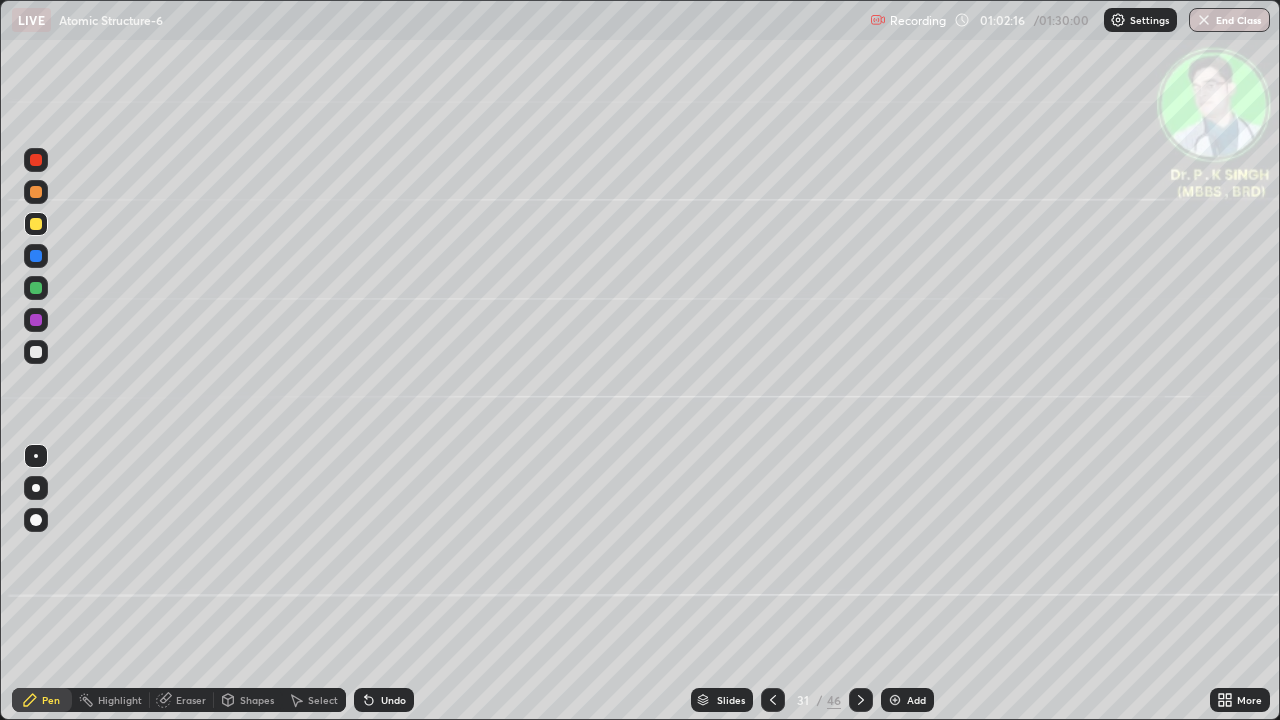 click at bounding box center [36, 256] 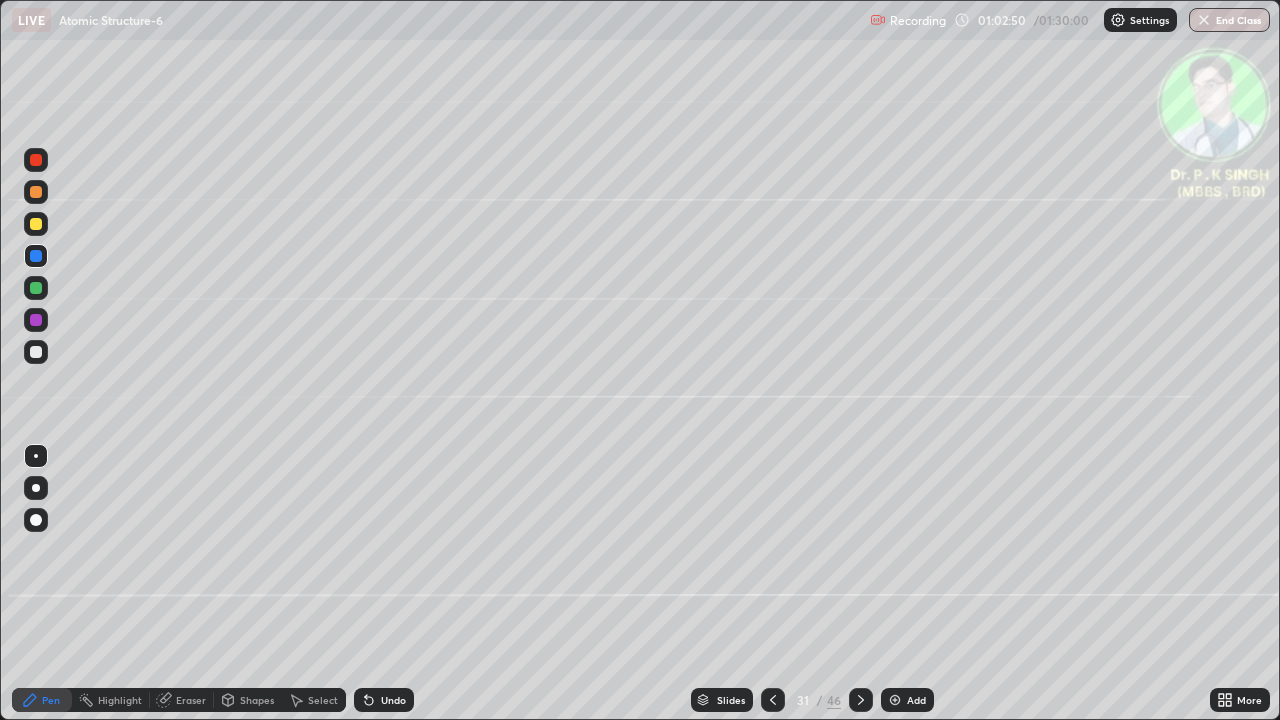 click 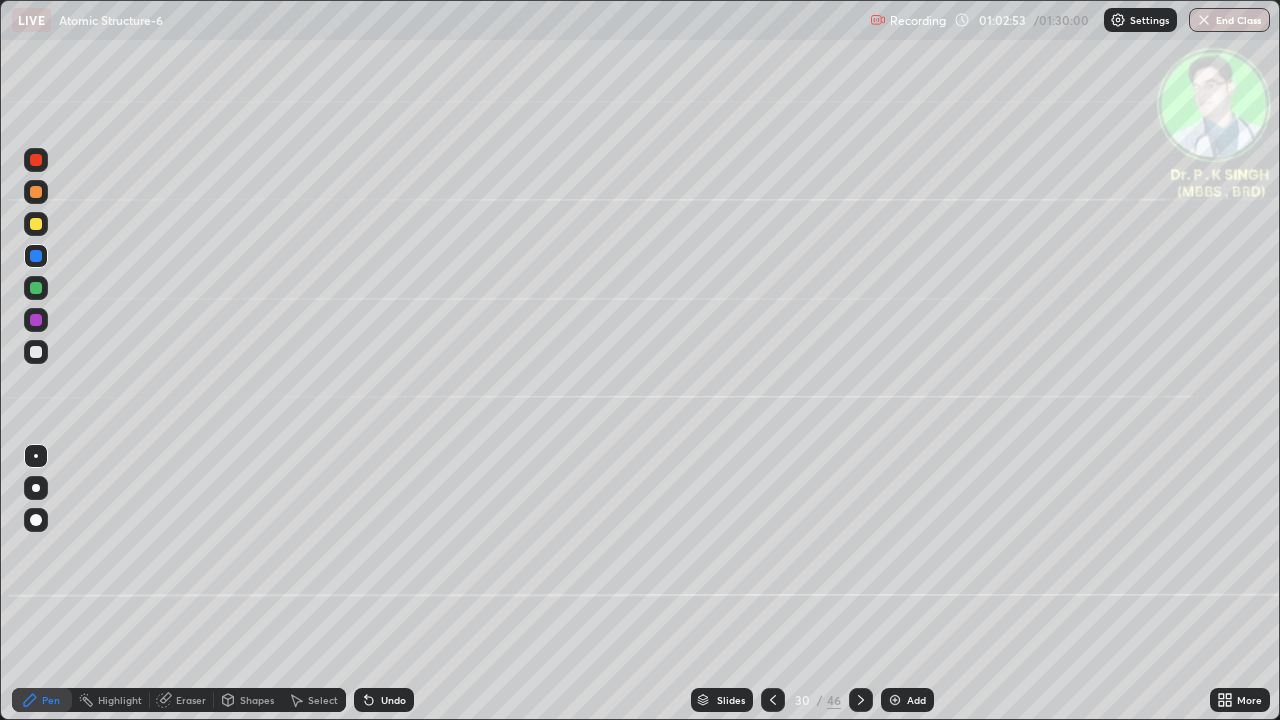 click at bounding box center (861, 700) 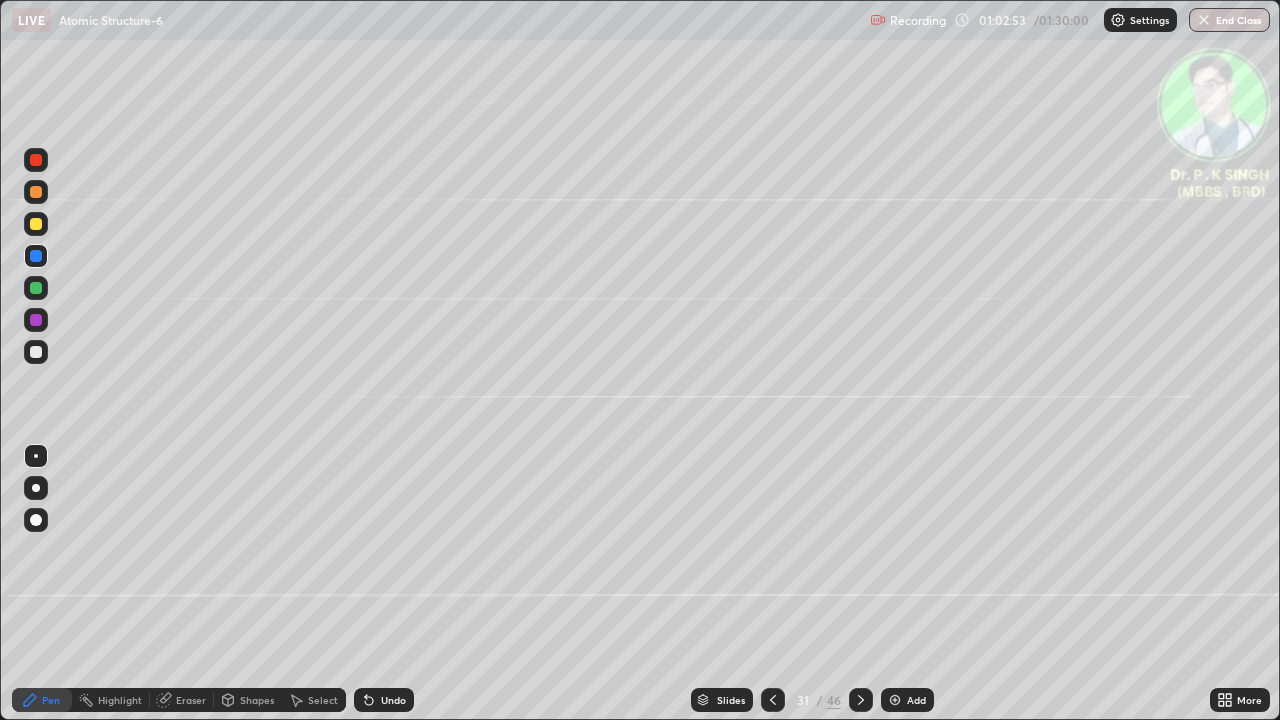 click at bounding box center (861, 700) 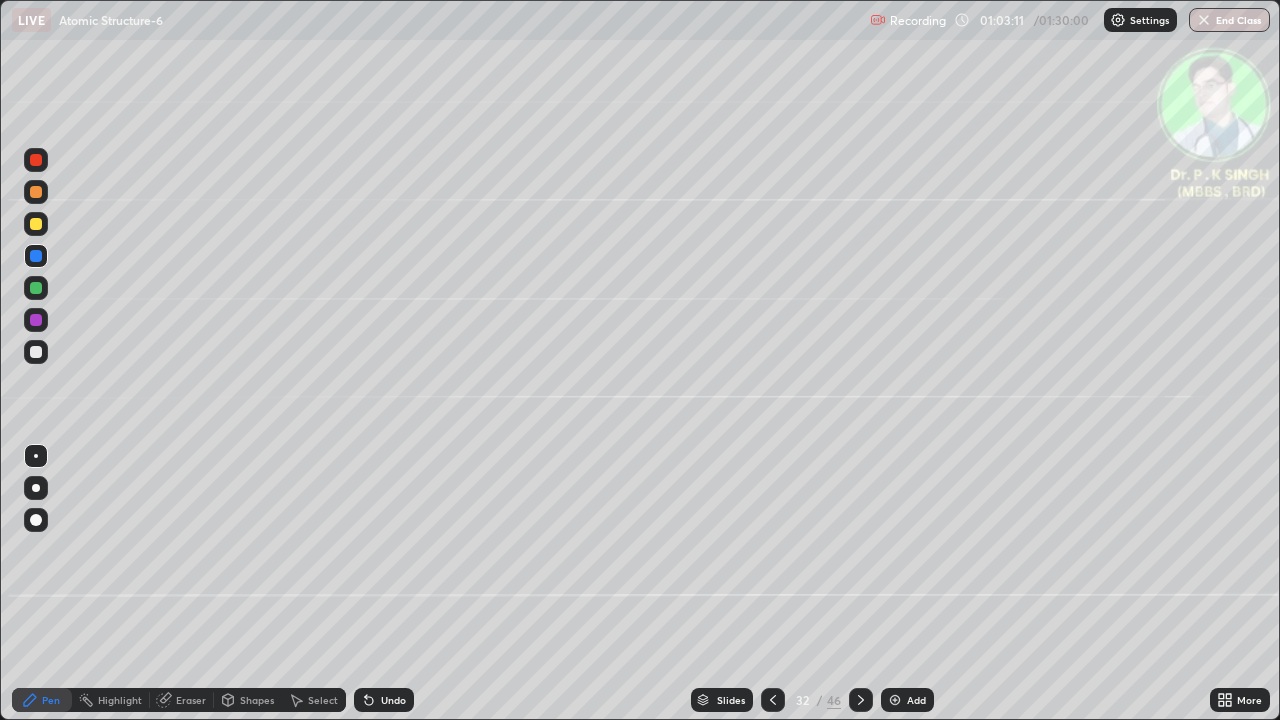 click 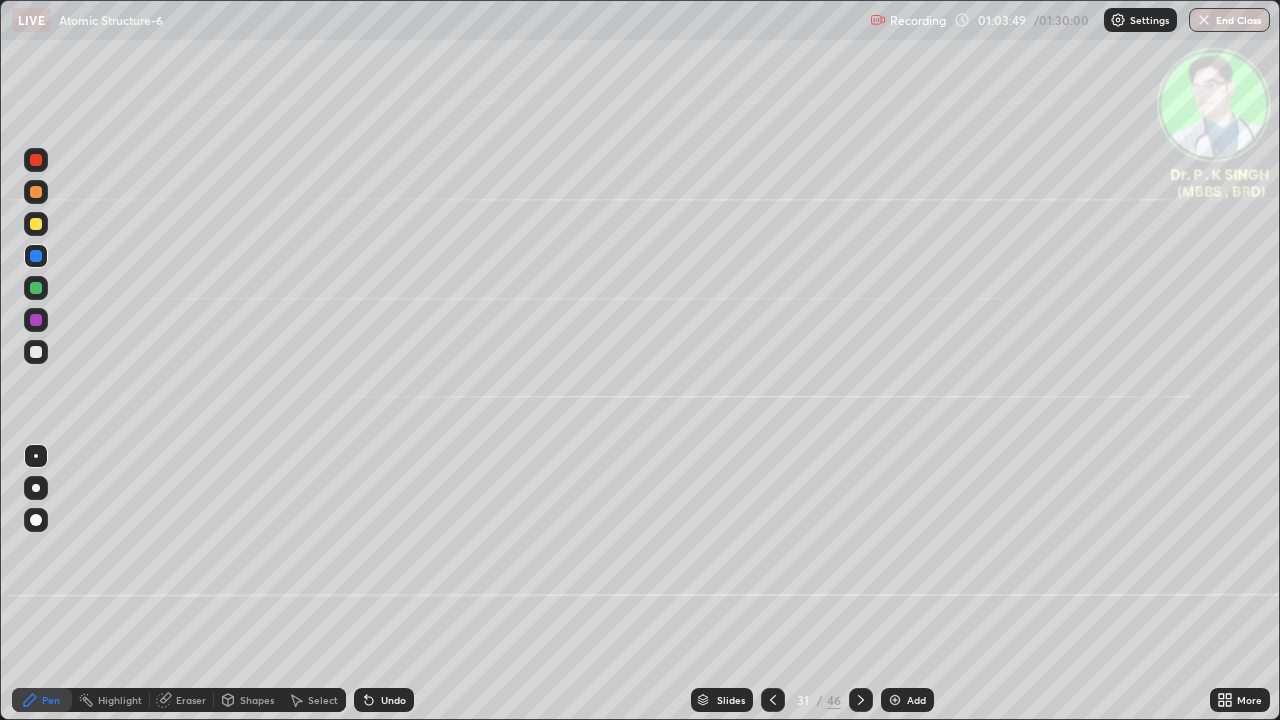 click 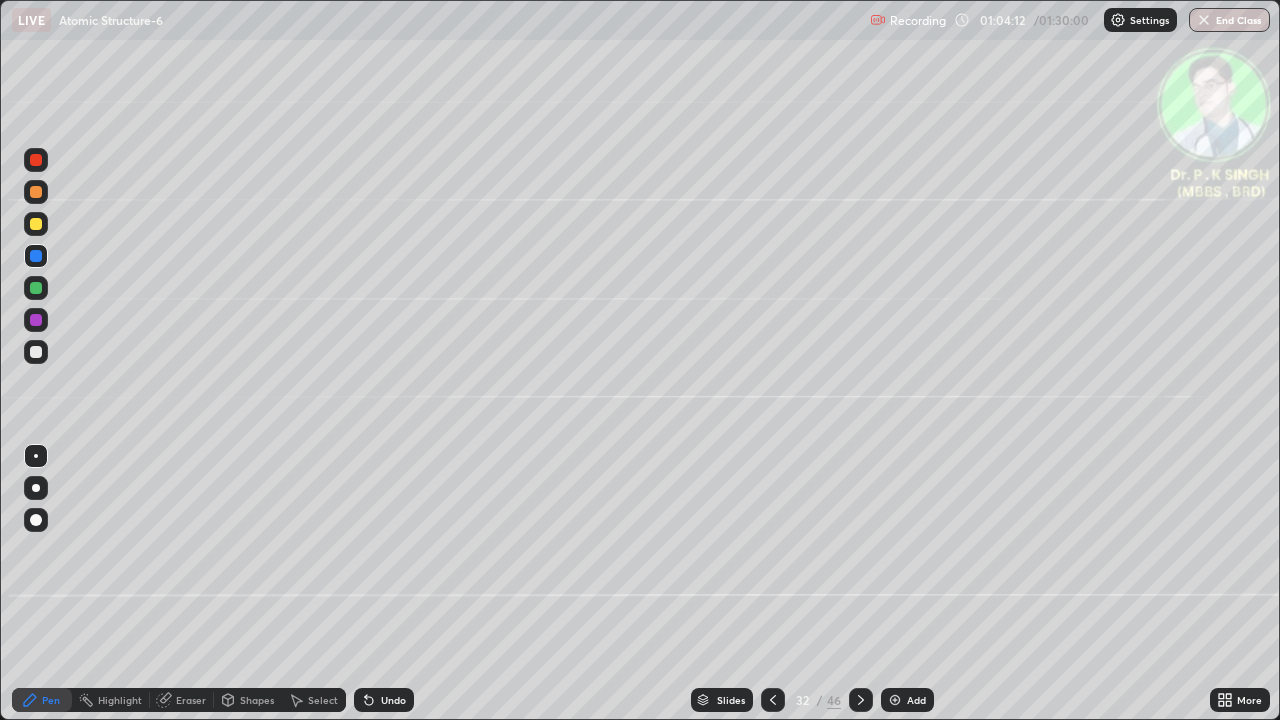 click 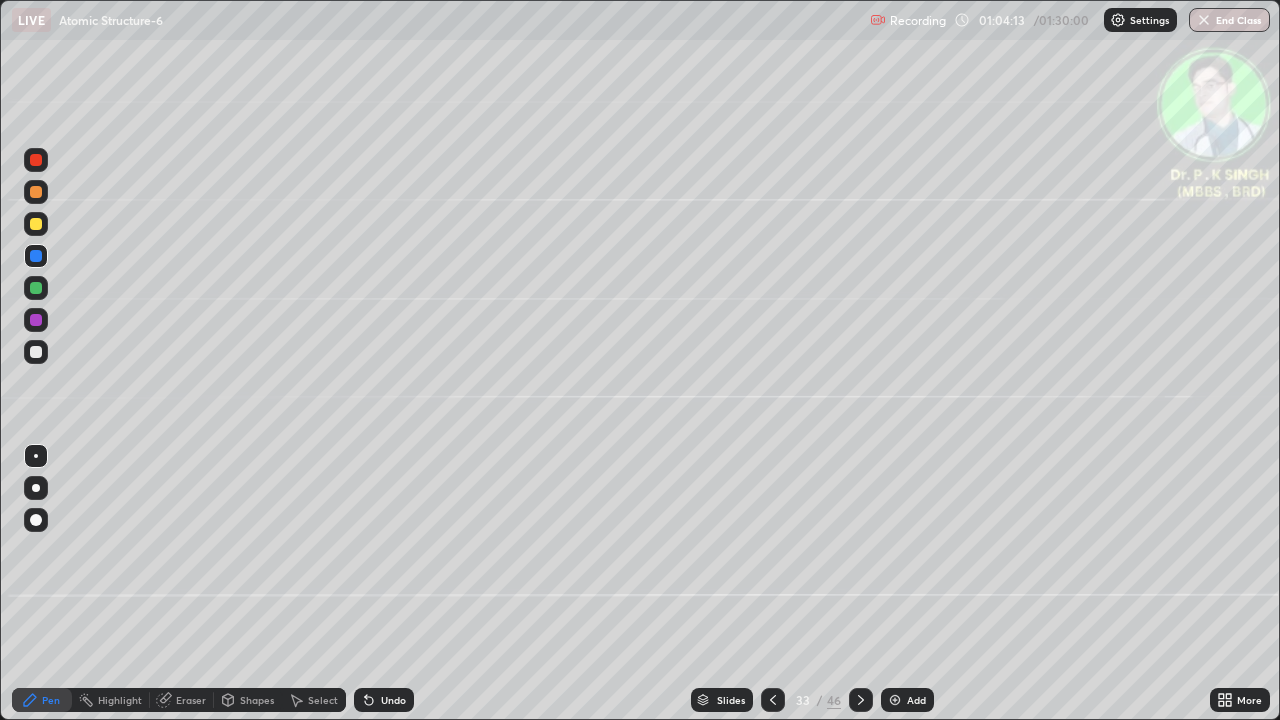 click at bounding box center [36, 288] 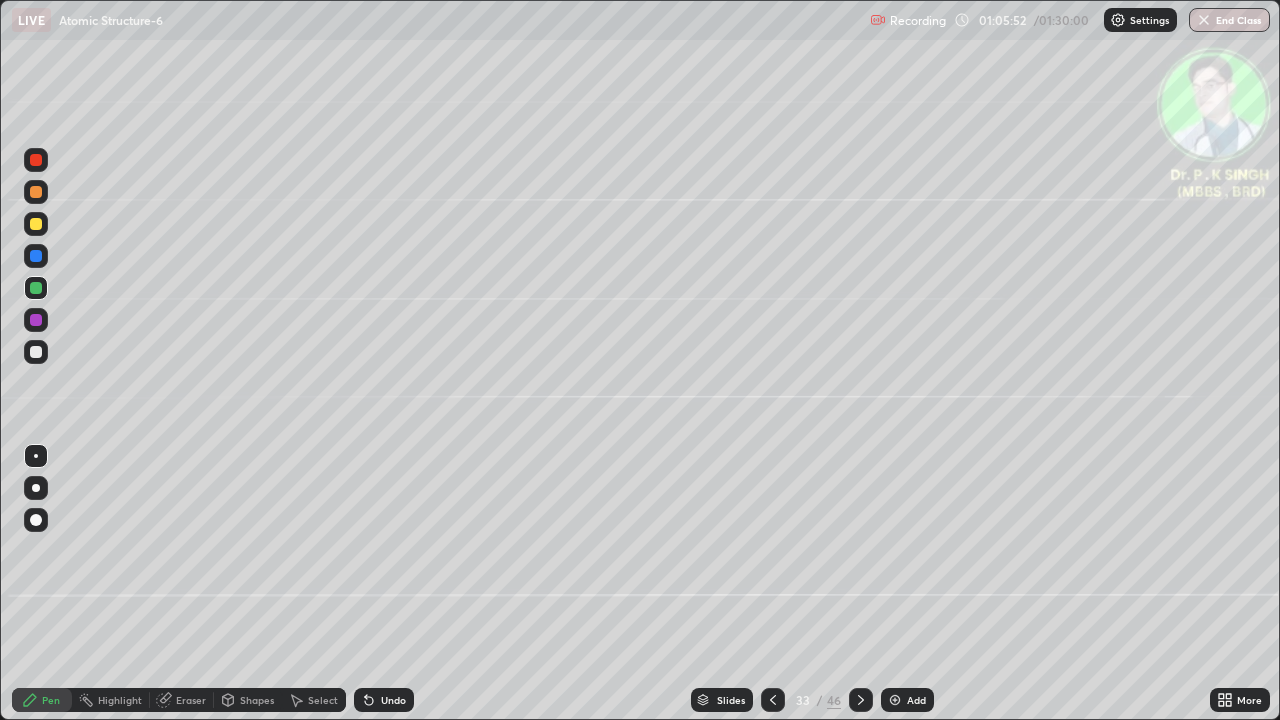 click at bounding box center (895, 700) 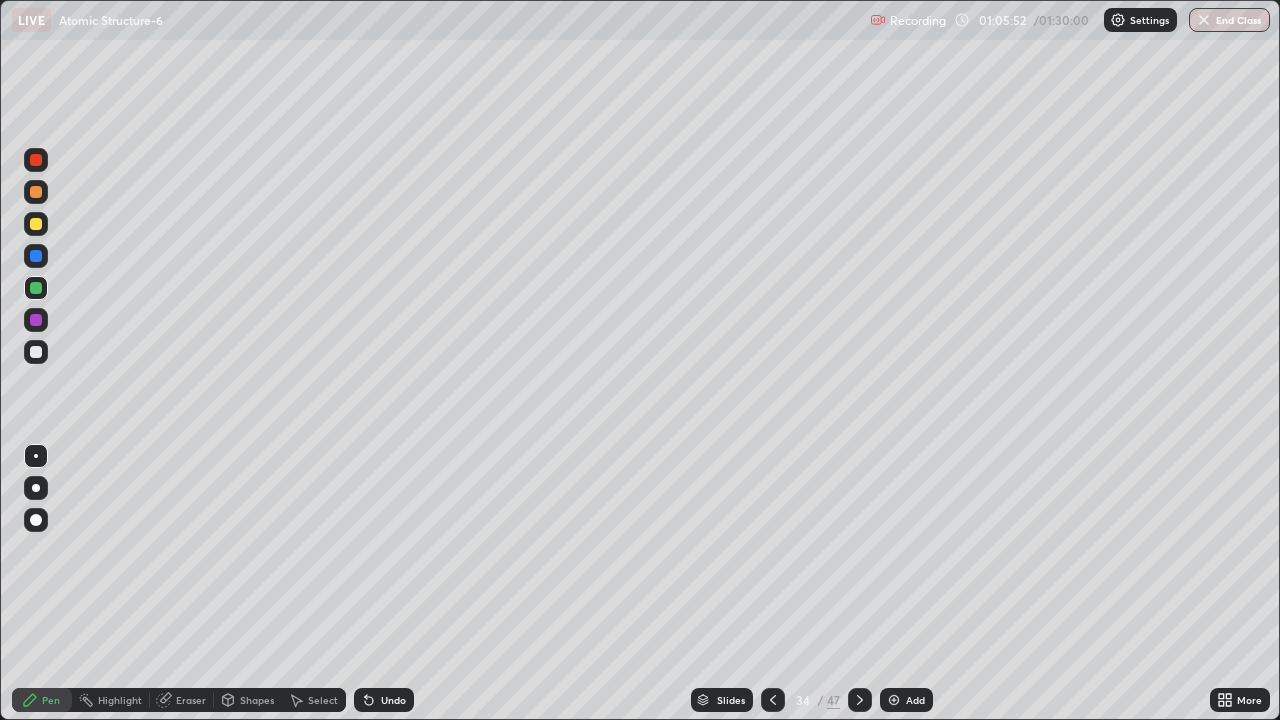 click at bounding box center (894, 700) 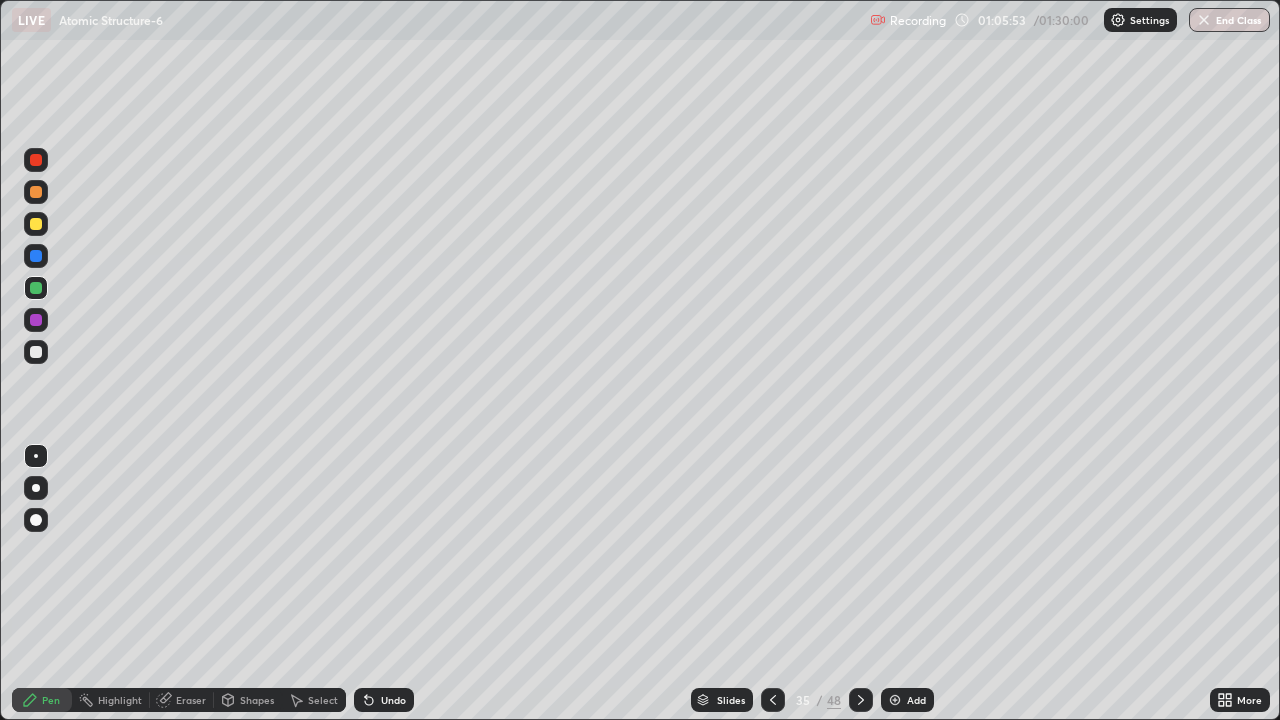 click at bounding box center [895, 700] 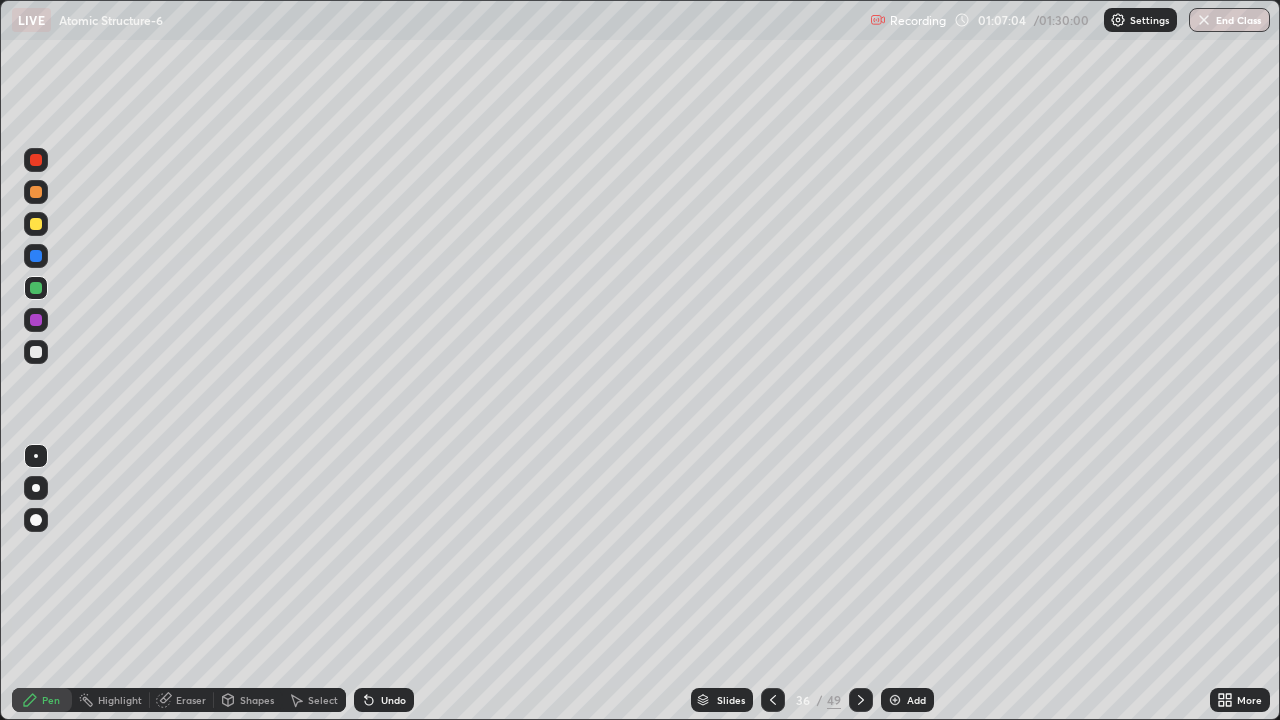 click 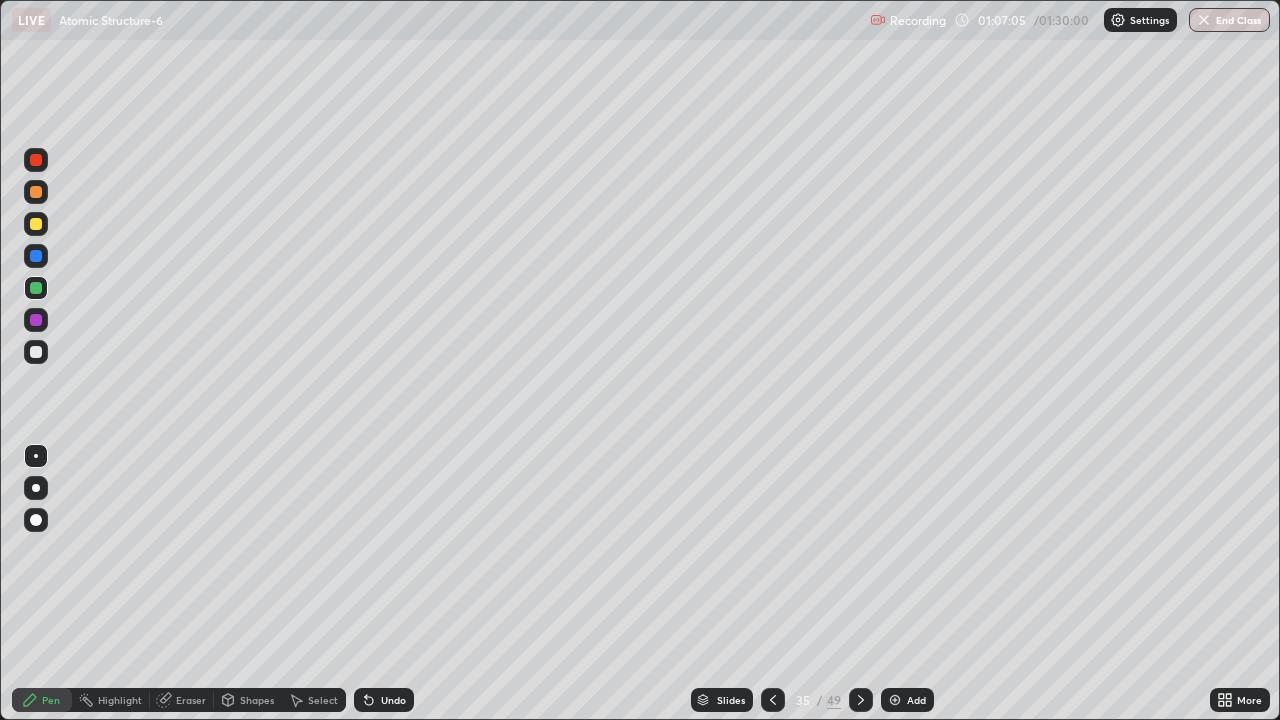 click 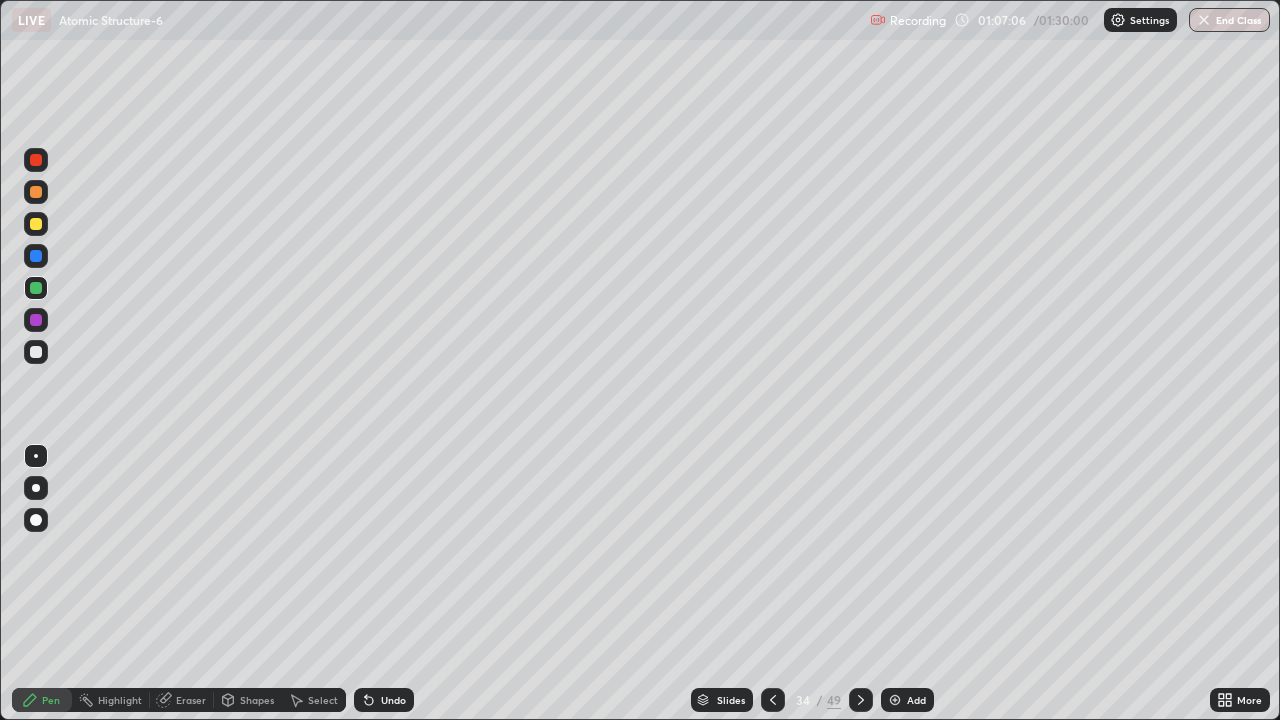 click 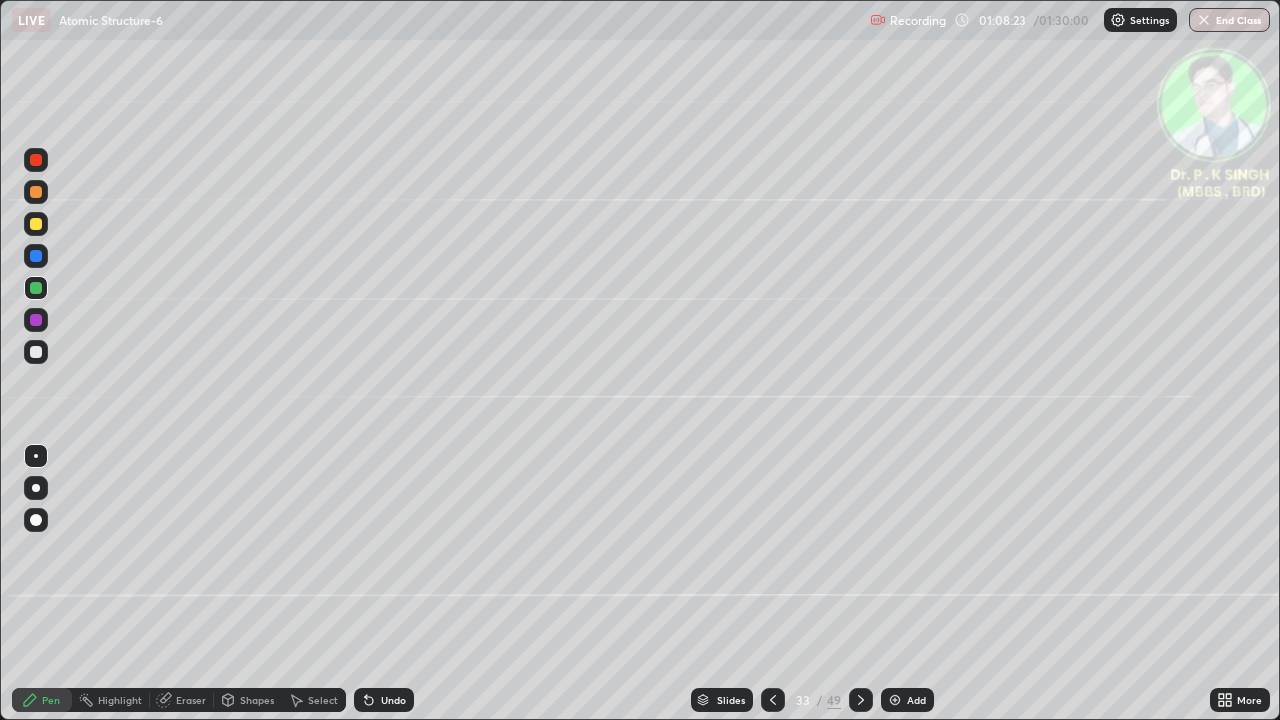 click 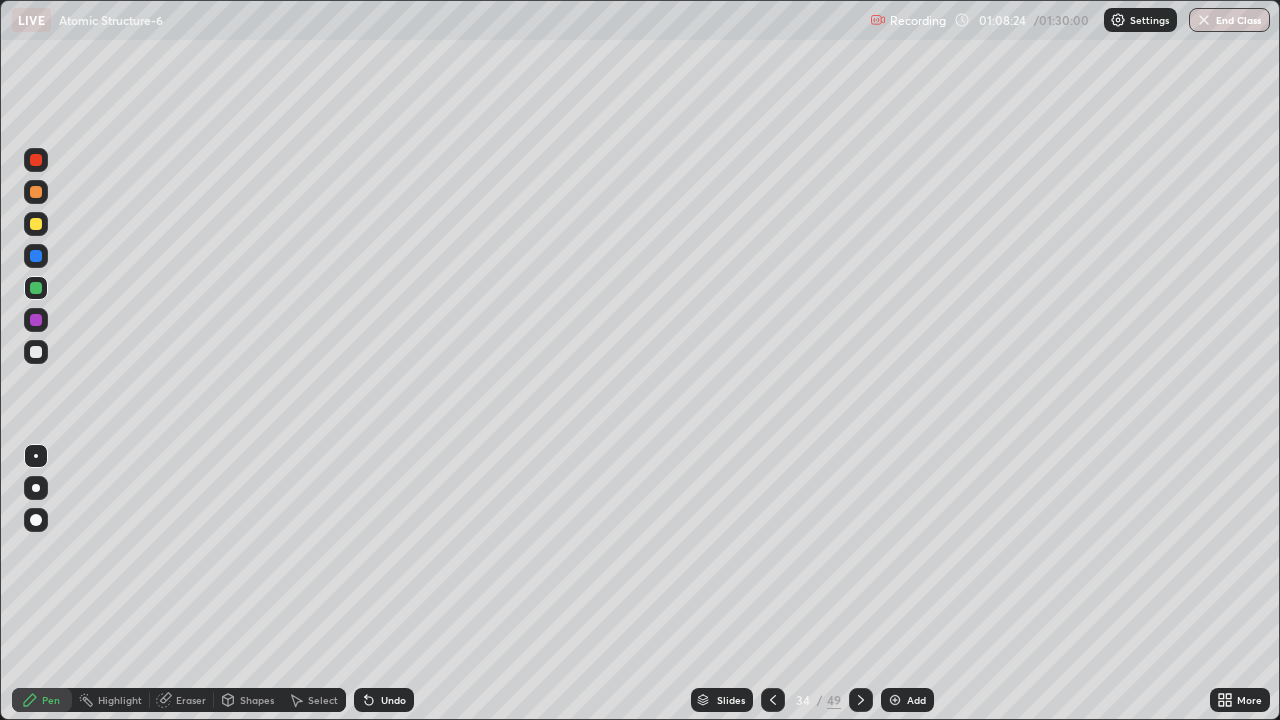 click 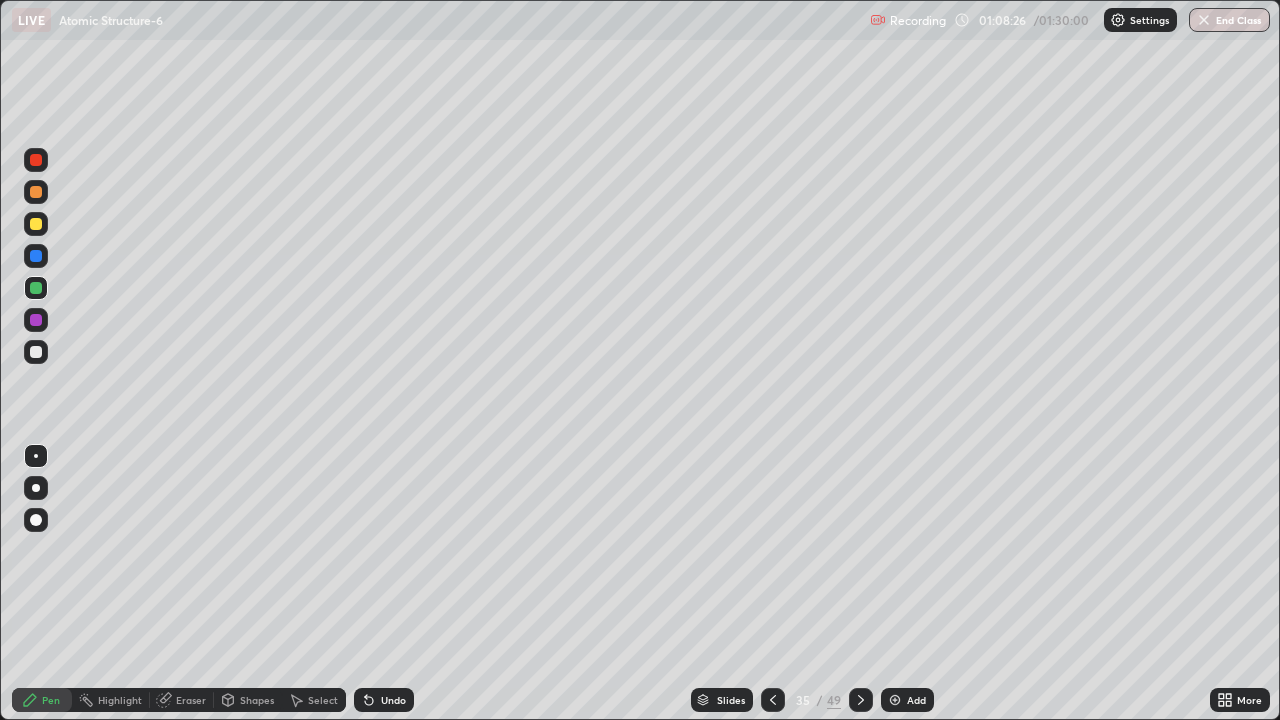 click 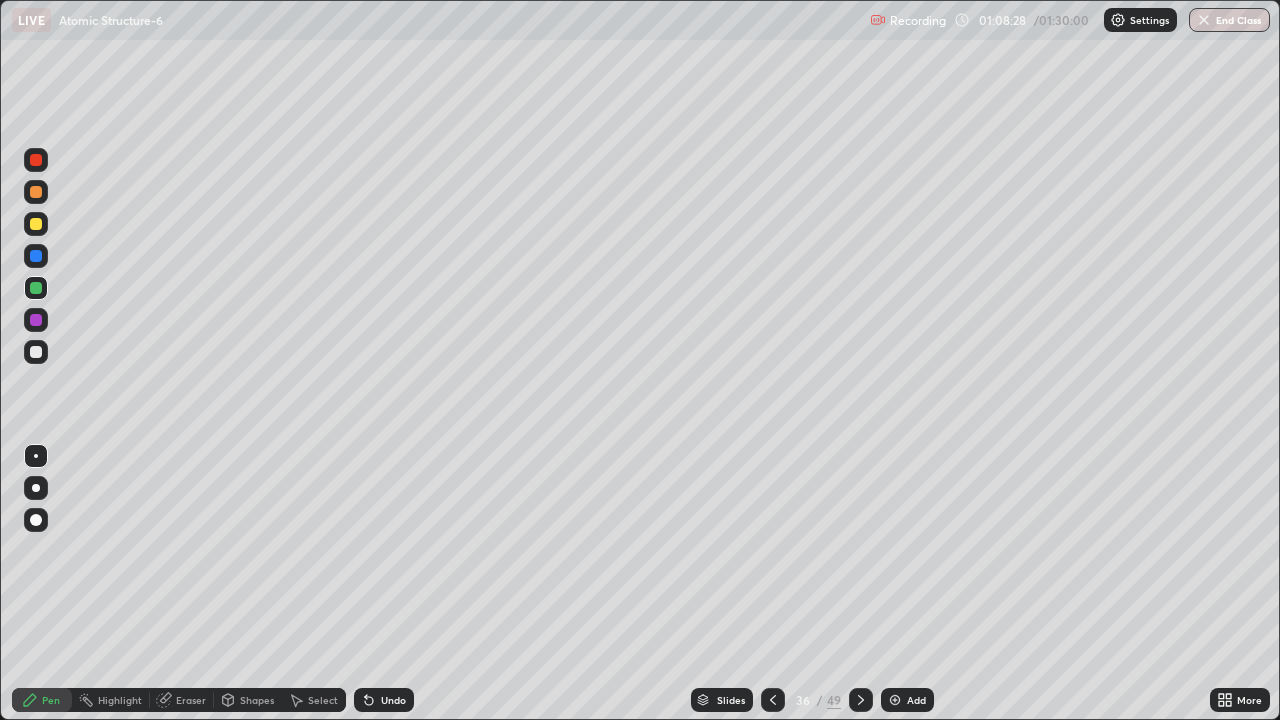 click 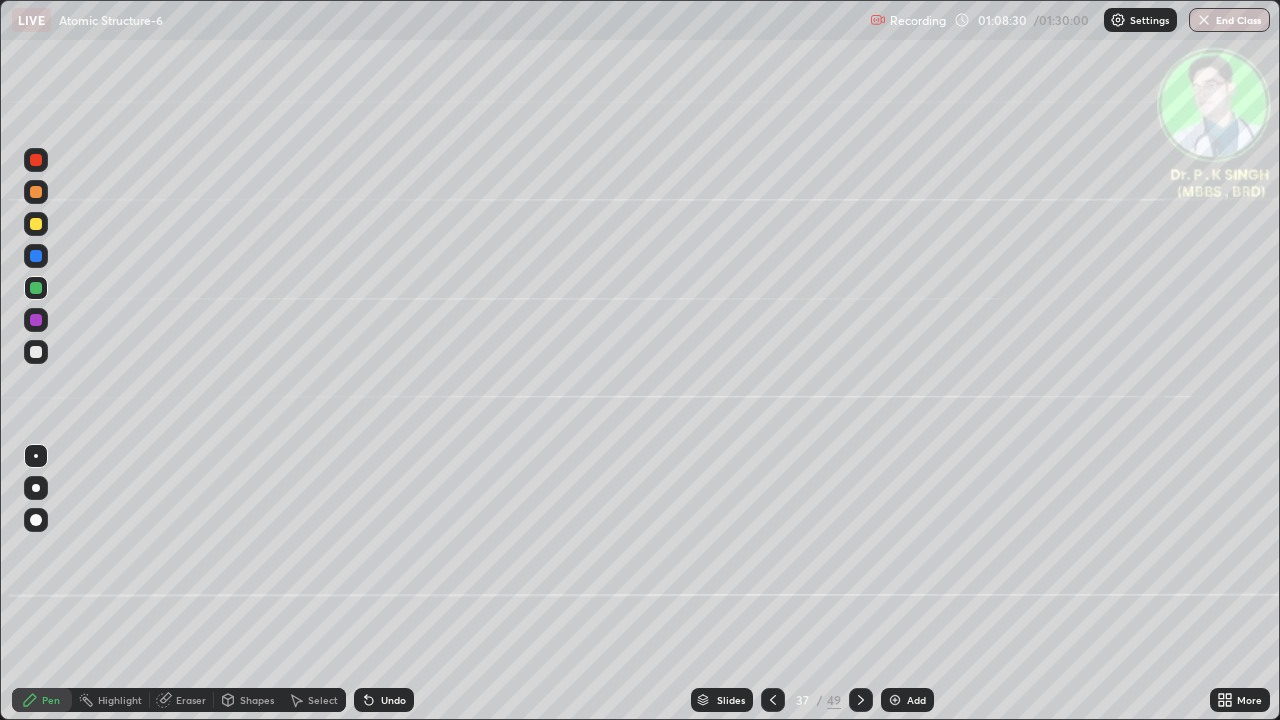 click at bounding box center (36, 224) 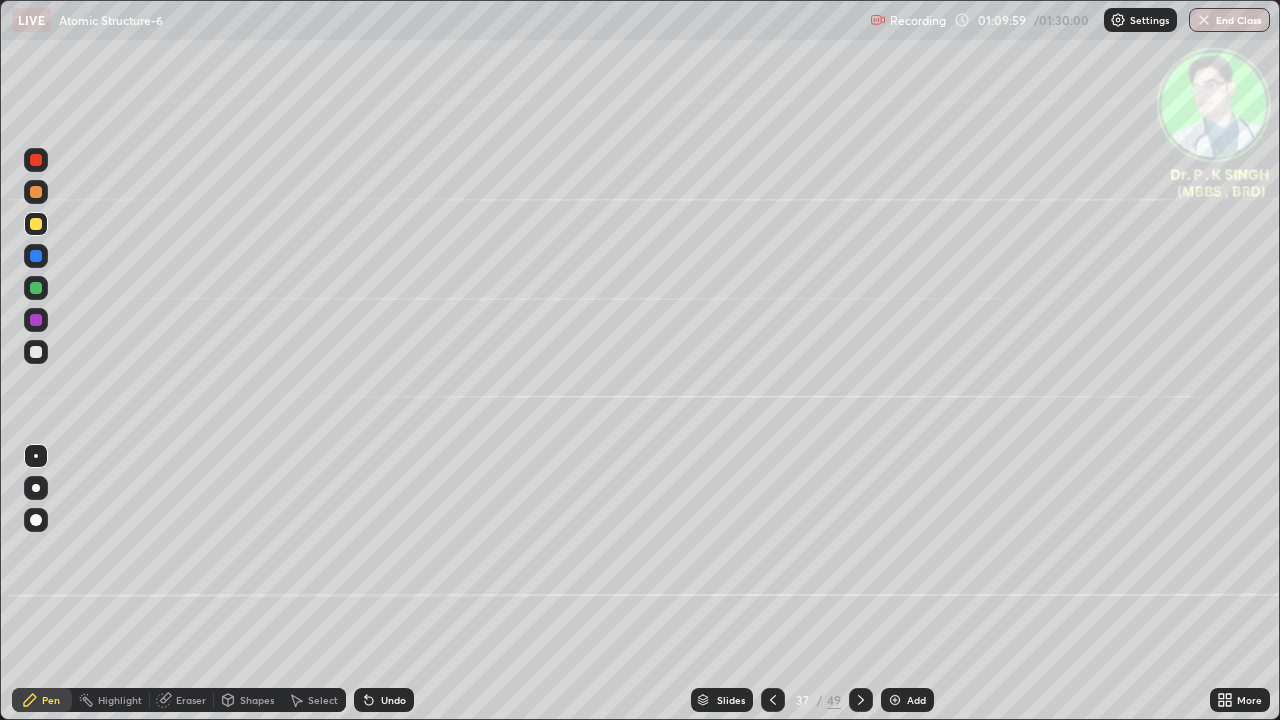 click 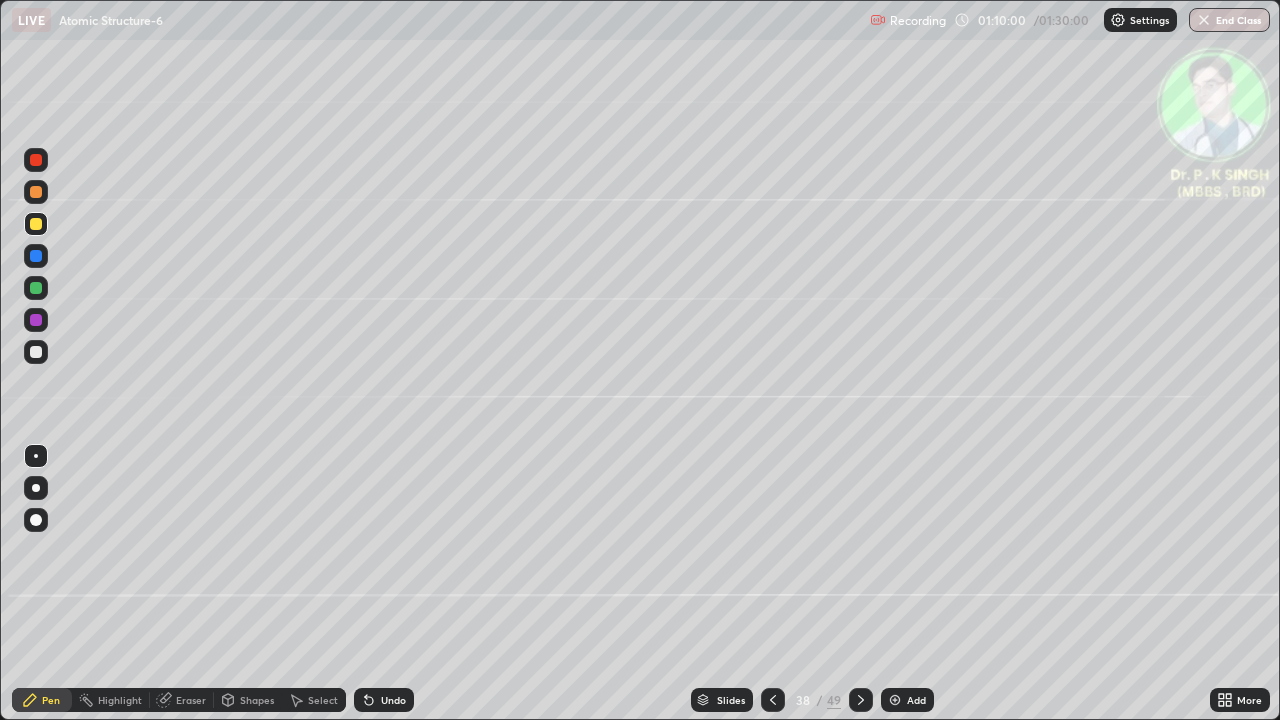 click at bounding box center (36, 224) 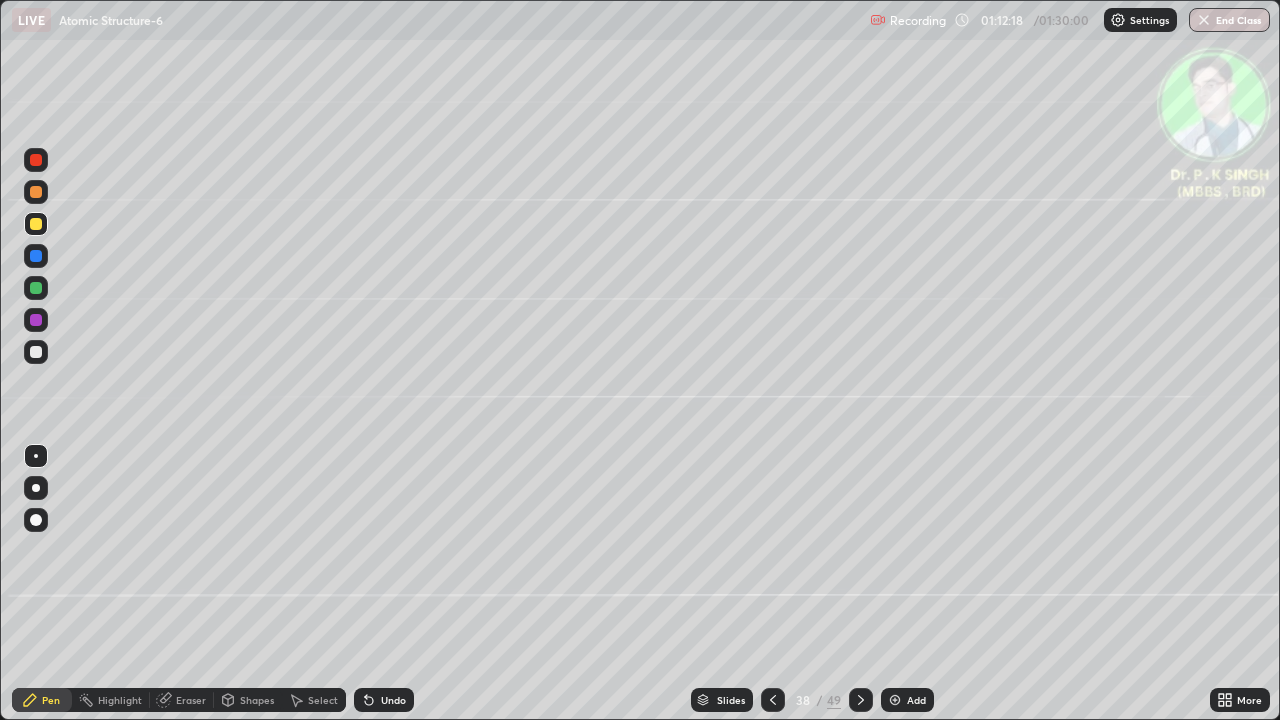 click at bounding box center (861, 700) 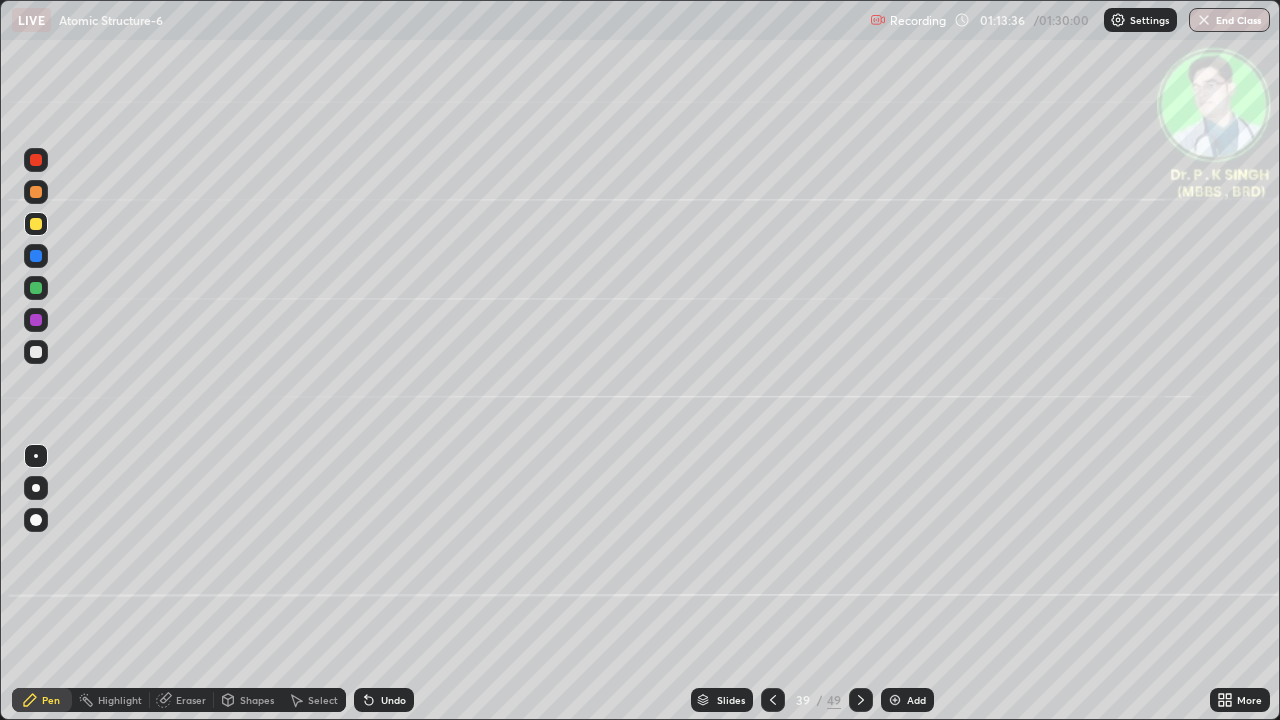 click 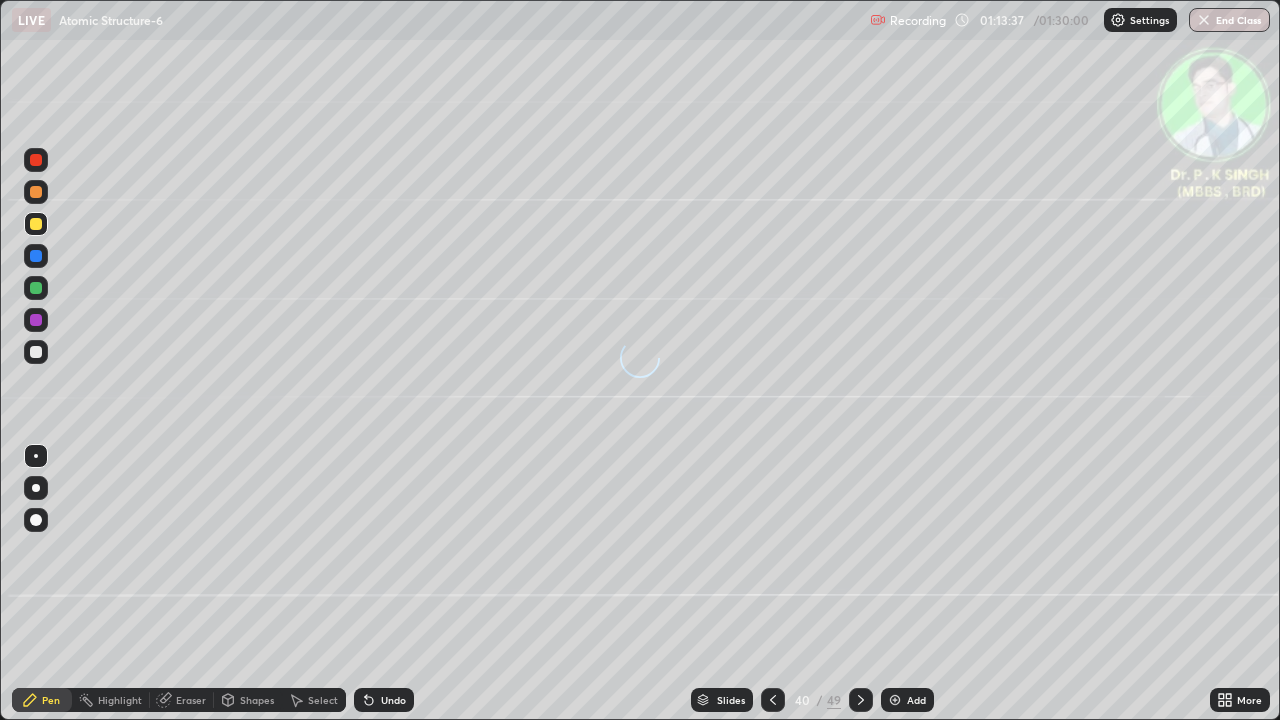 click at bounding box center (36, 224) 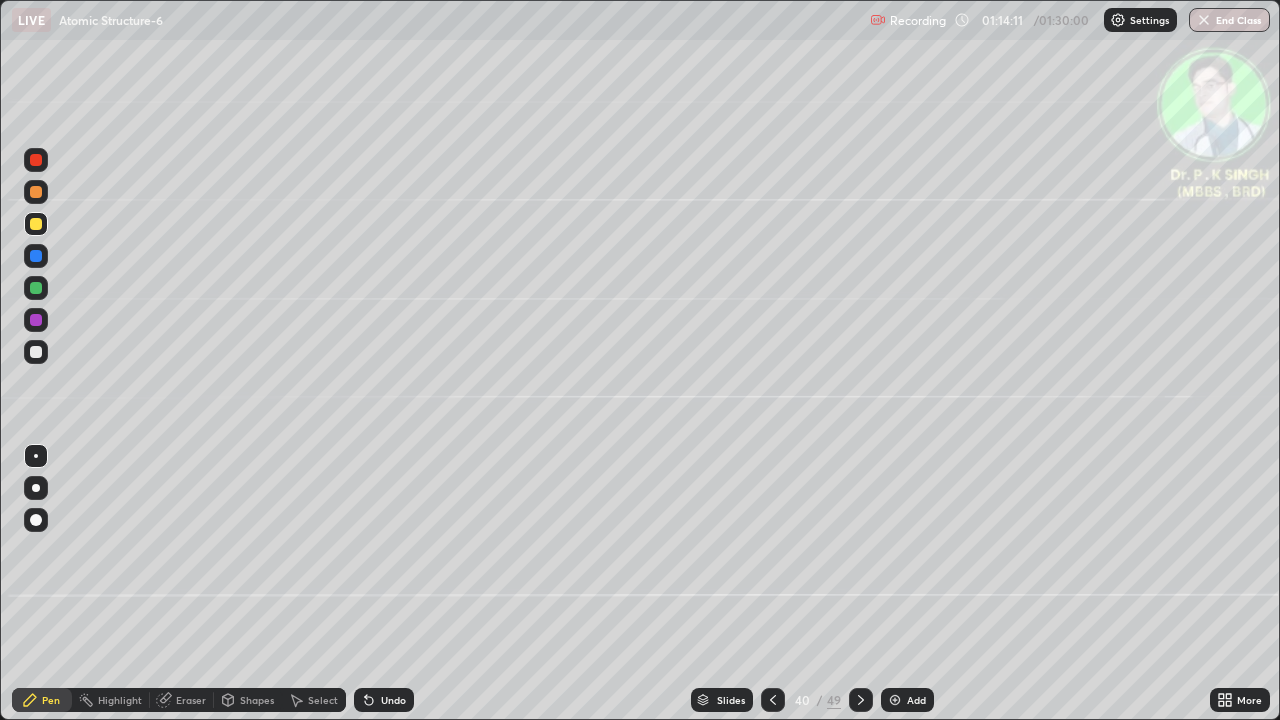 click 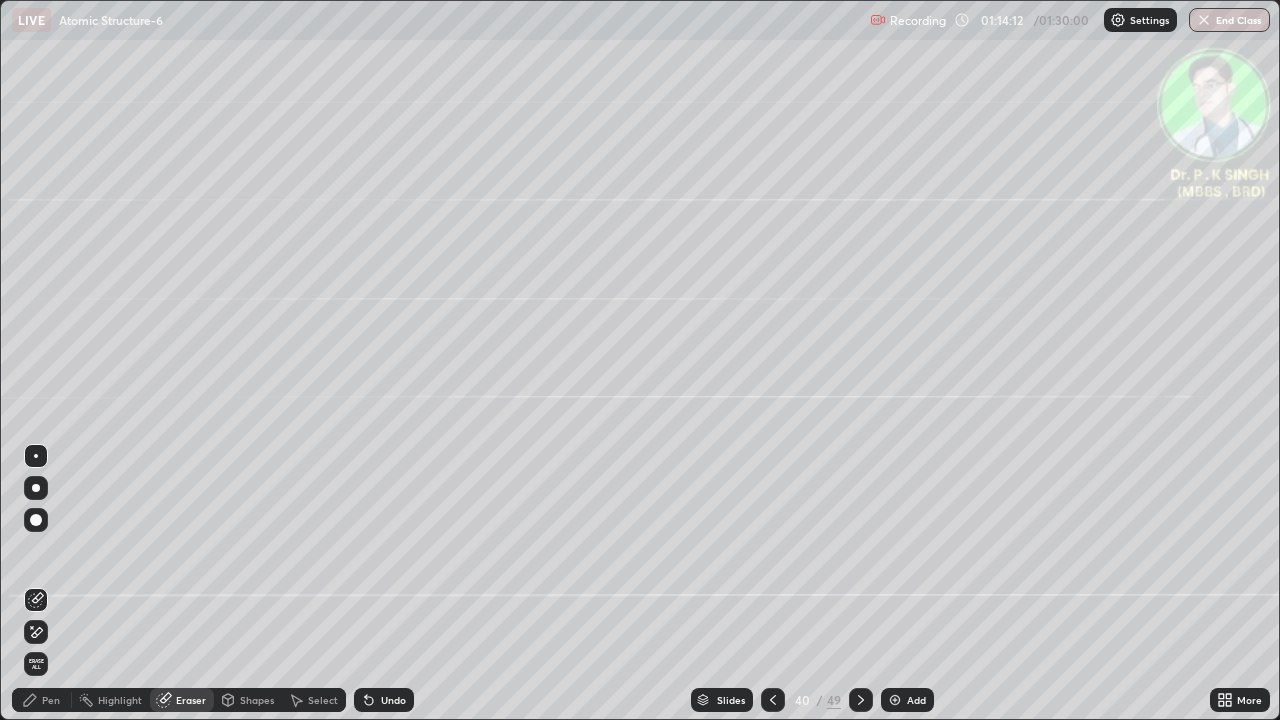 click 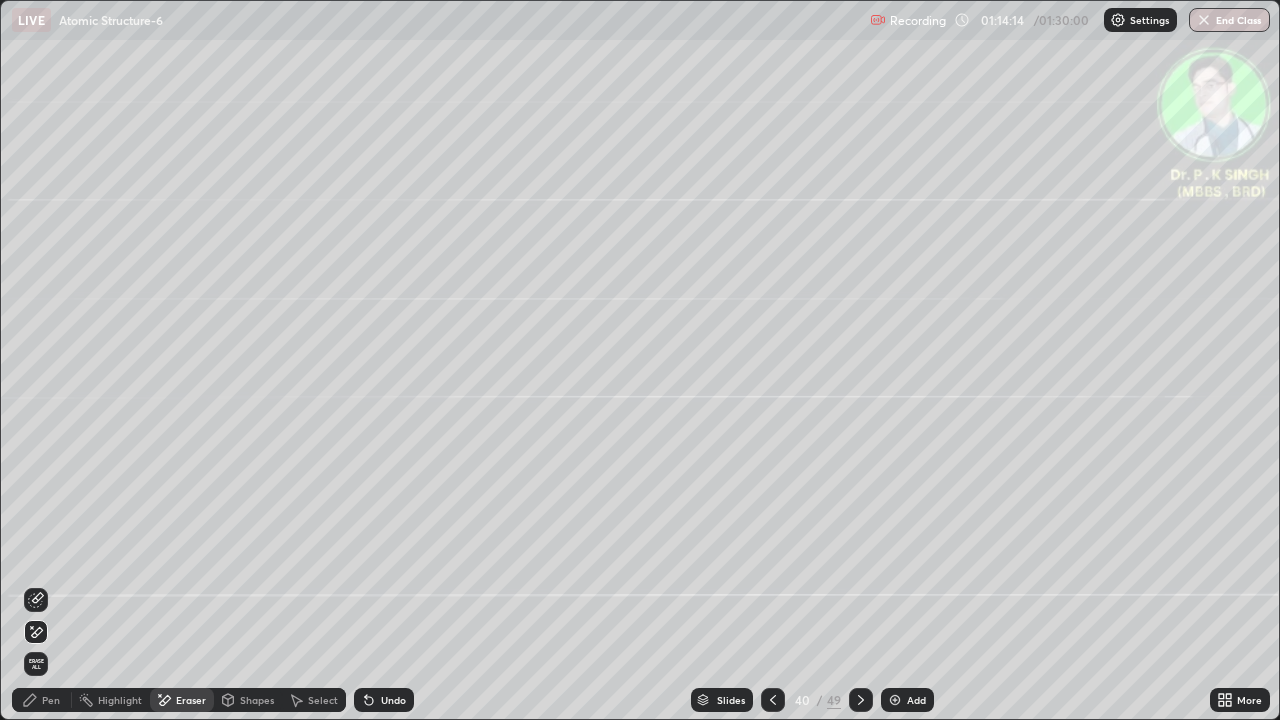click on "Pen" at bounding box center [51, 700] 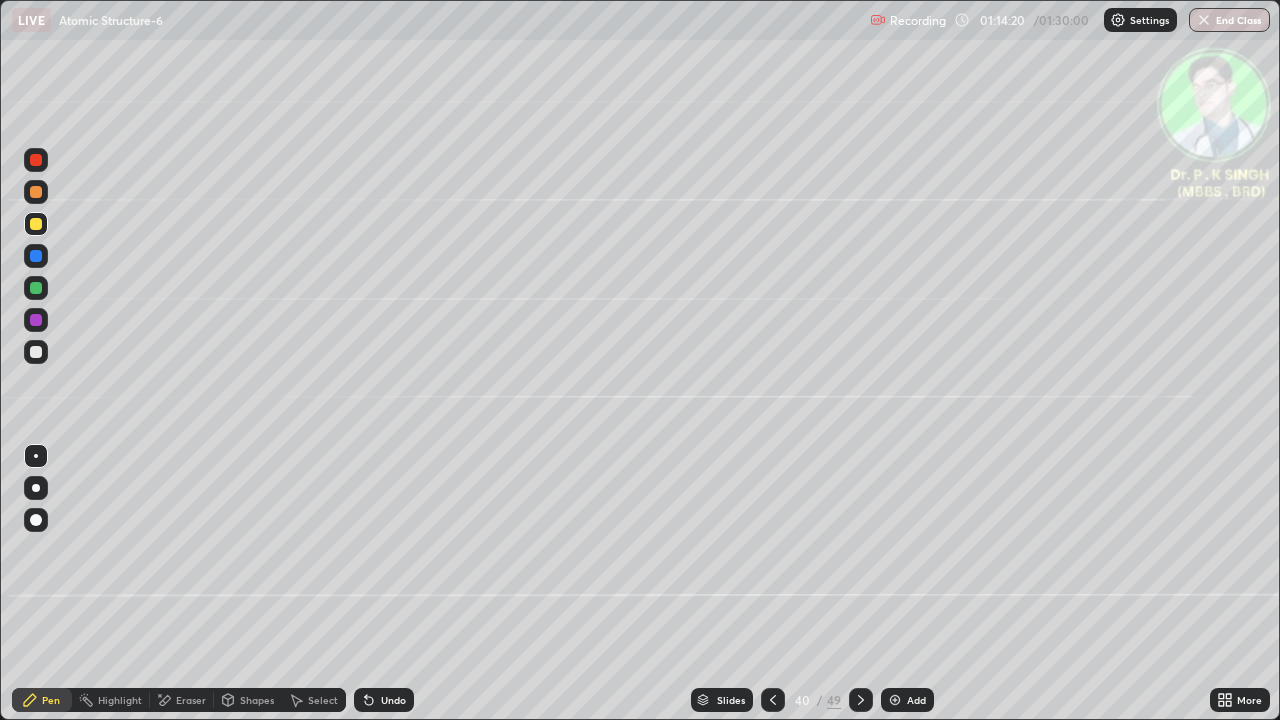 click 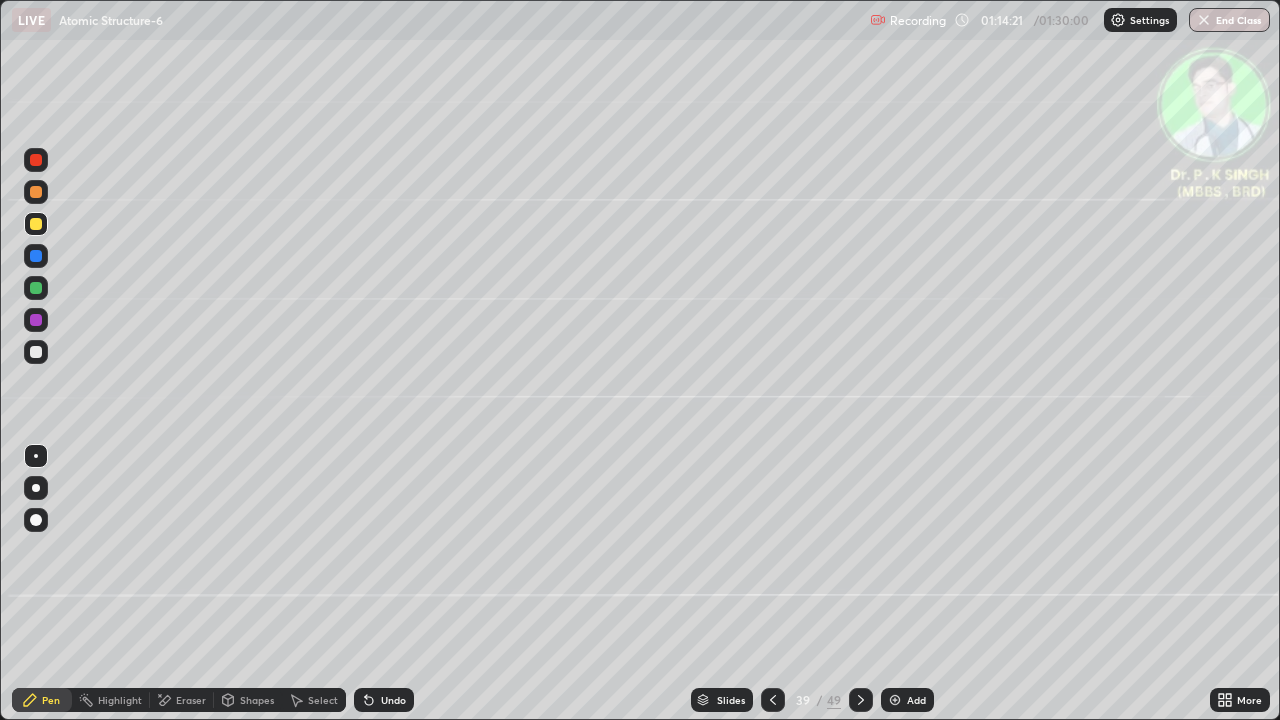 click at bounding box center [773, 700] 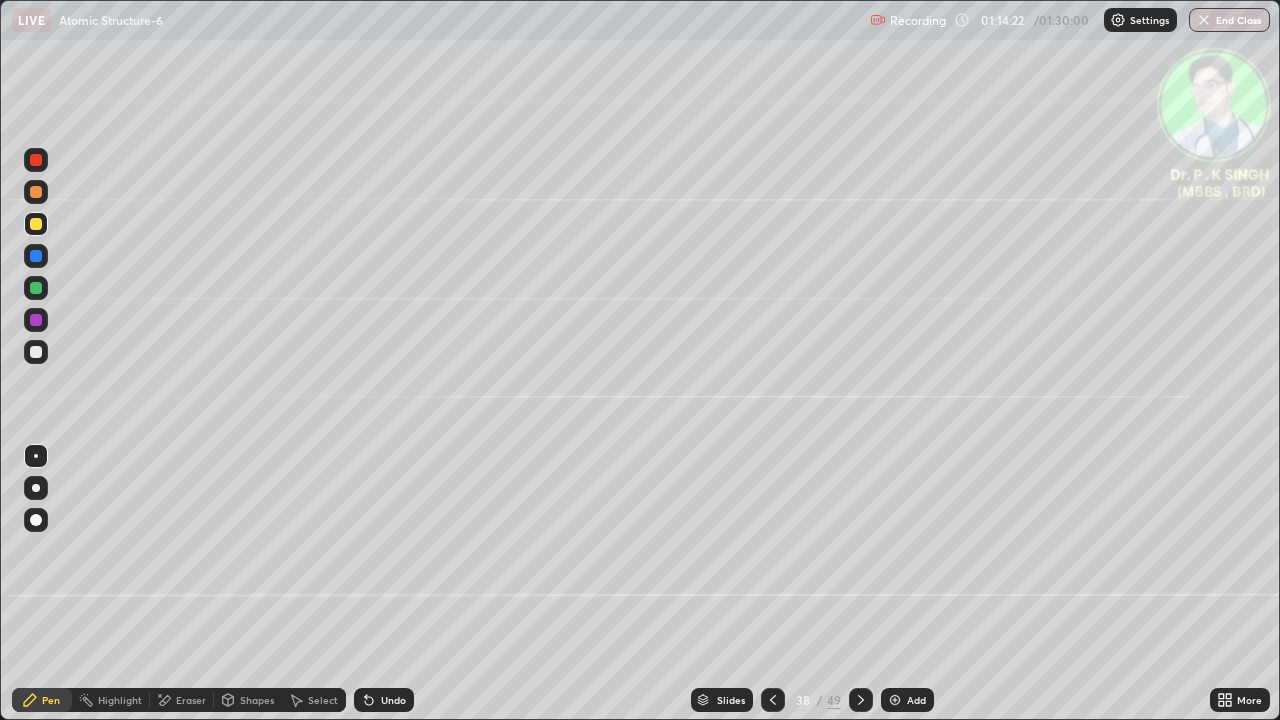 click 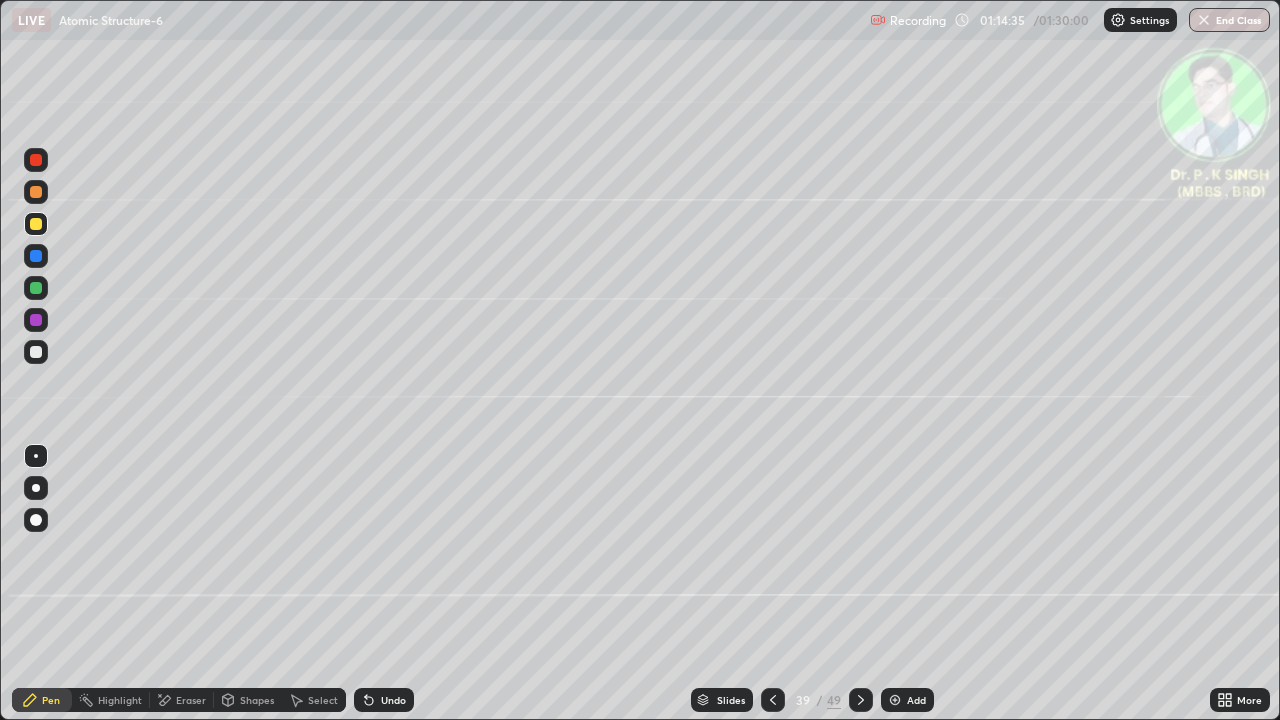 click at bounding box center [861, 700] 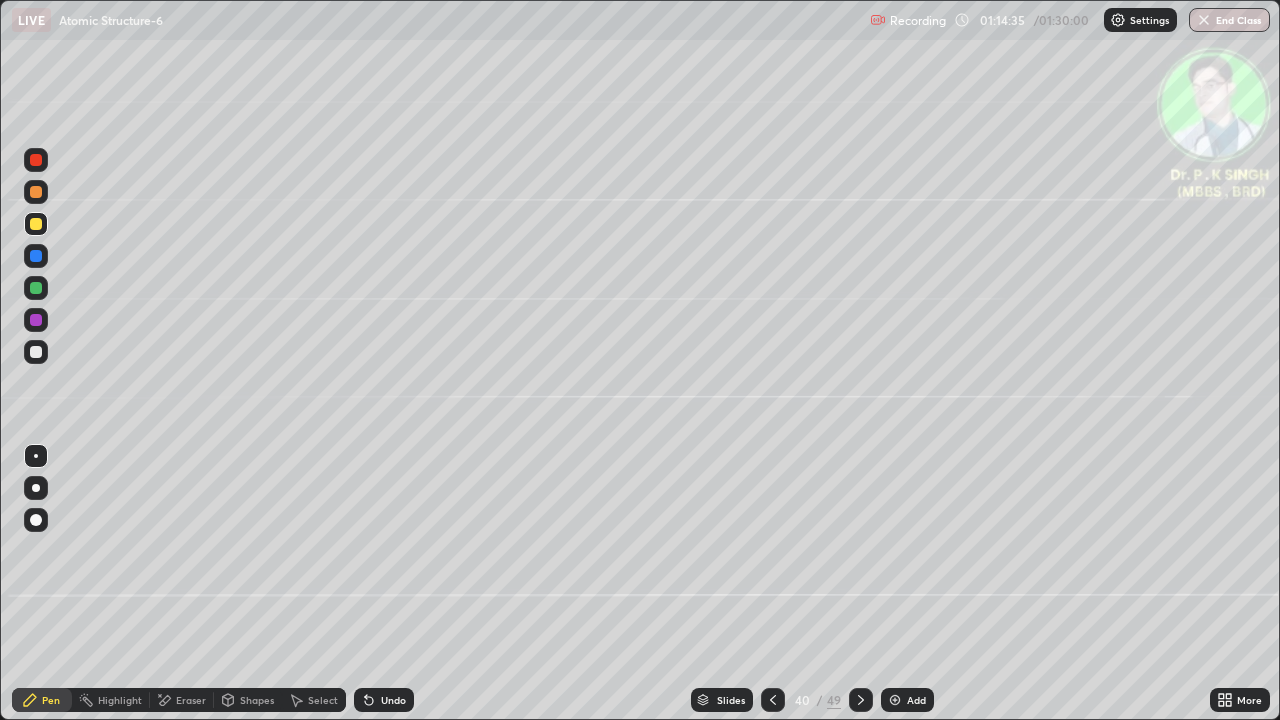 click at bounding box center (861, 700) 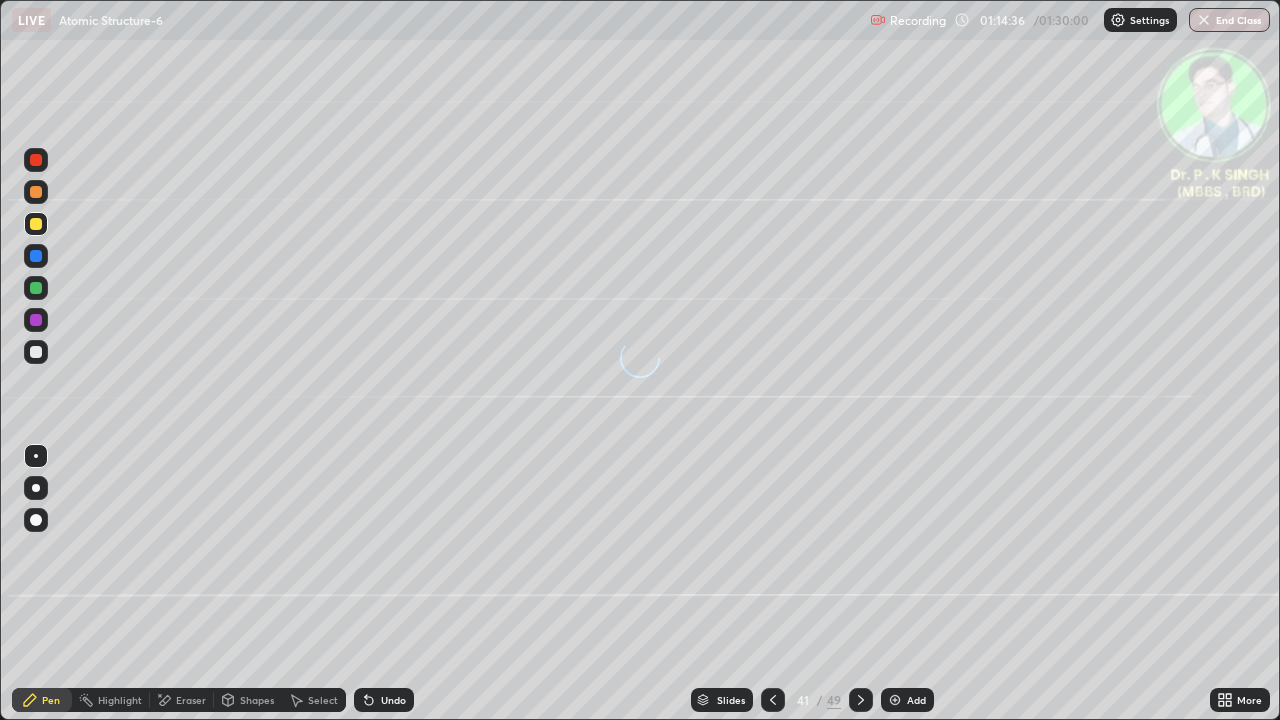 click 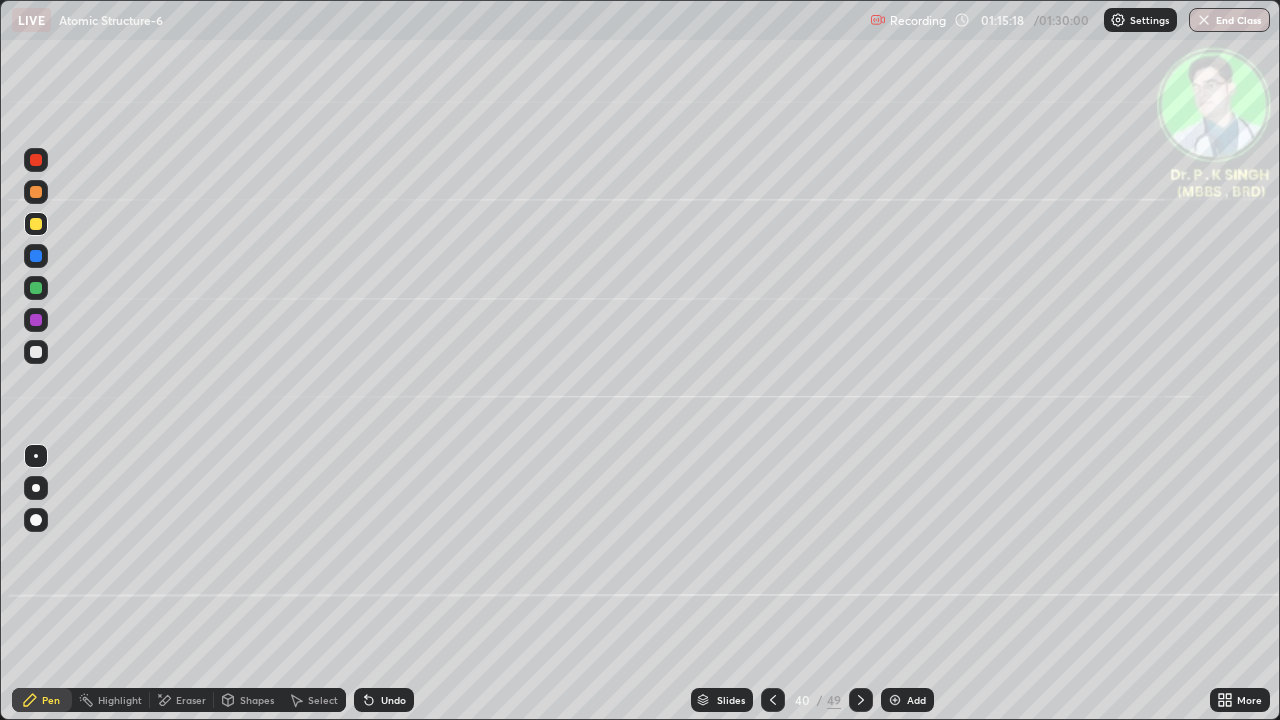 click 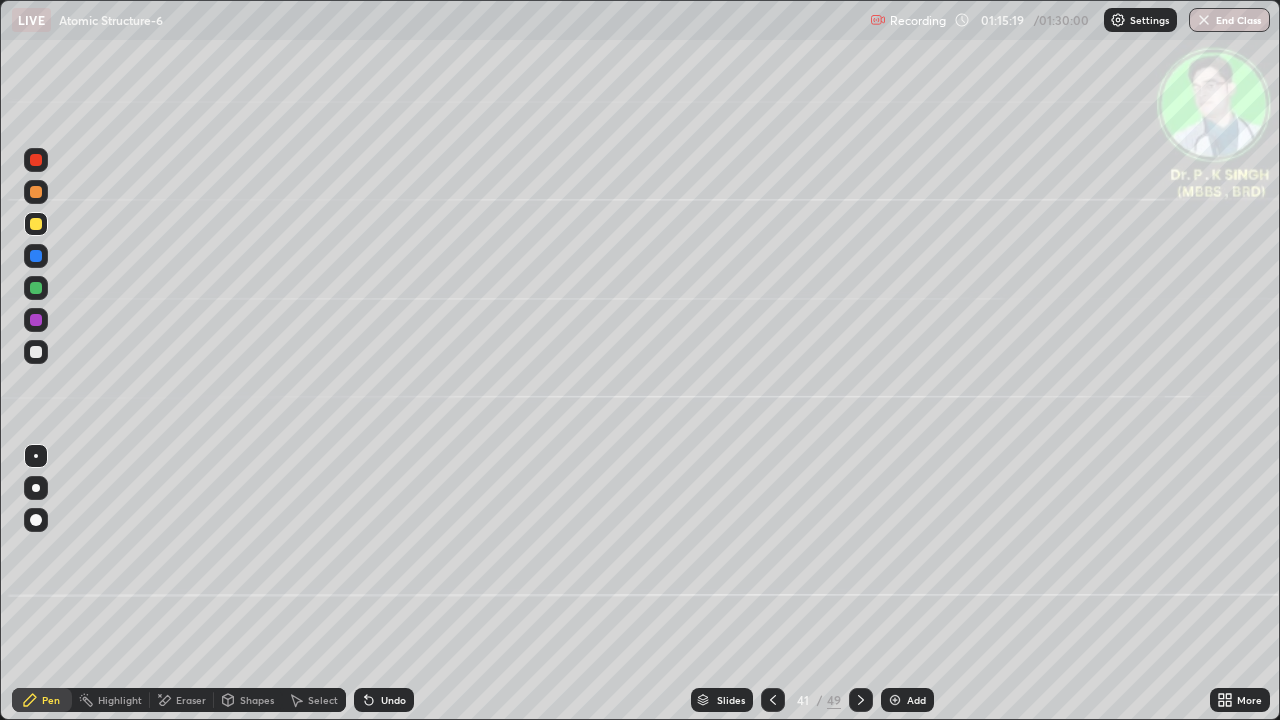 click at bounding box center [36, 224] 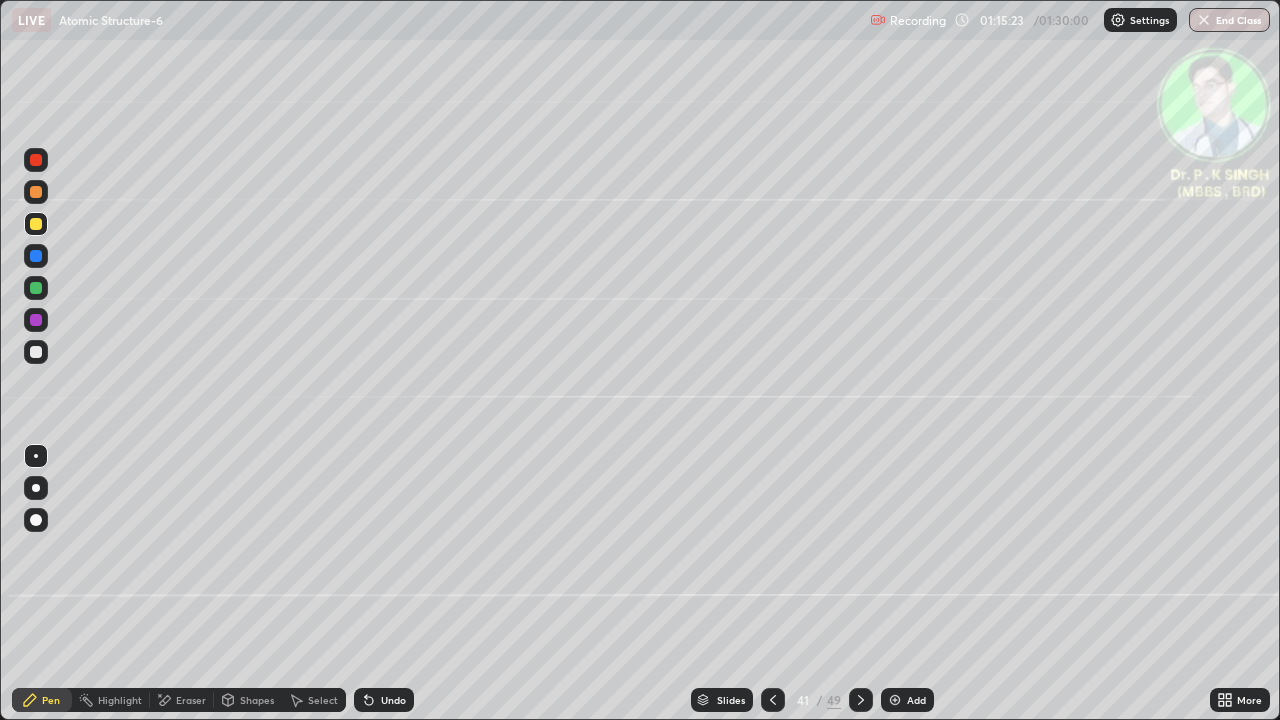 click 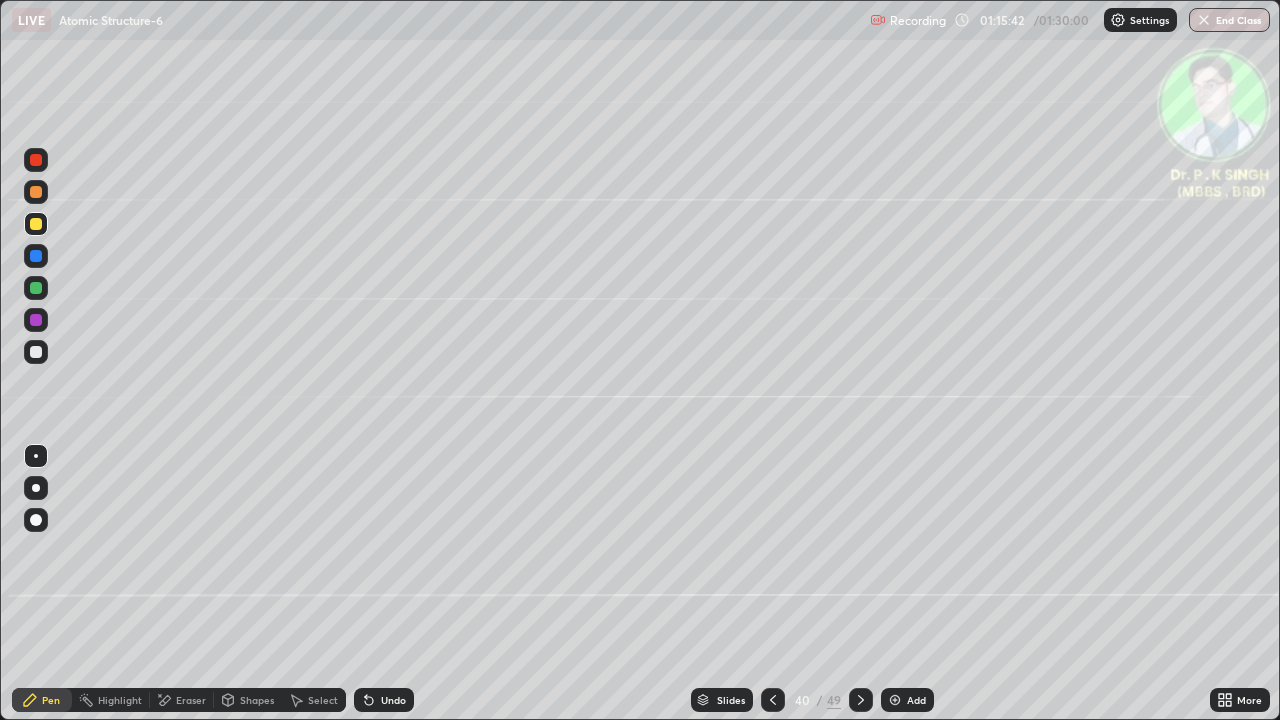 click 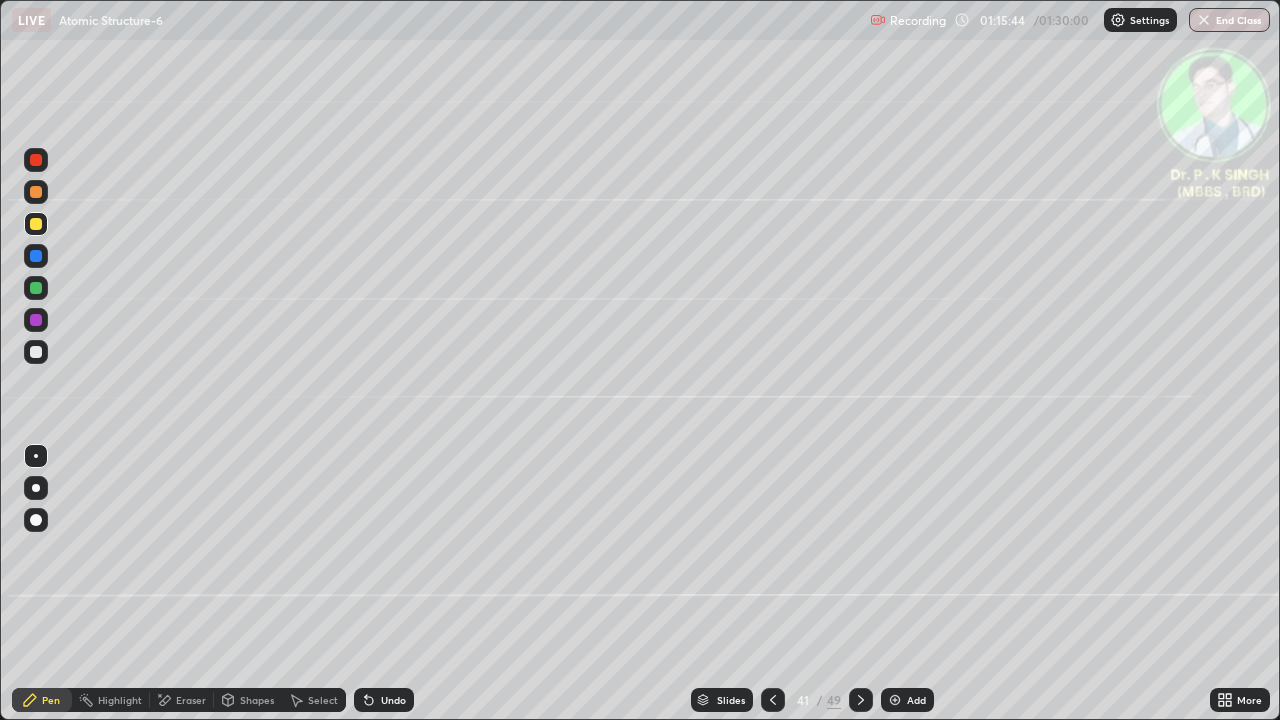 click at bounding box center [36, 224] 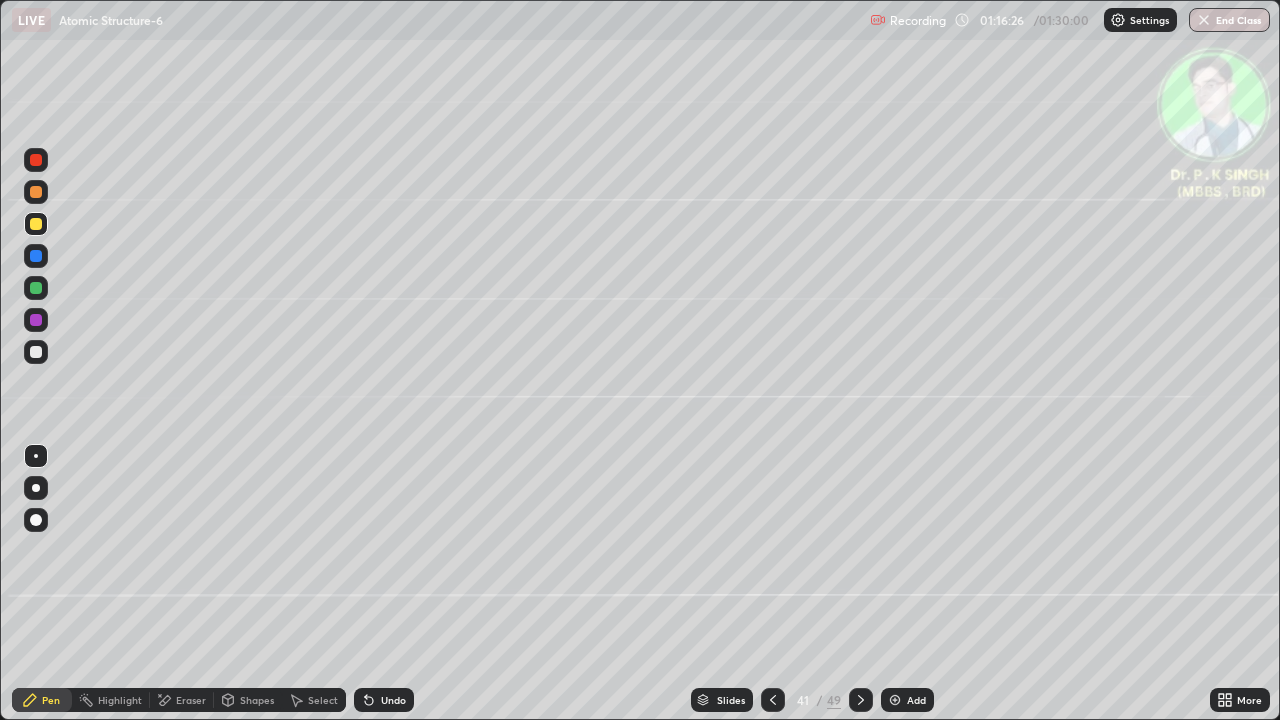 click at bounding box center [861, 700] 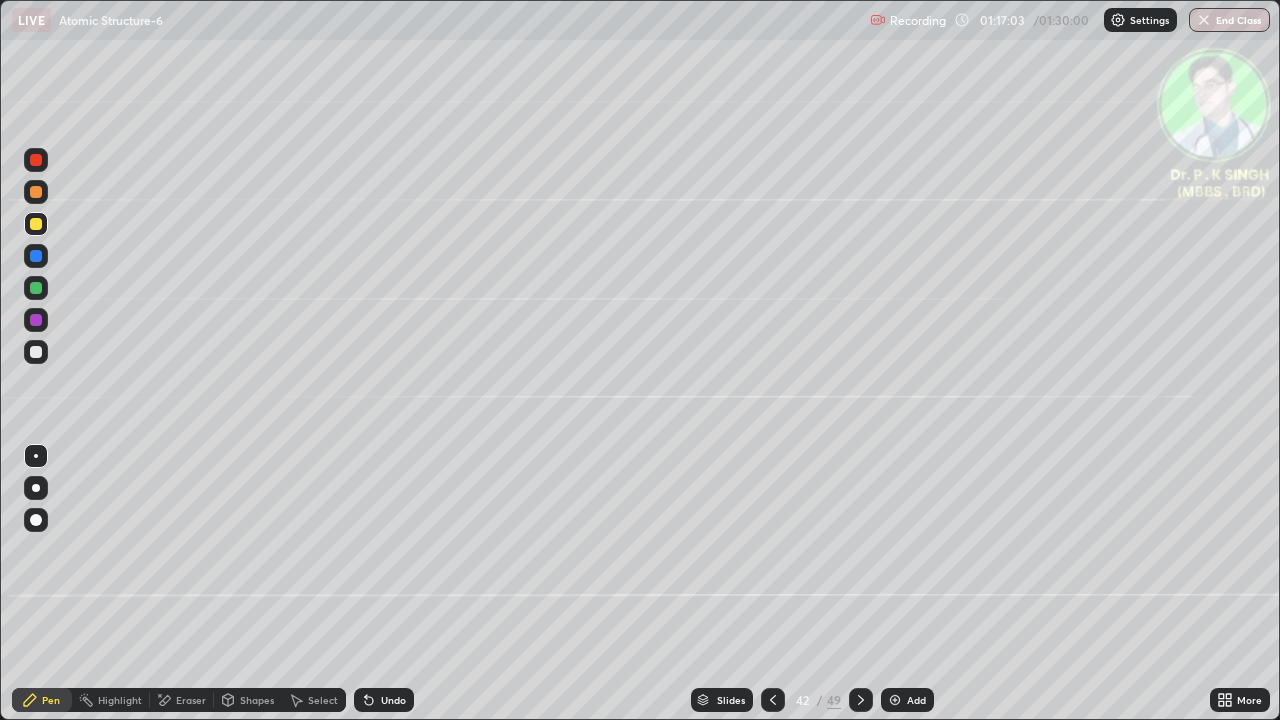 click 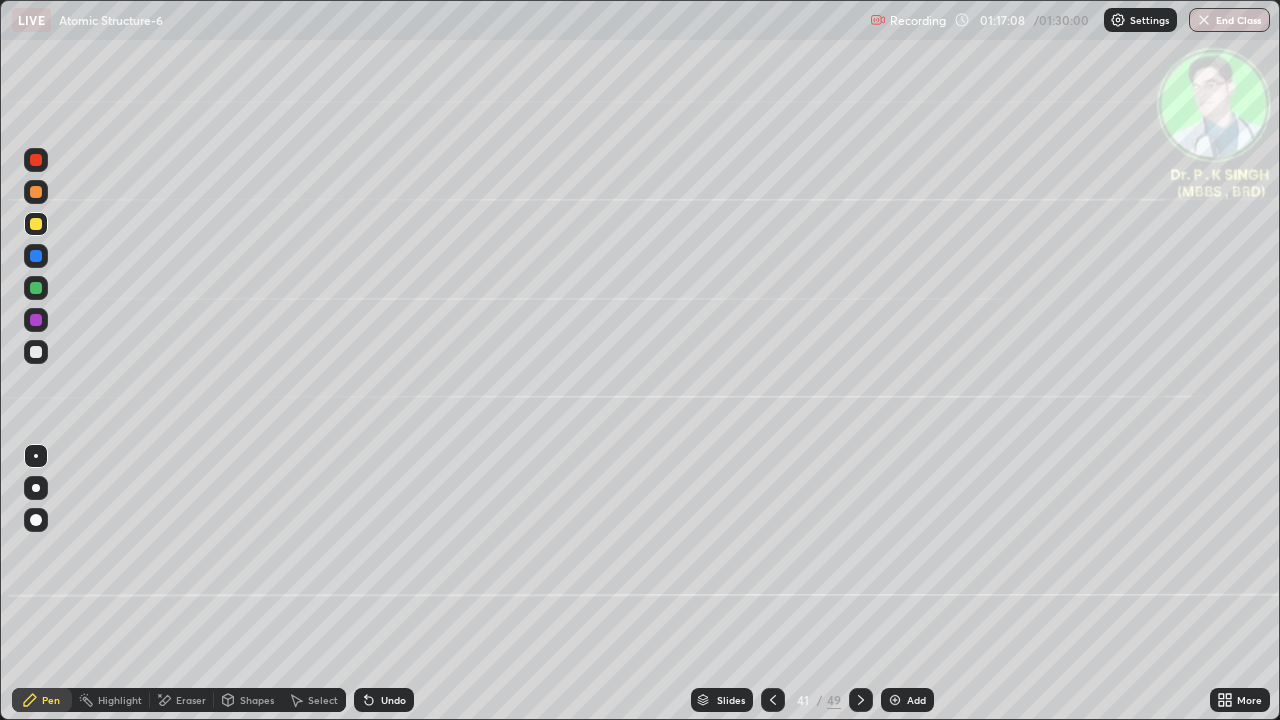 click 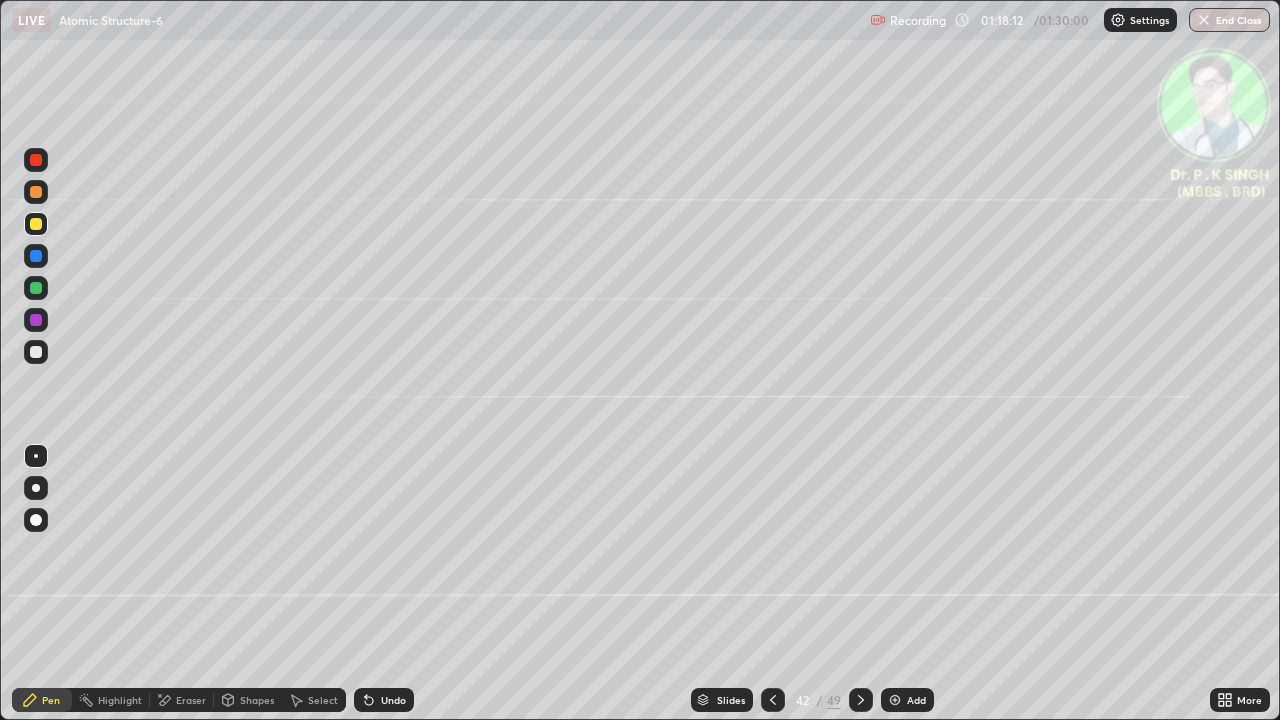 click 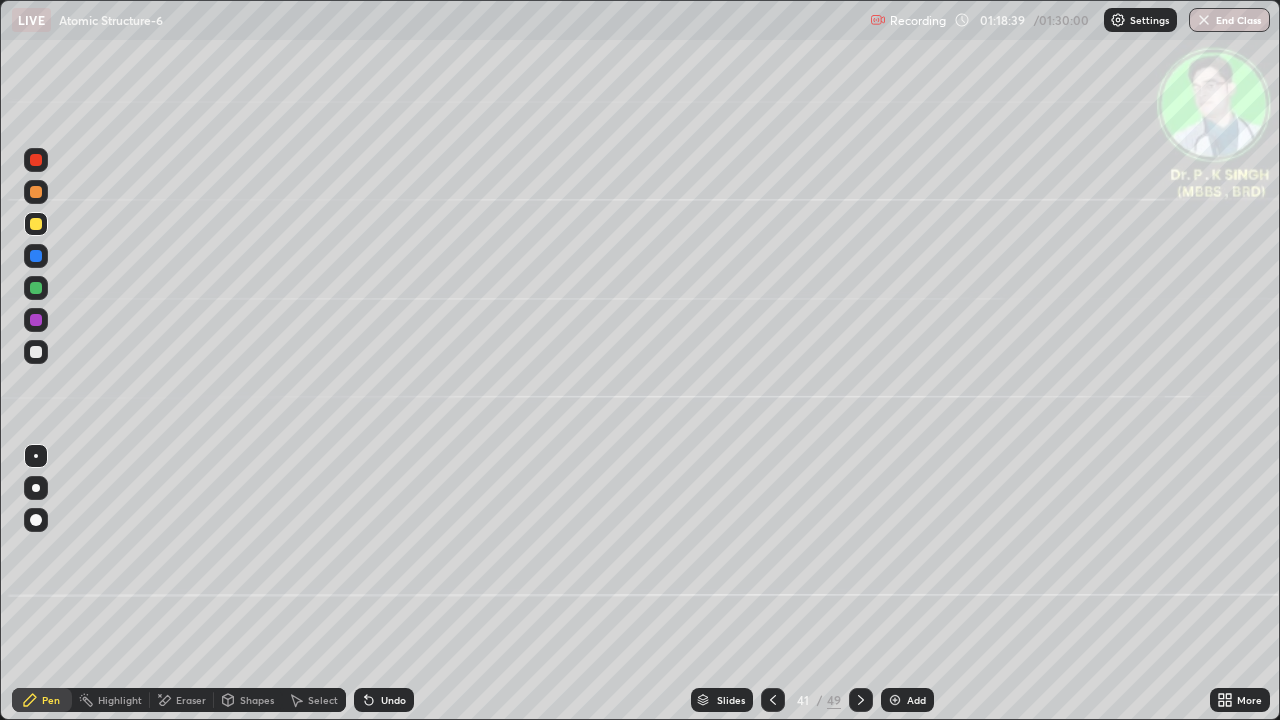 click 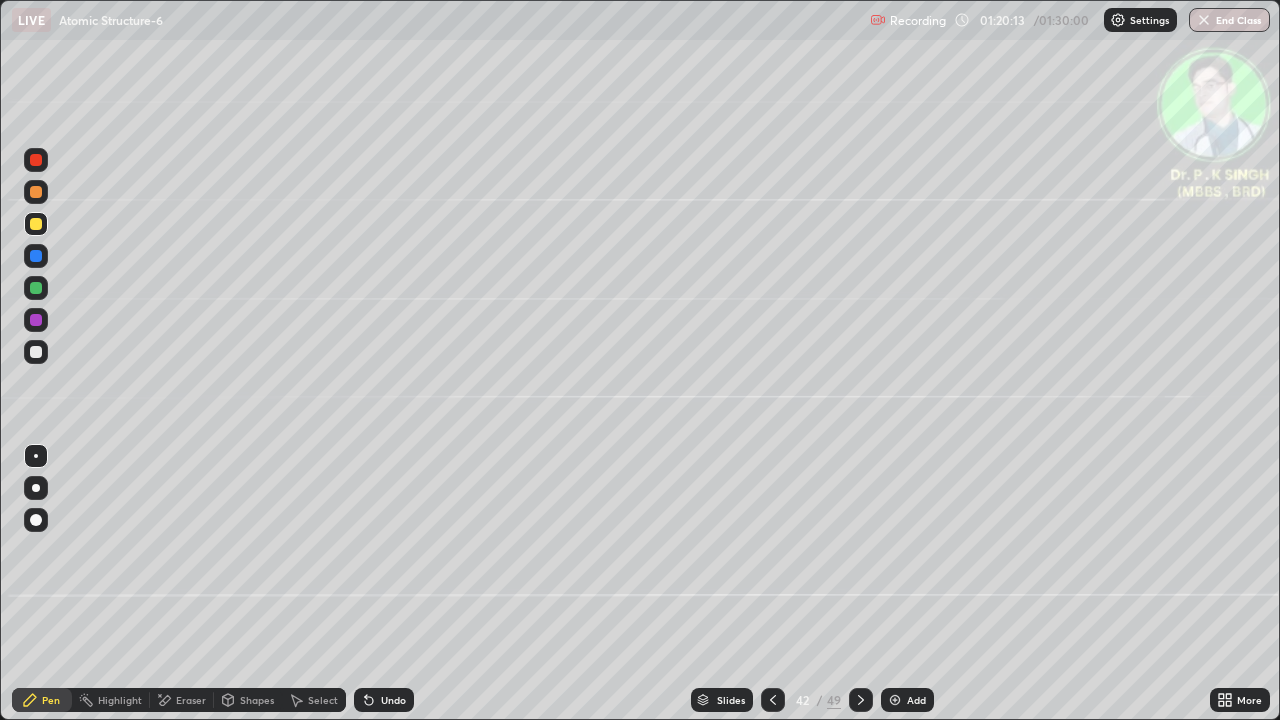 click 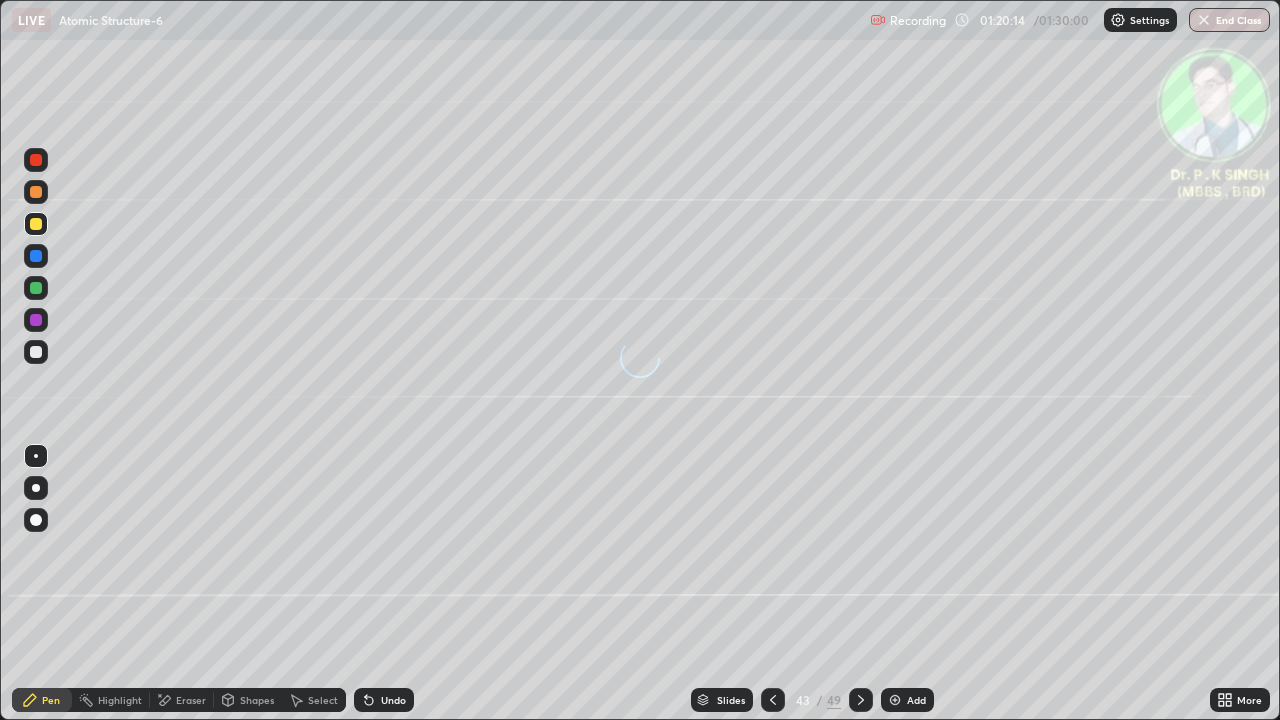 click at bounding box center [36, 224] 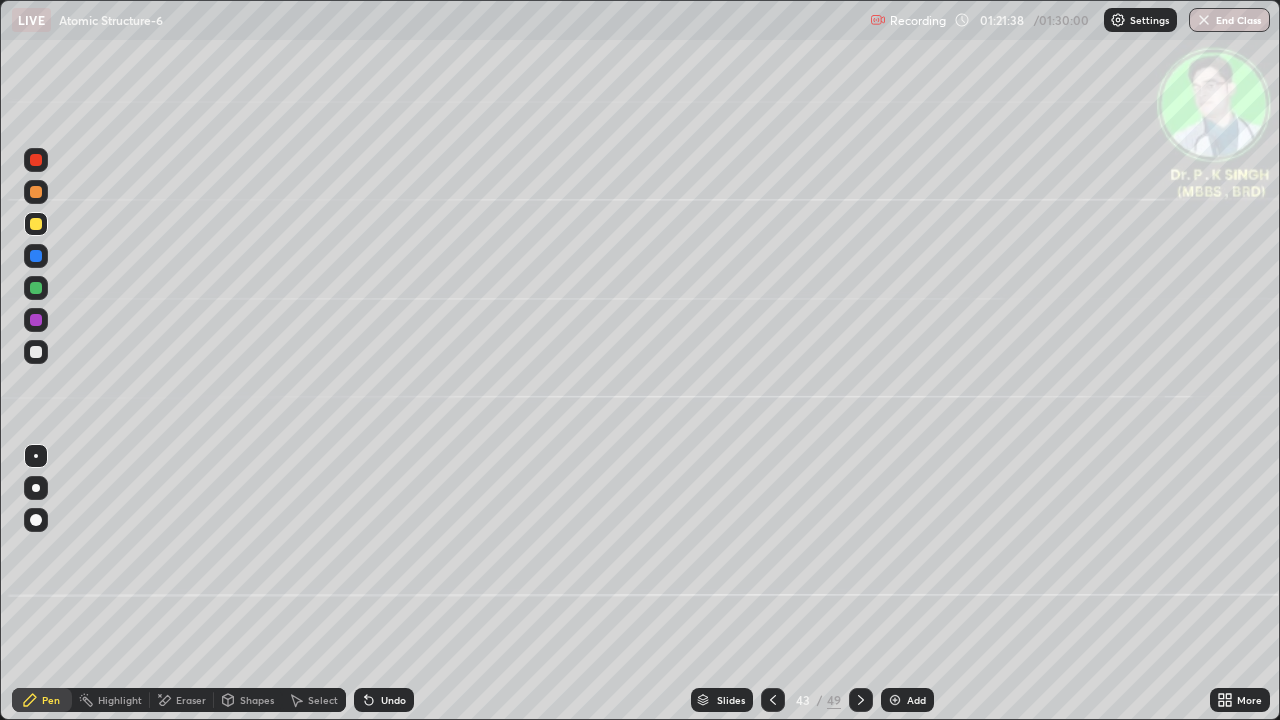 click at bounding box center [861, 700] 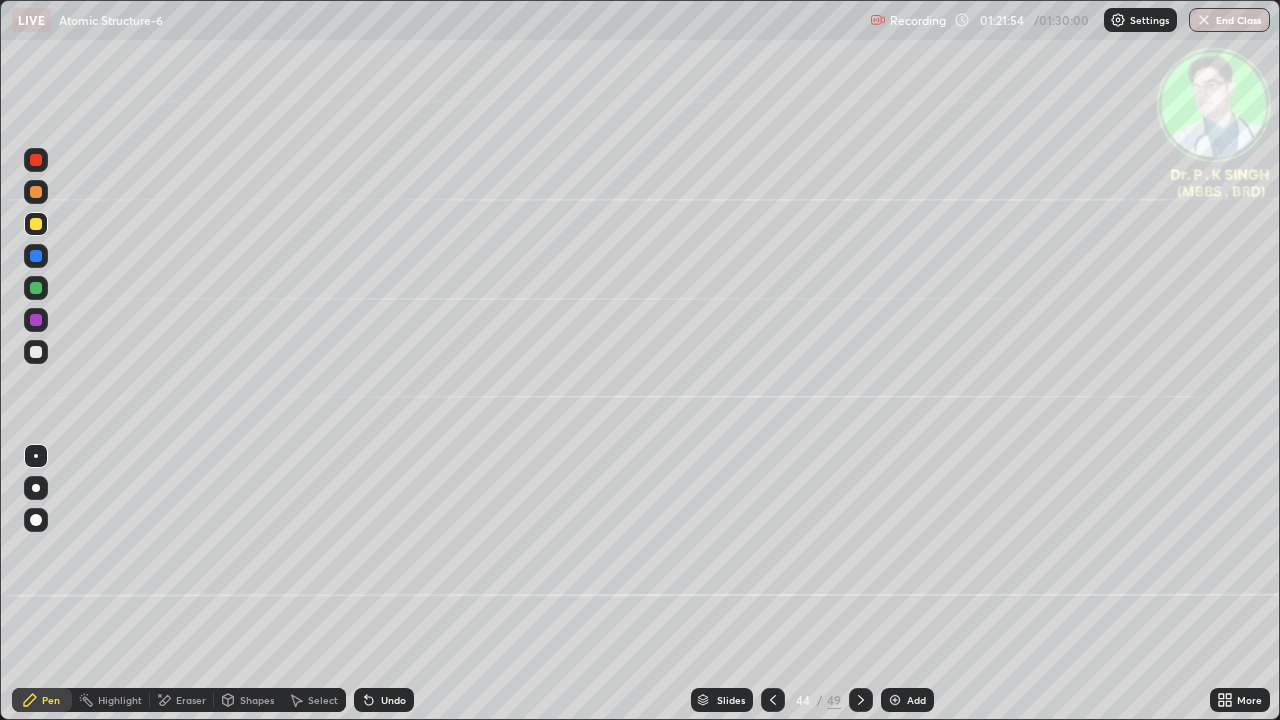click 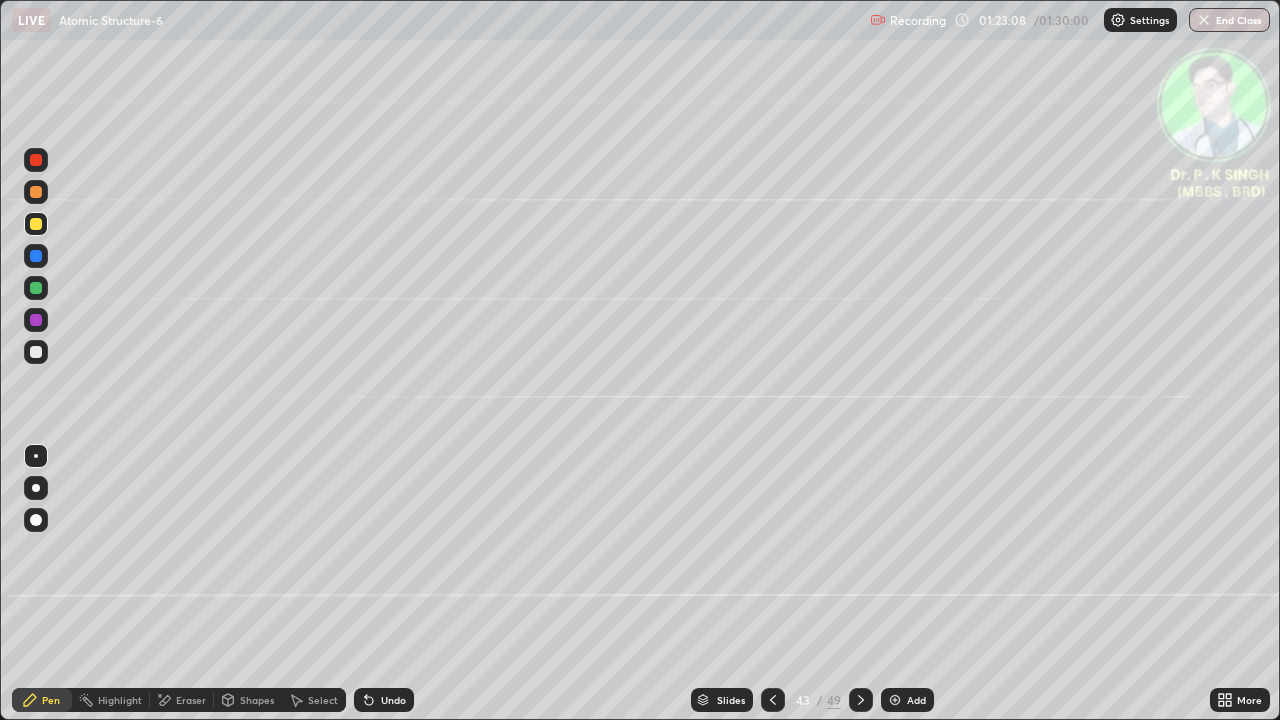 click 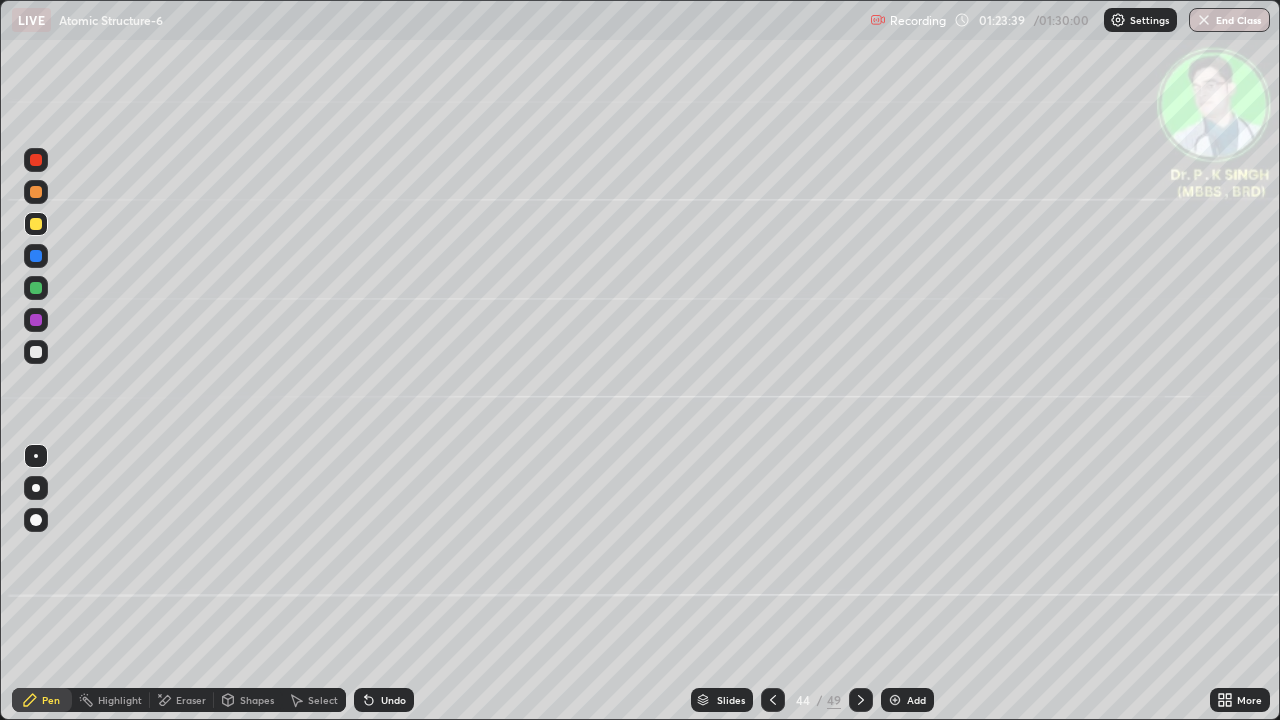 click 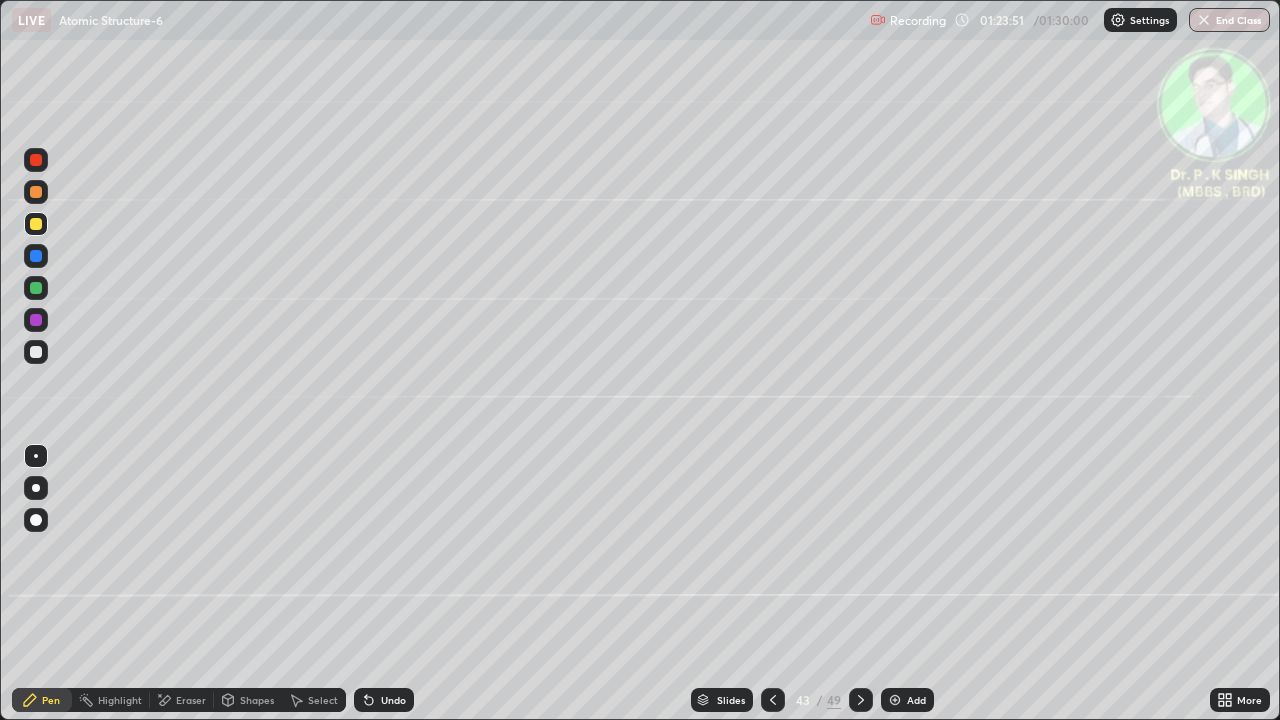 click 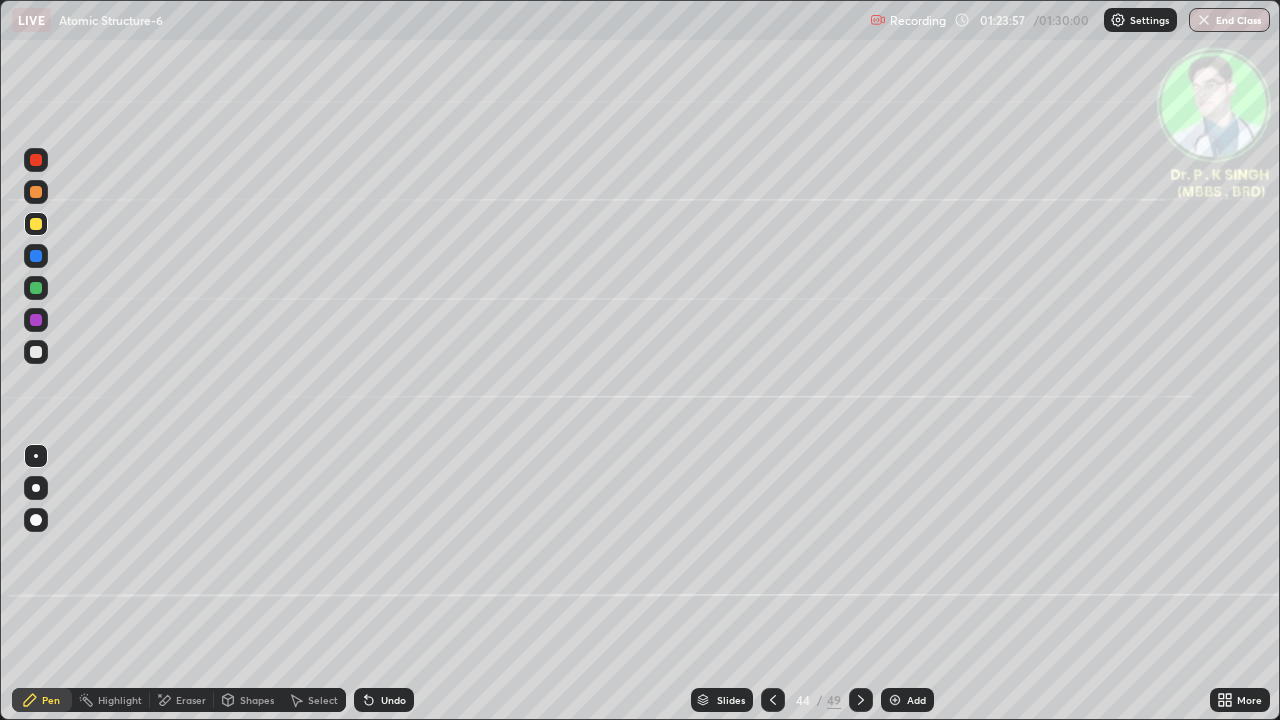 click on "End Class" at bounding box center [1229, 20] 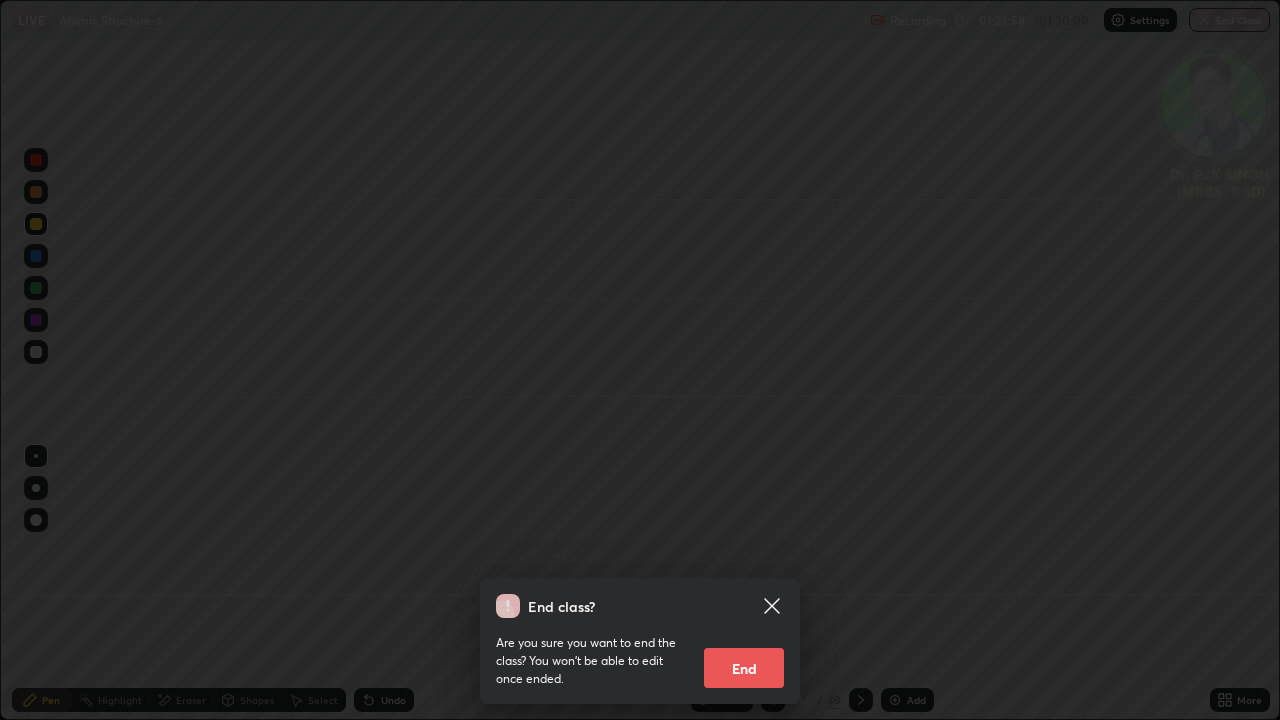 click on "End" at bounding box center (744, 668) 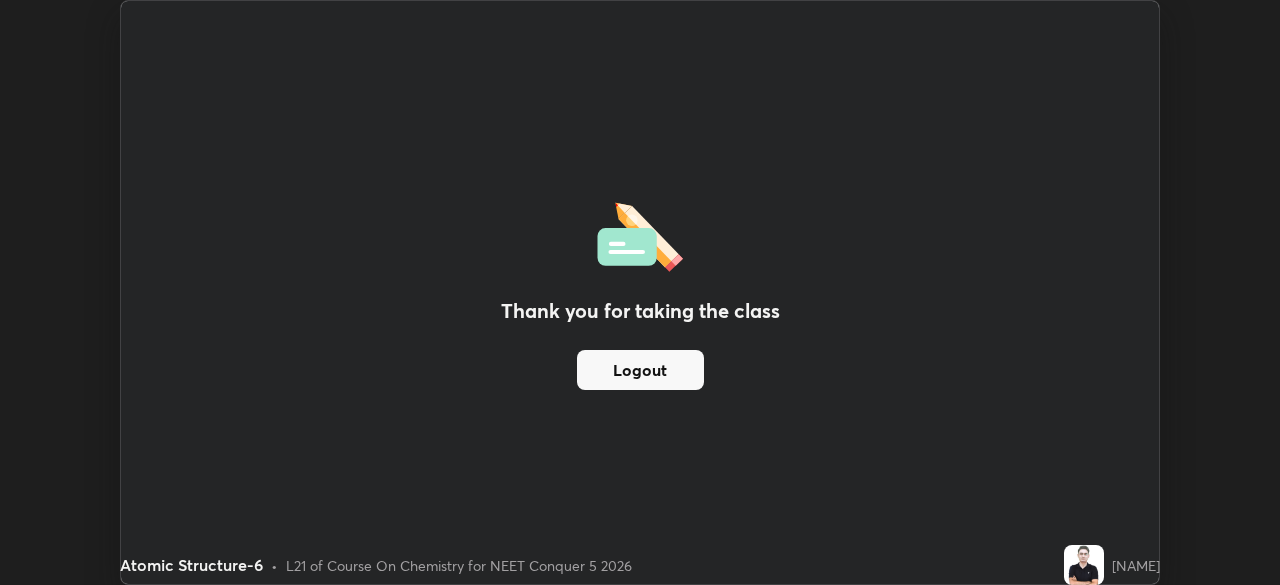 scroll, scrollTop: 585, scrollLeft: 1280, axis: both 